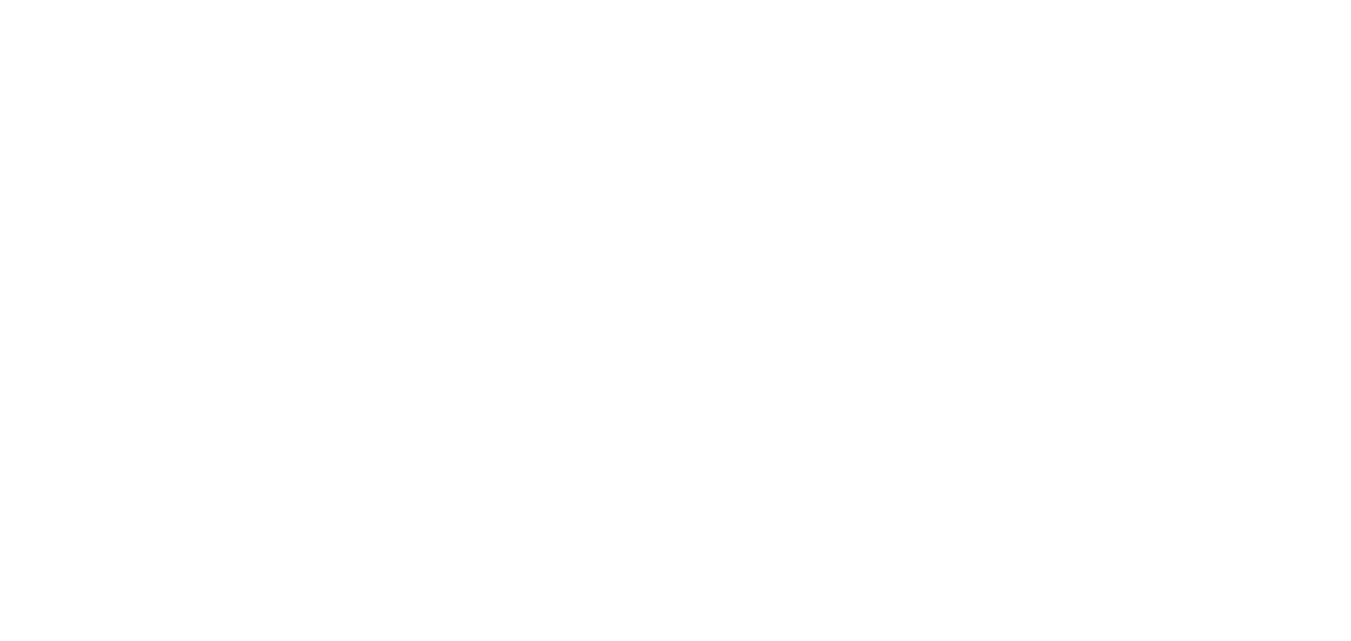 scroll, scrollTop: 0, scrollLeft: 0, axis: both 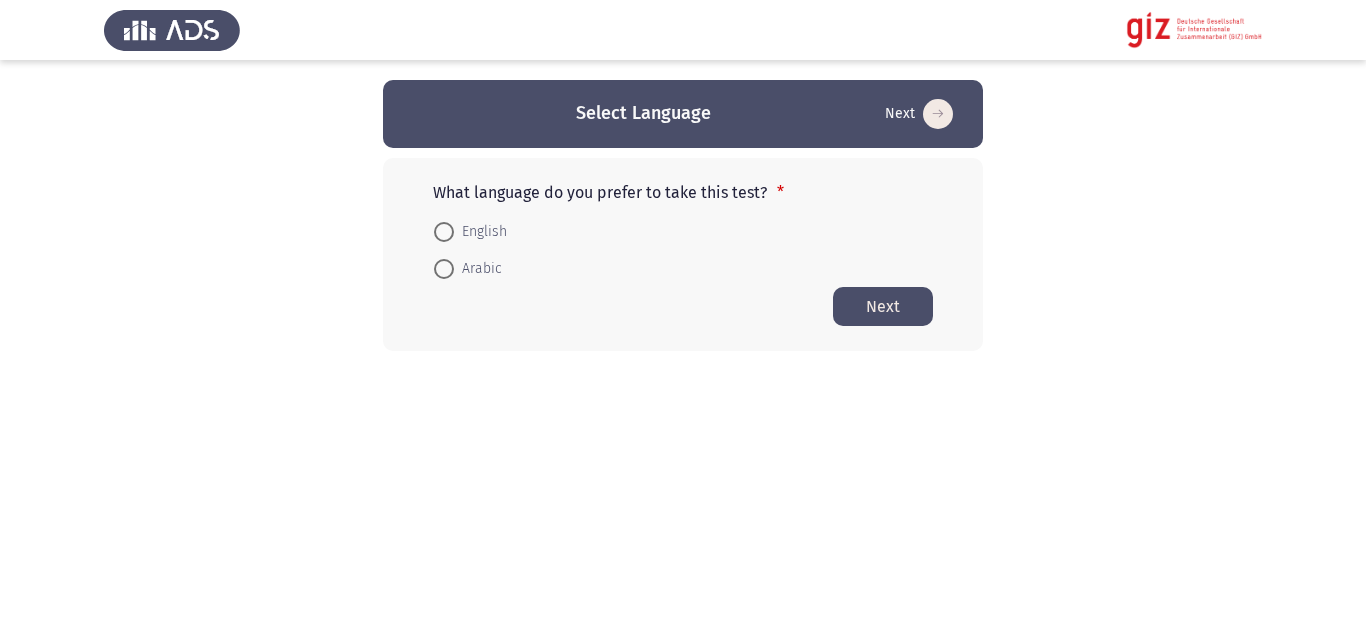 click on "English" at bounding box center [480, 232] 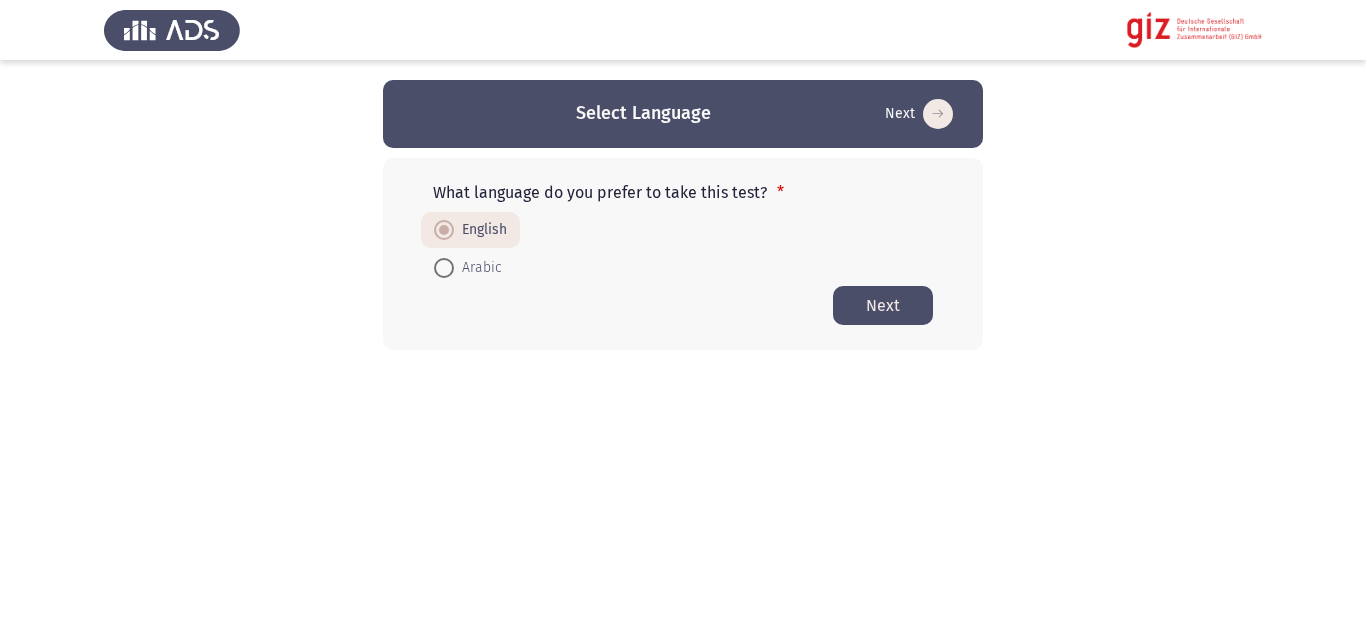 click on "Next" 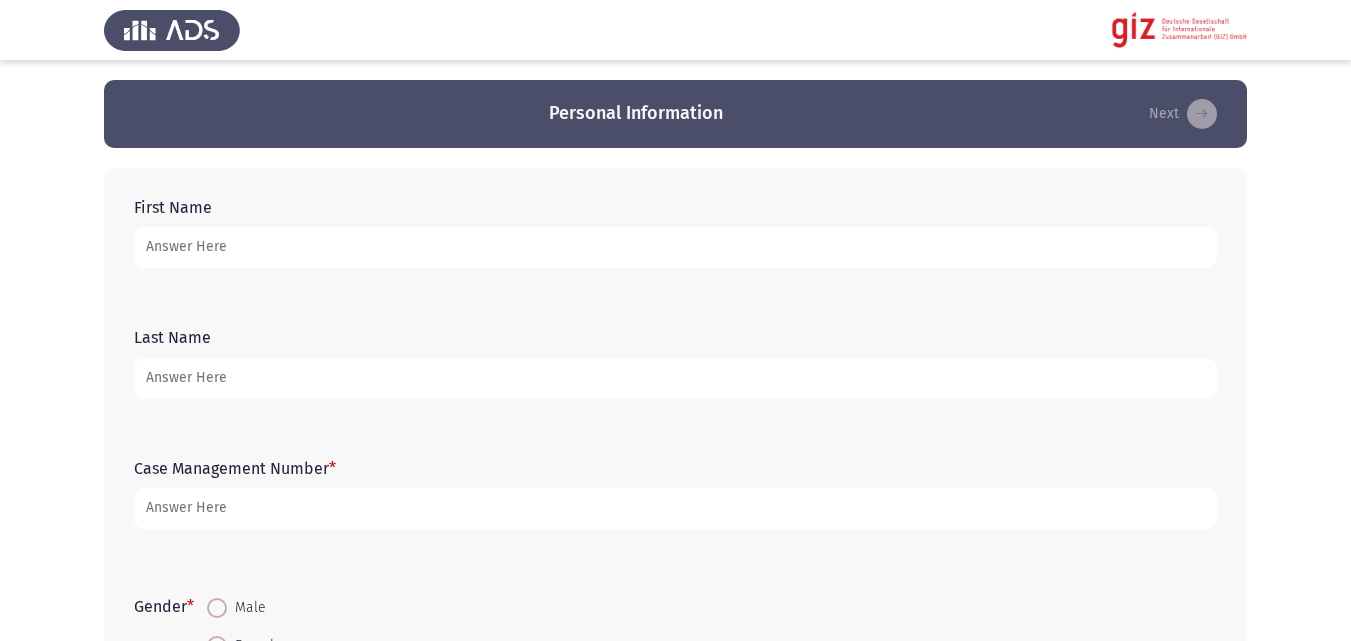 click on "First Name" 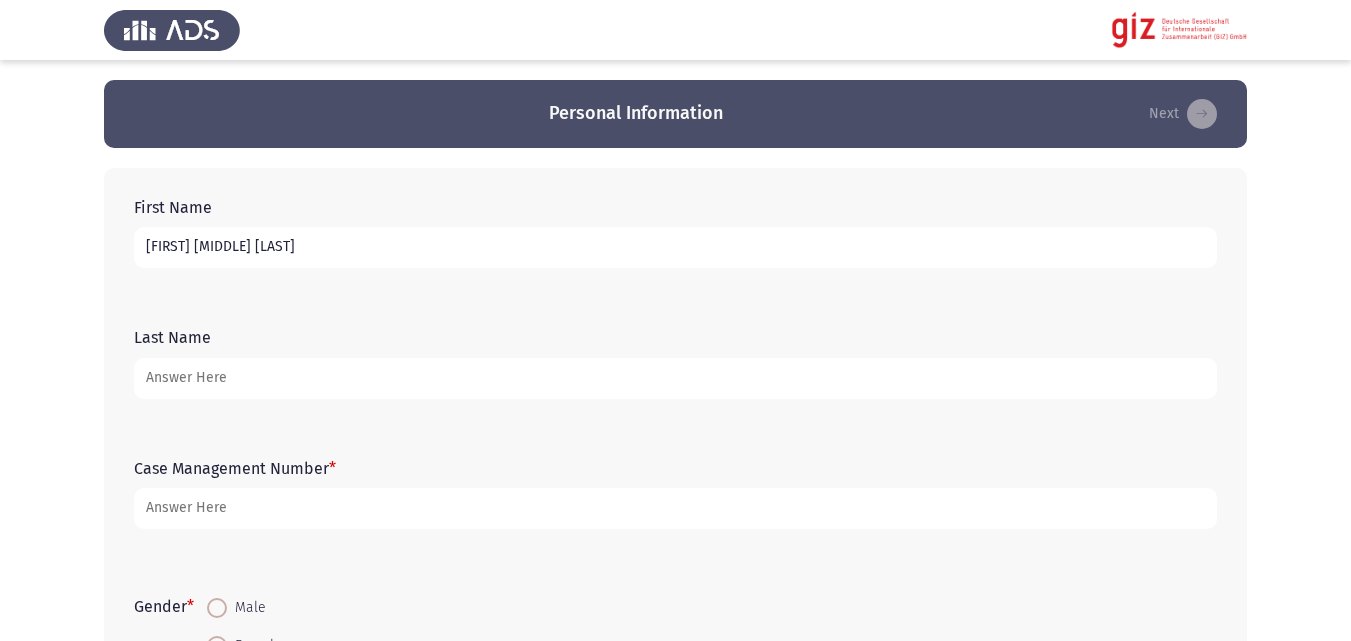 type on "[FIRST] [MIDDLE] [LAST]" 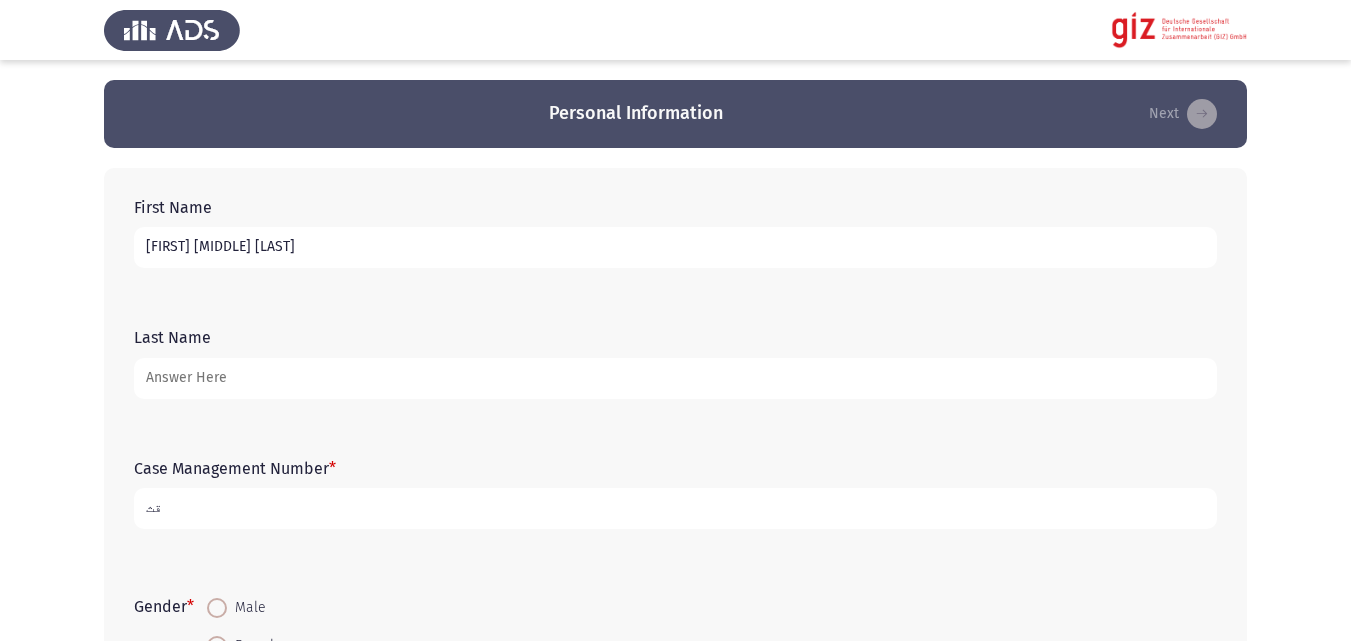 type on "ق" 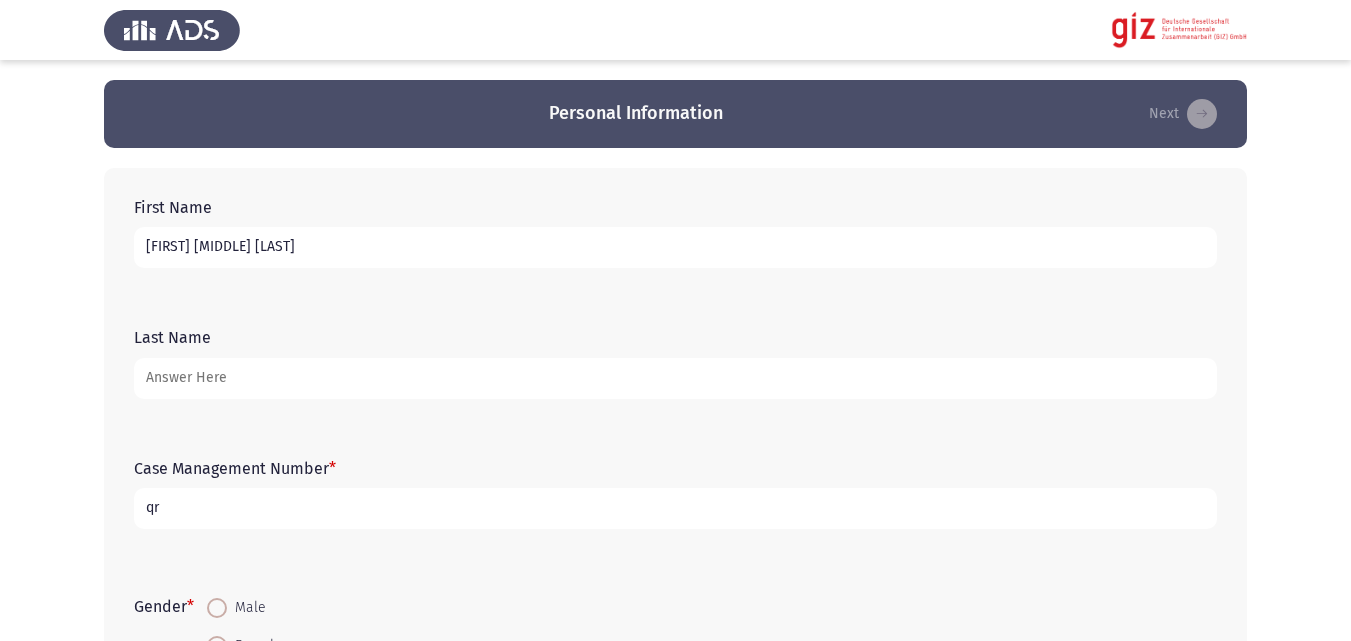 type on "q" 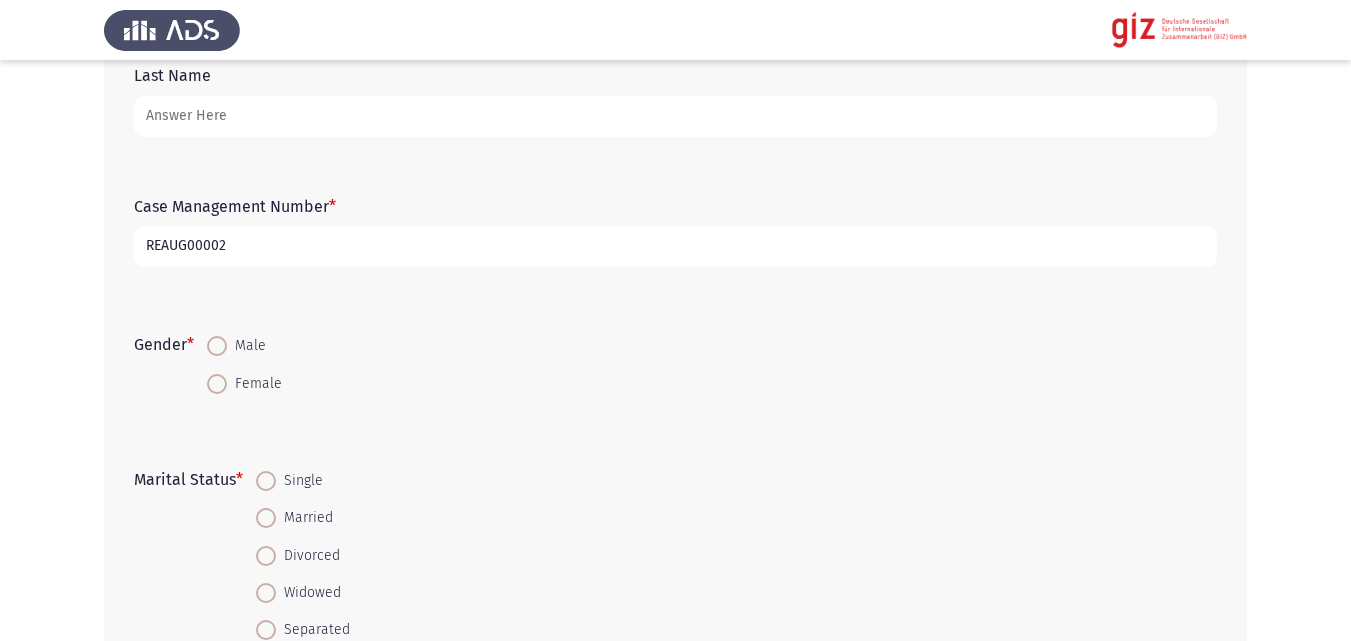 scroll, scrollTop: 263, scrollLeft: 0, axis: vertical 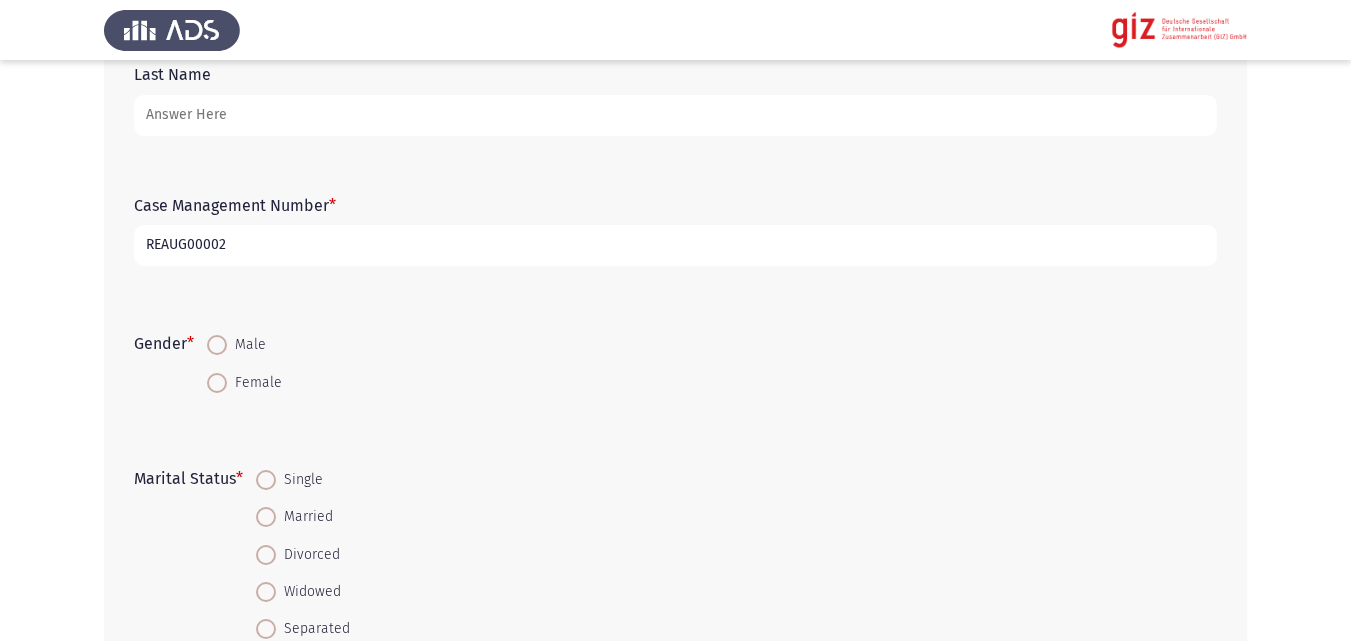 type on "REAUG00002" 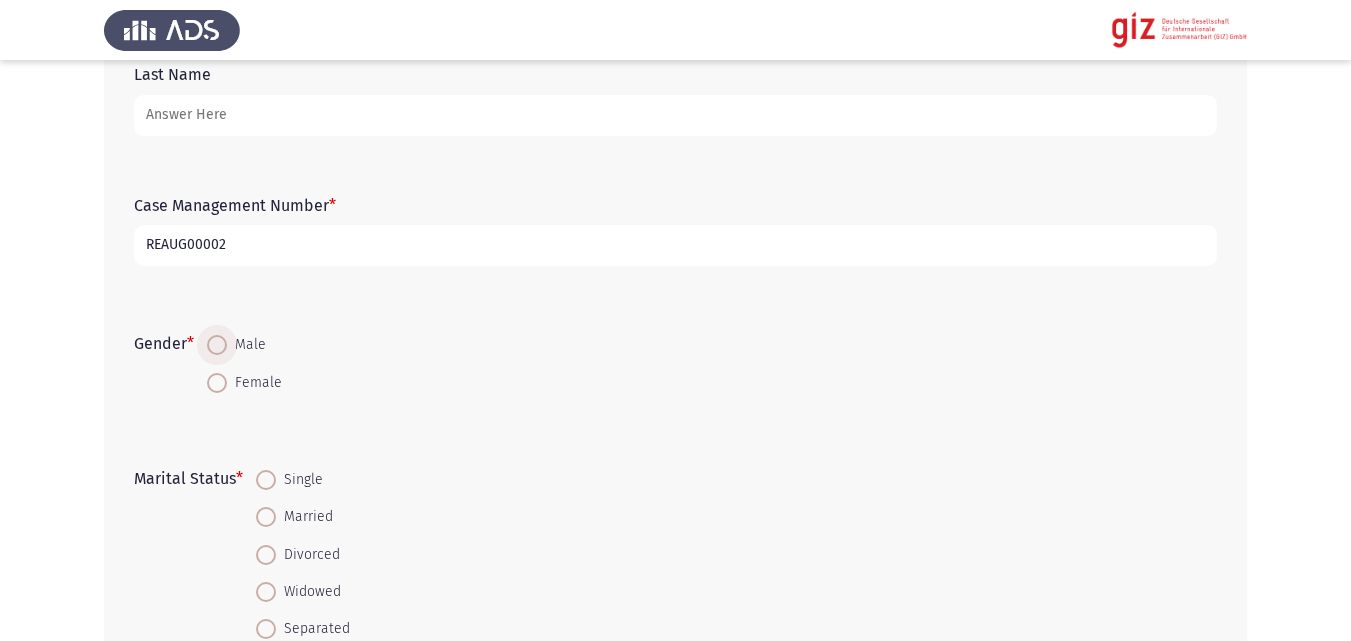click on "Male" at bounding box center (246, 345) 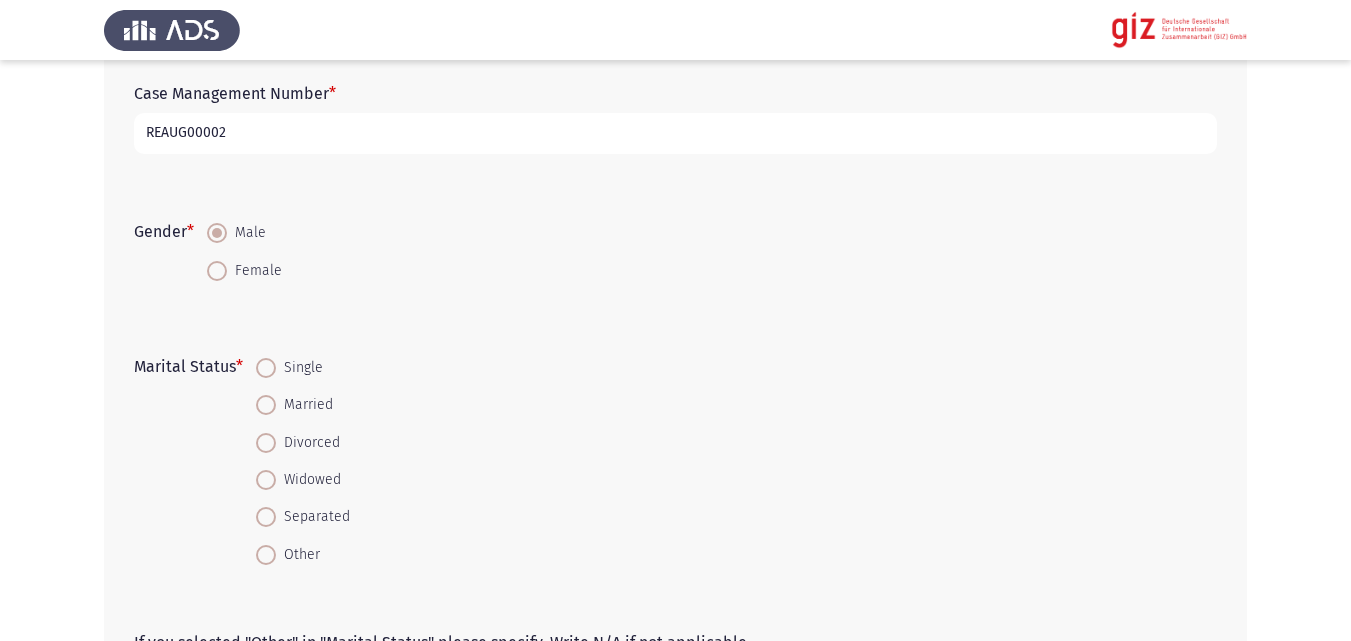 scroll, scrollTop: 440, scrollLeft: 0, axis: vertical 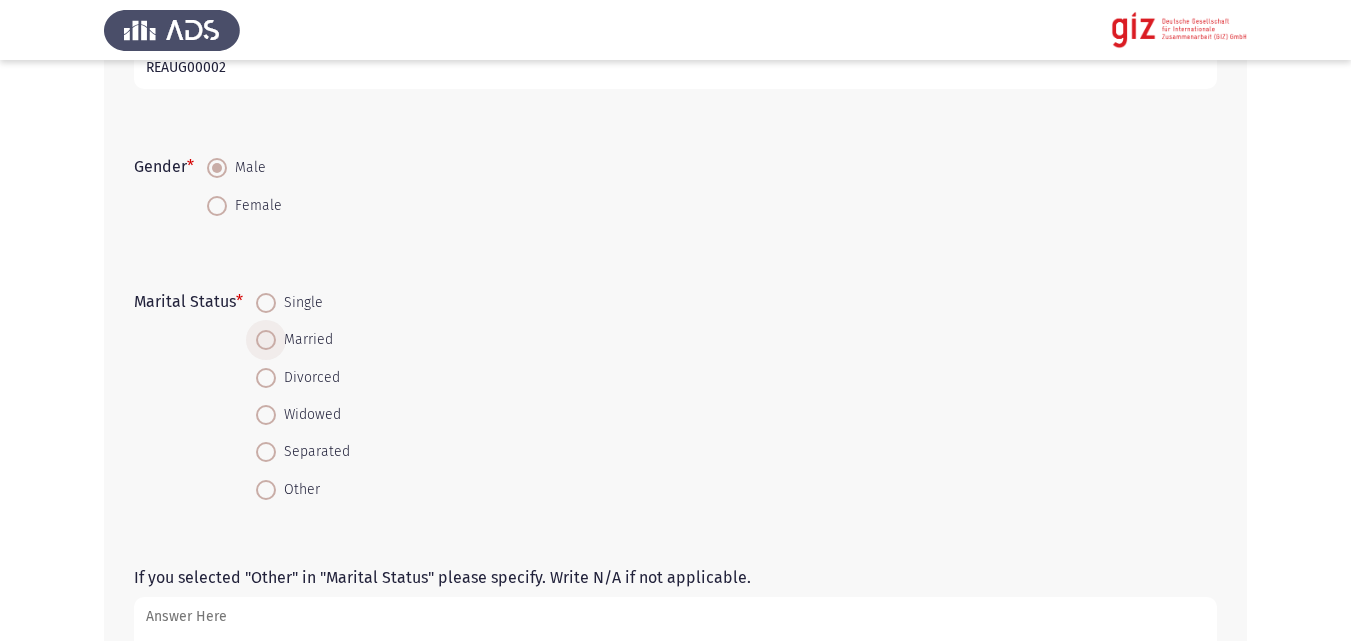 click on "Married" at bounding box center [304, 340] 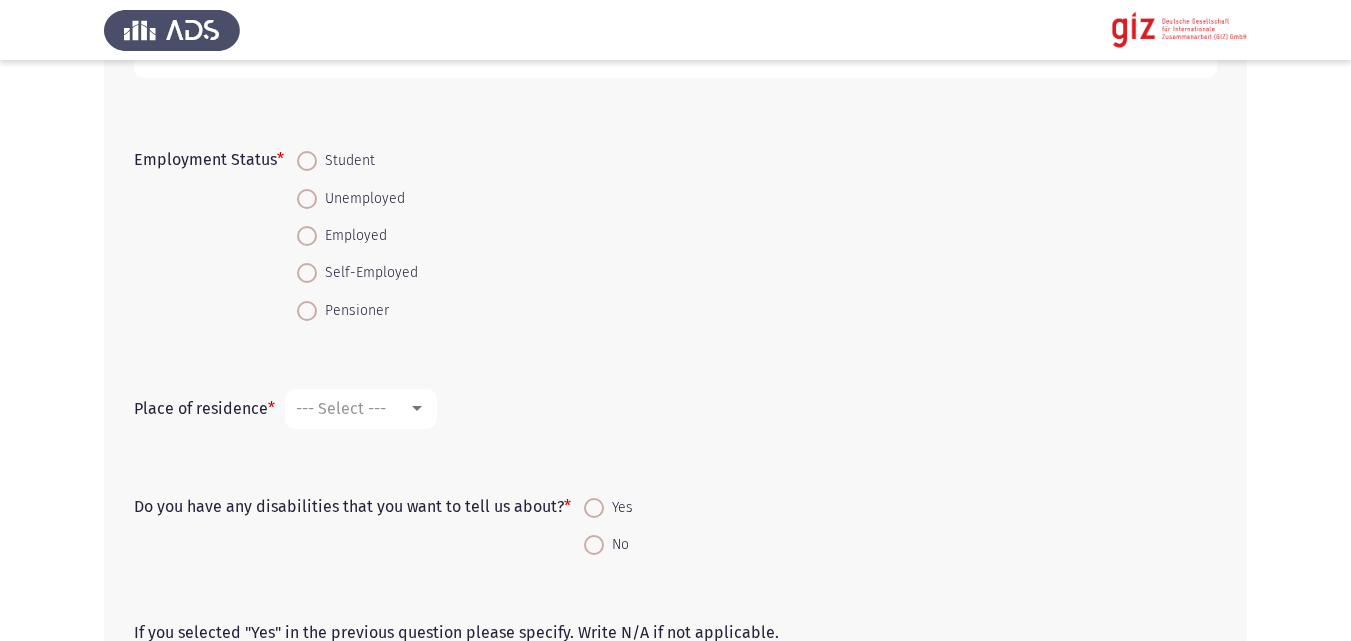 scroll, scrollTop: 1066, scrollLeft: 0, axis: vertical 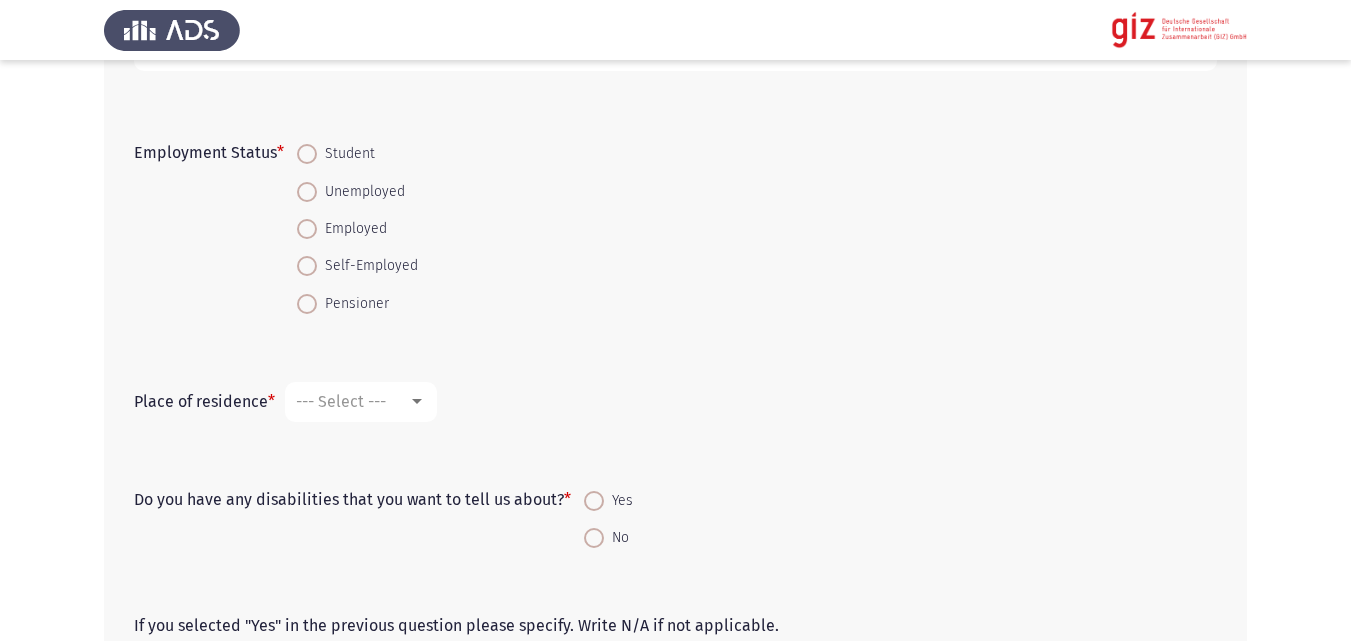 click on "Unemployed" at bounding box center (357, 190) 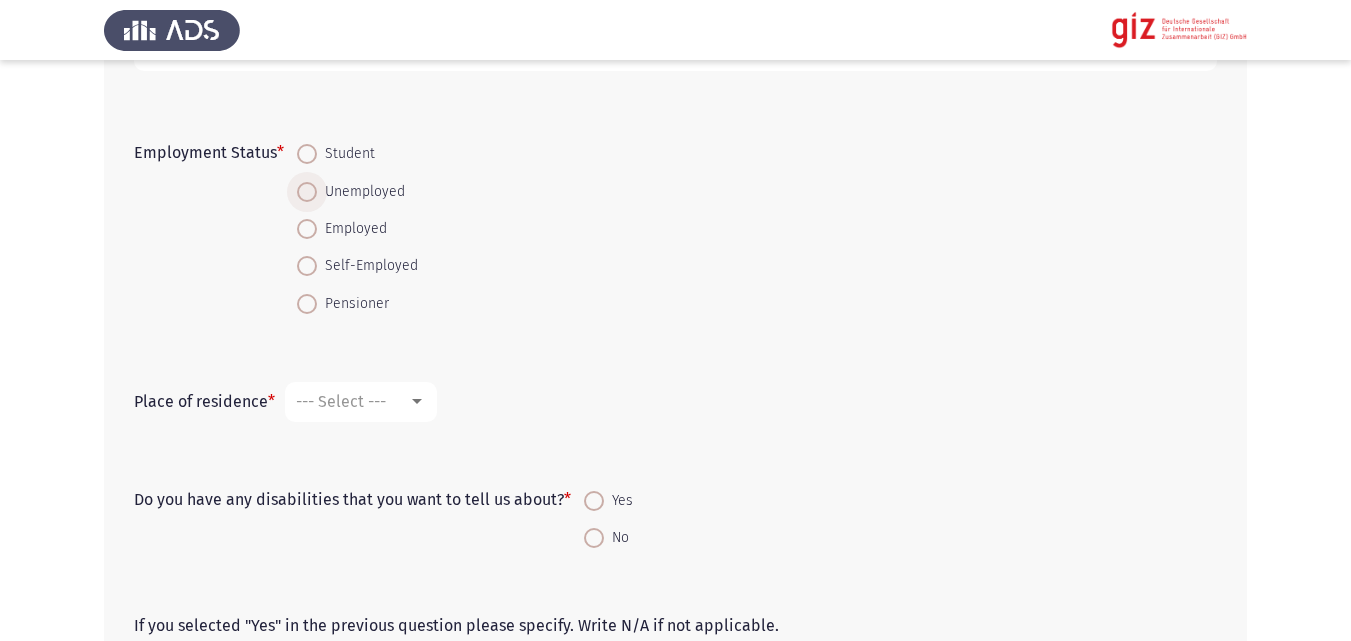 click on "Unemployed" at bounding box center [361, 192] 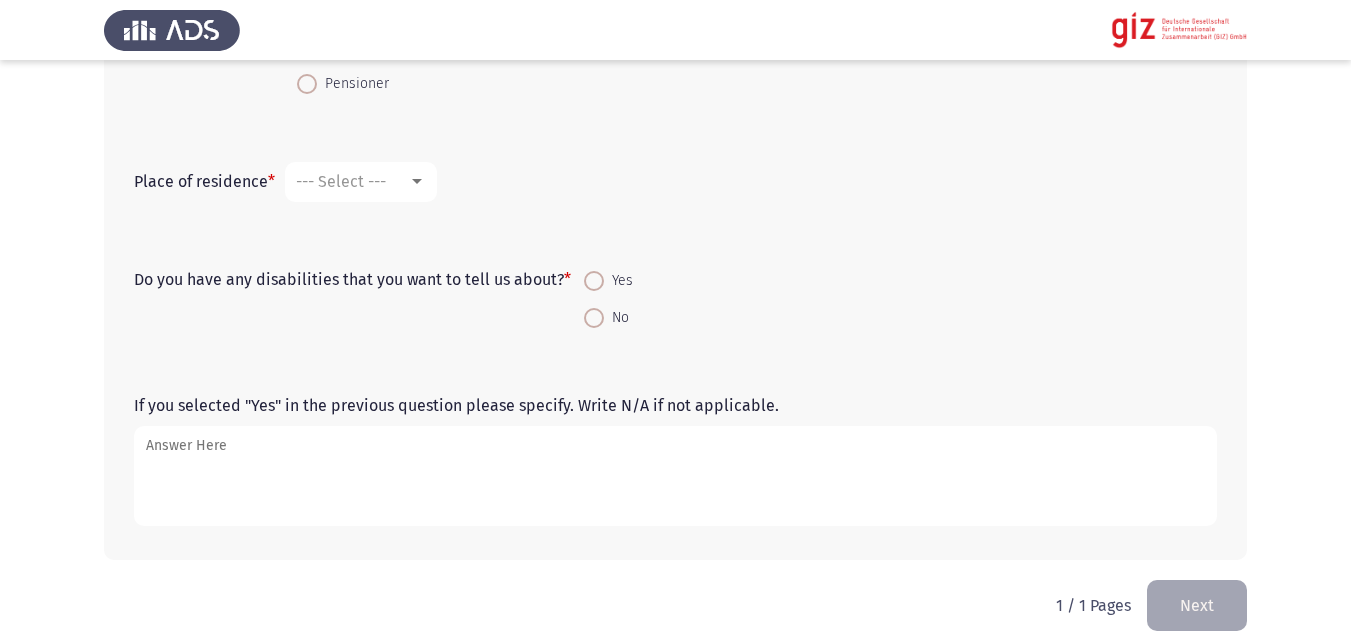 scroll, scrollTop: 1287, scrollLeft: 0, axis: vertical 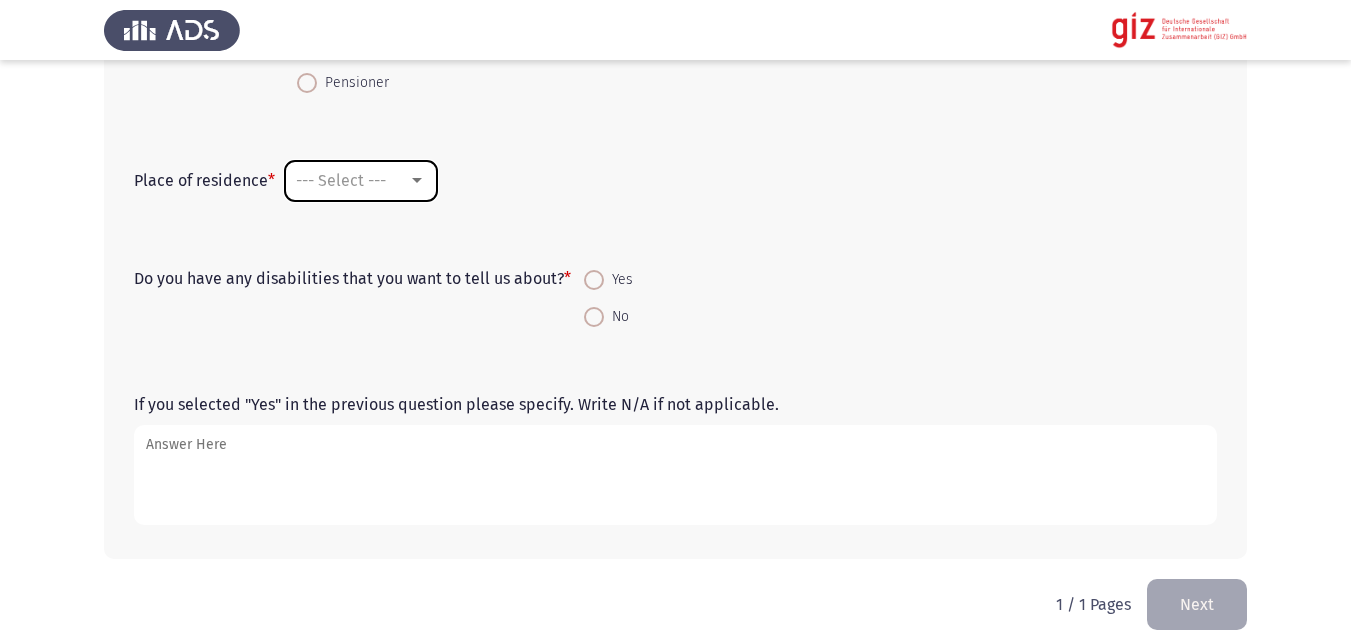 click on "--- Select ---" at bounding box center [361, 181] 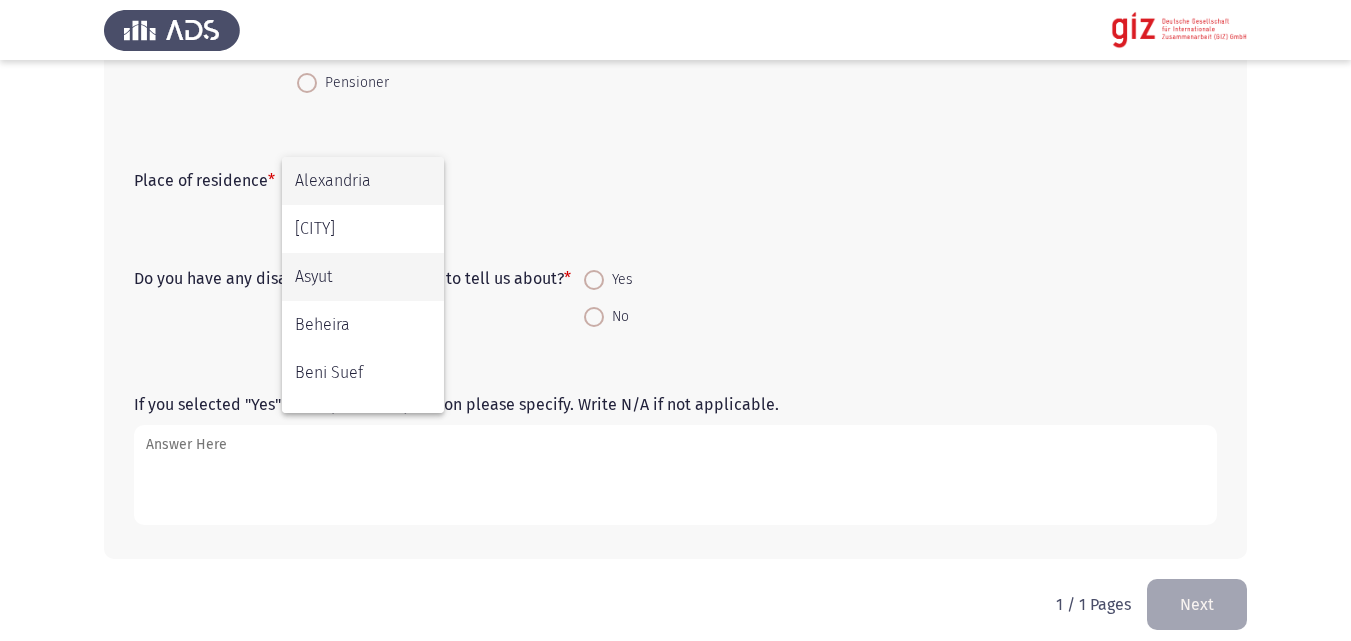 click on "Asyut" at bounding box center [363, 277] 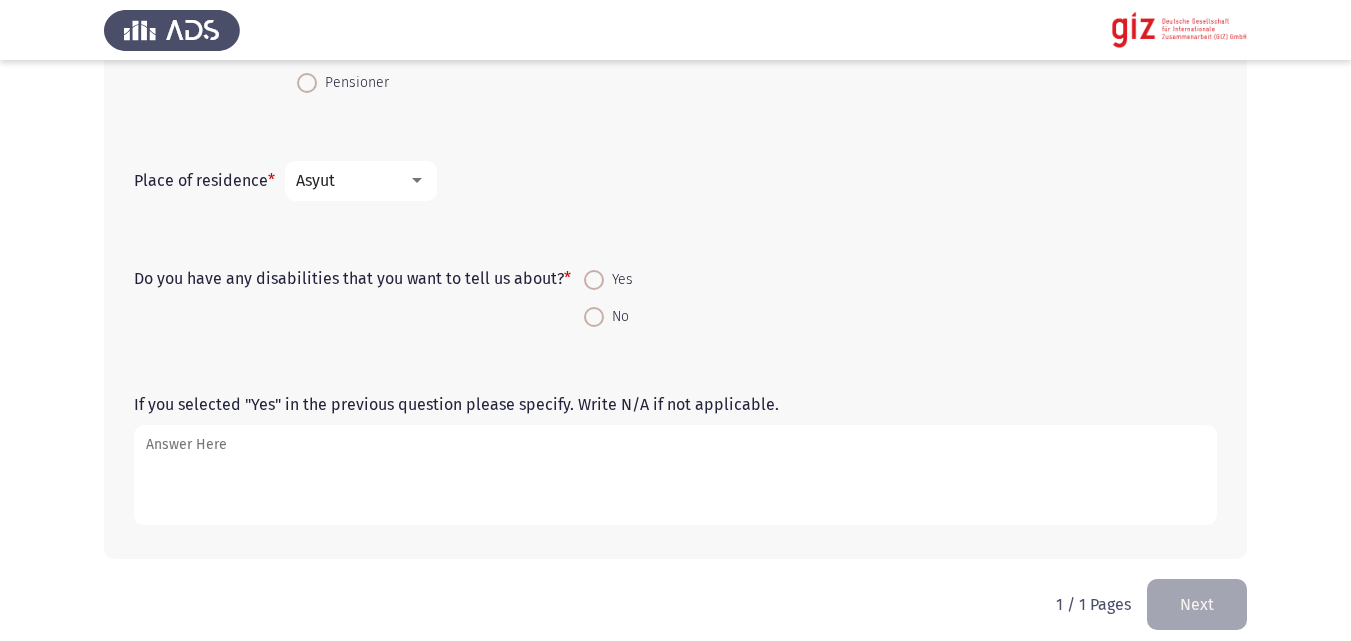 click at bounding box center (594, 317) 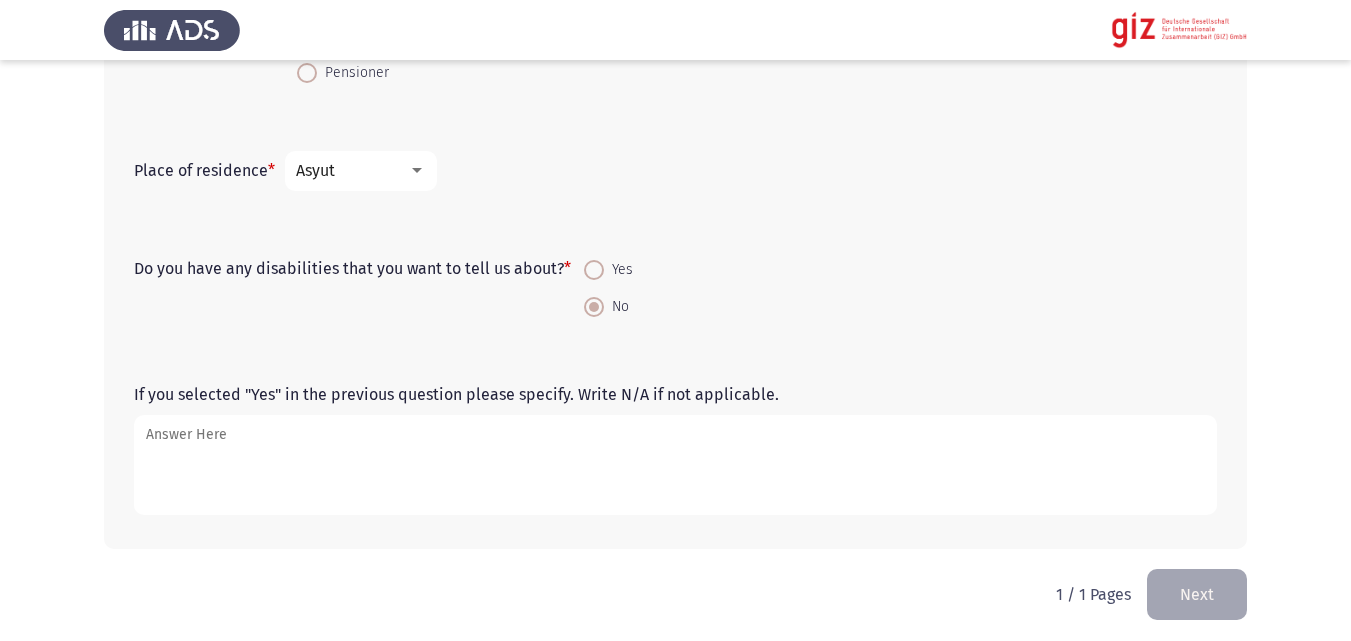 scroll, scrollTop: 1305, scrollLeft: 0, axis: vertical 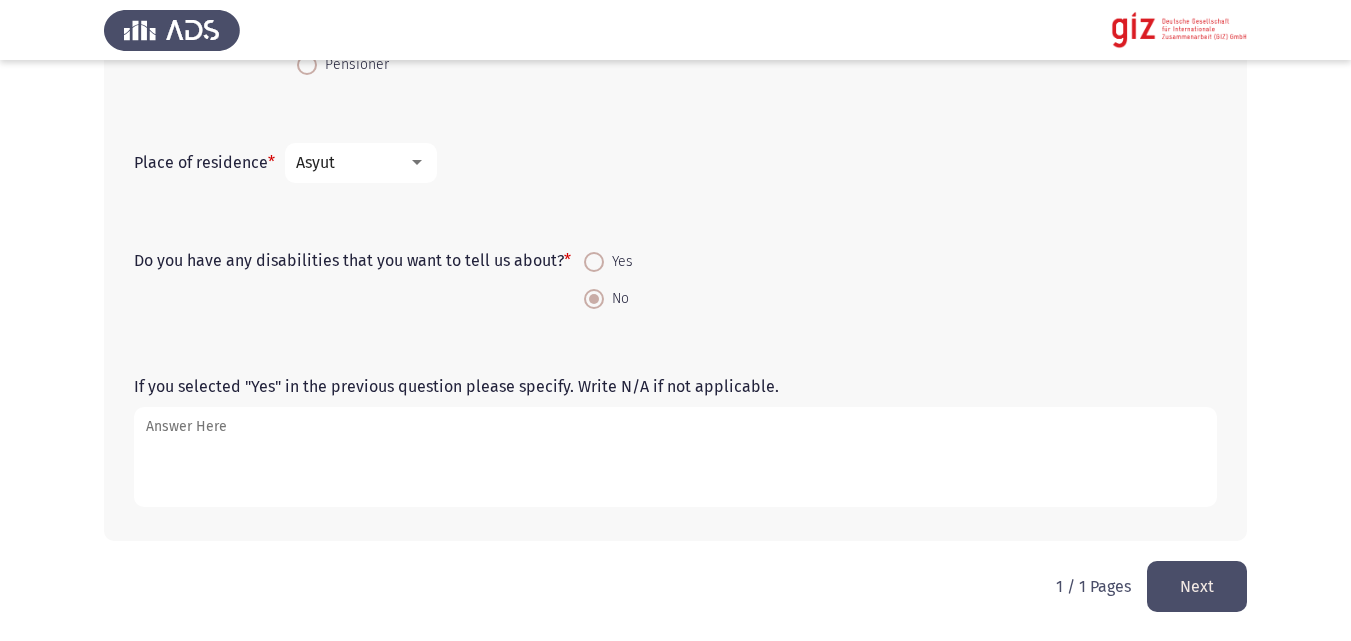 click on "Next" 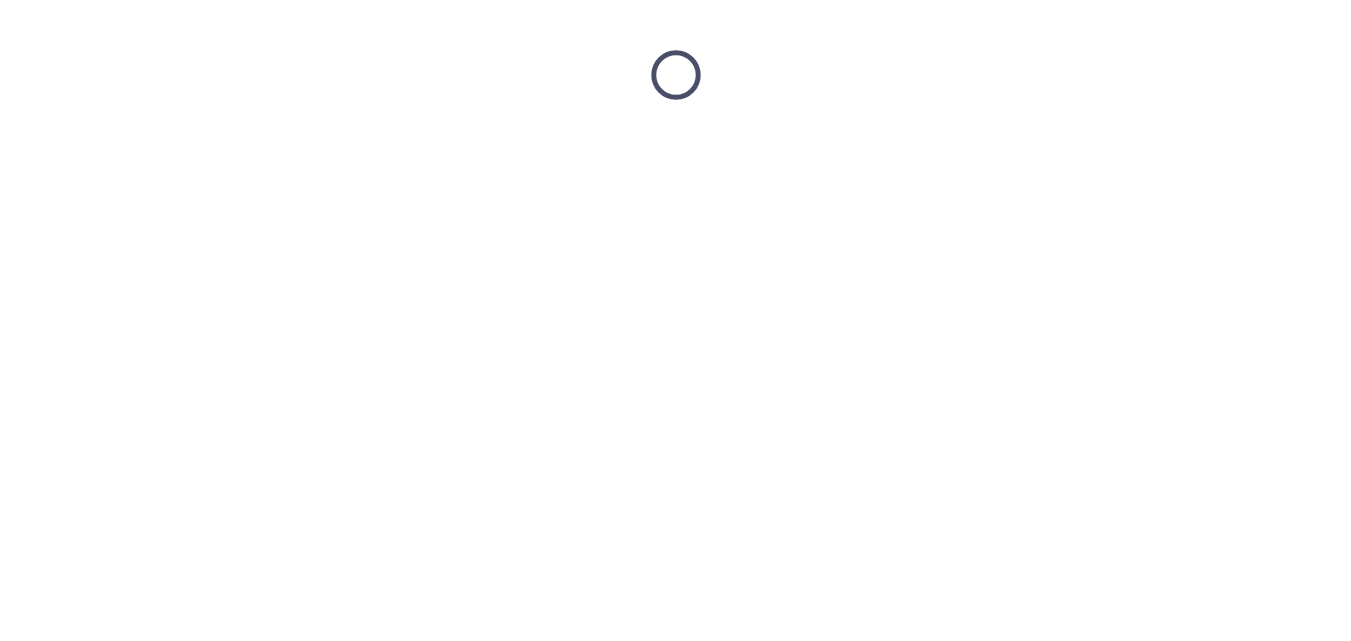 scroll, scrollTop: 0, scrollLeft: 0, axis: both 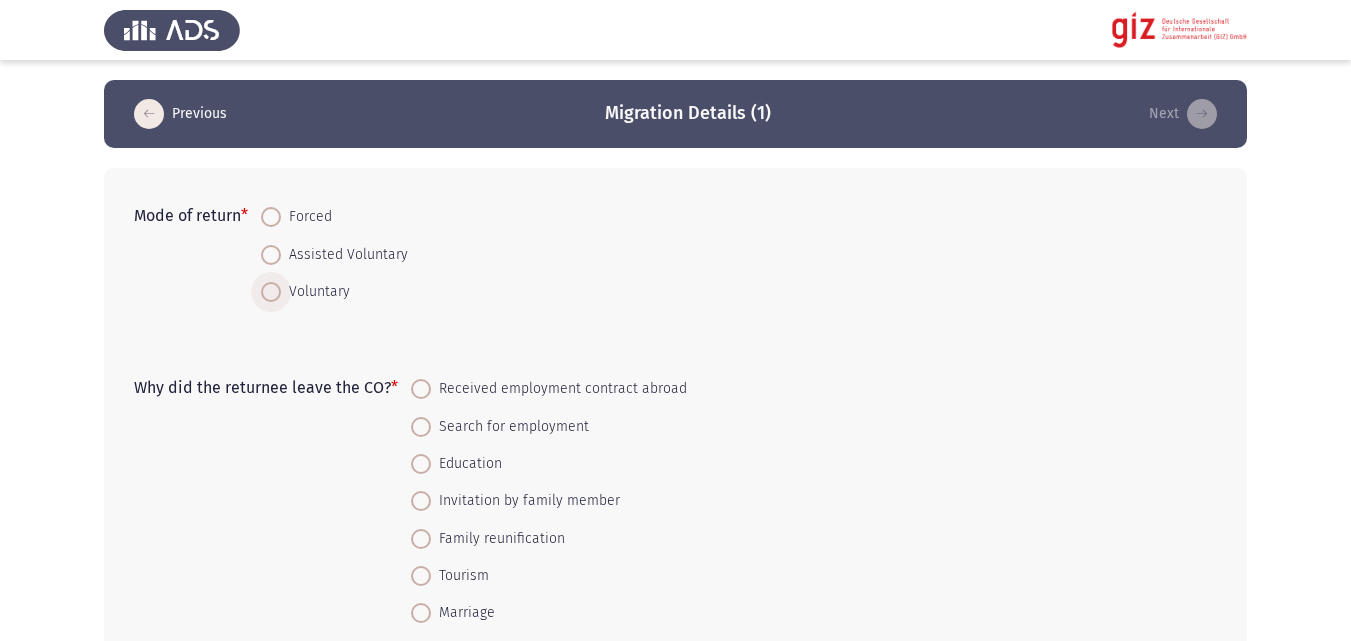 click on "Voluntary" at bounding box center (315, 292) 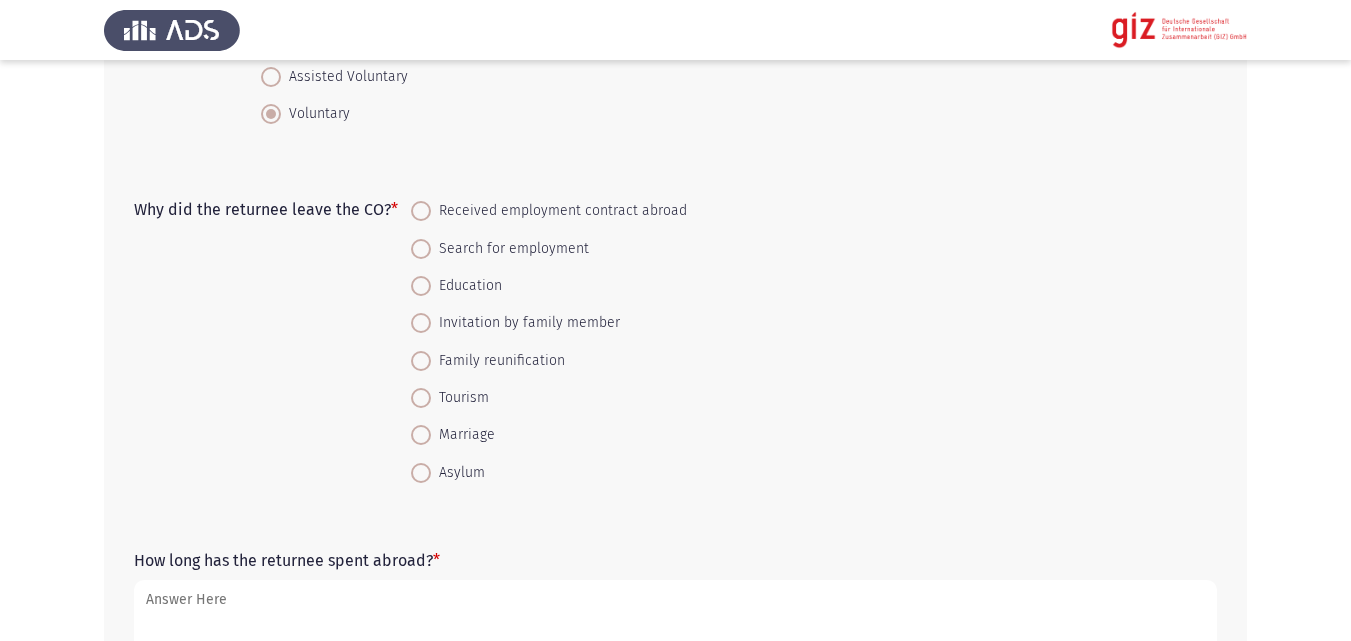 scroll, scrollTop: 236, scrollLeft: 0, axis: vertical 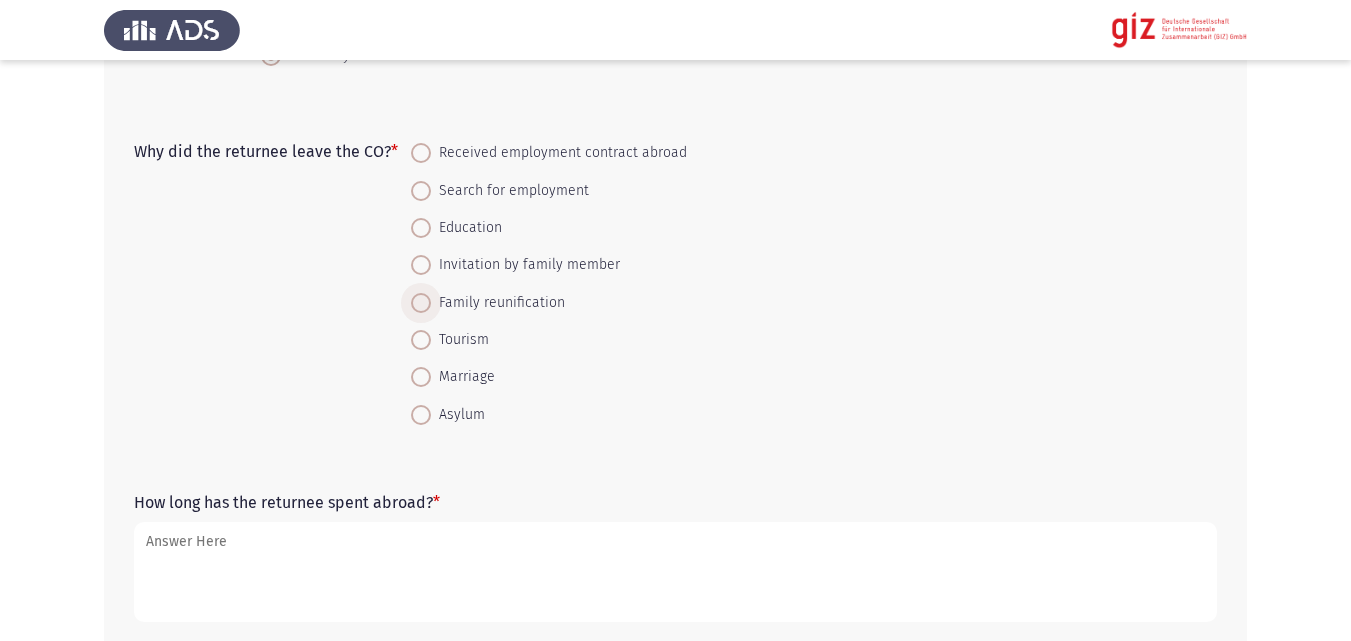 click on "Family reunification" at bounding box center [498, 303] 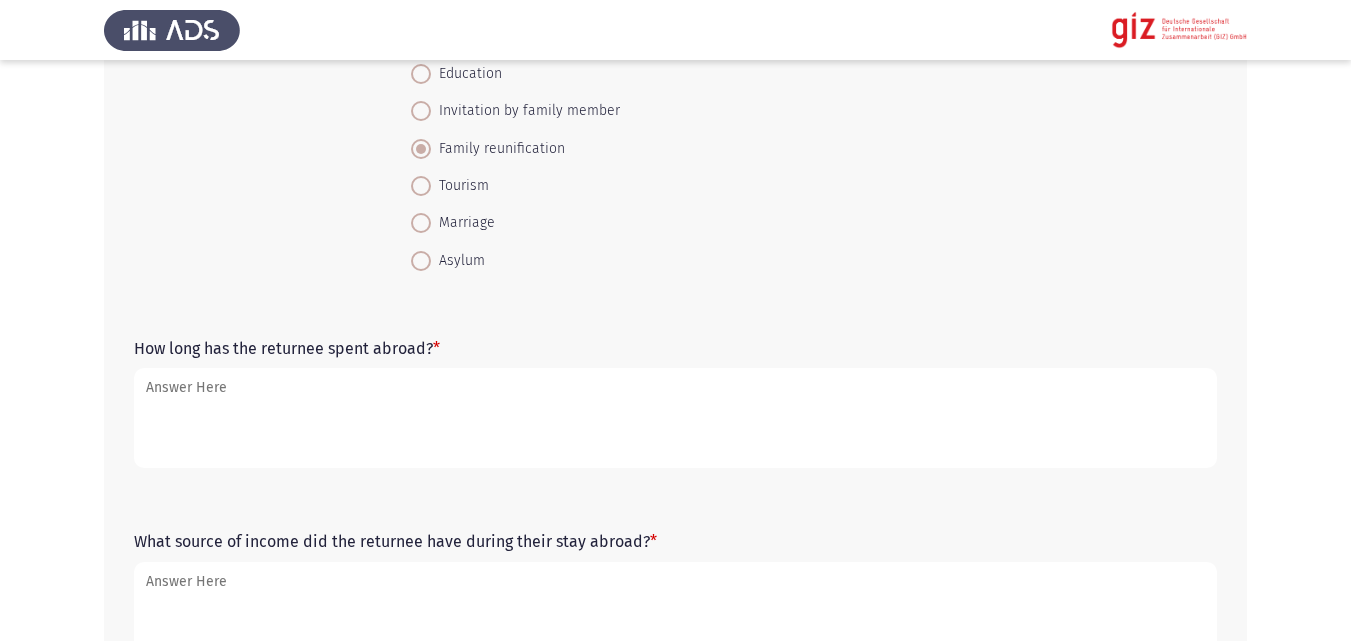 scroll, scrollTop: 440, scrollLeft: 0, axis: vertical 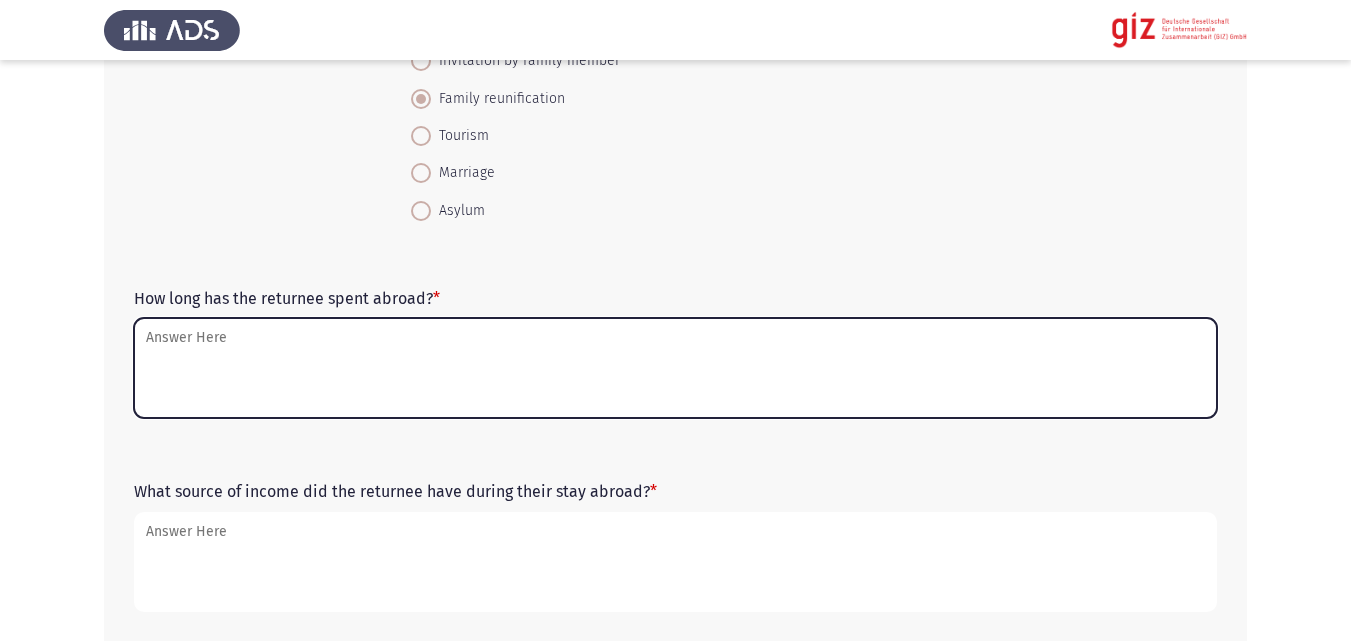 click on "How long has the returnee spent abroad?   *" at bounding box center [675, 368] 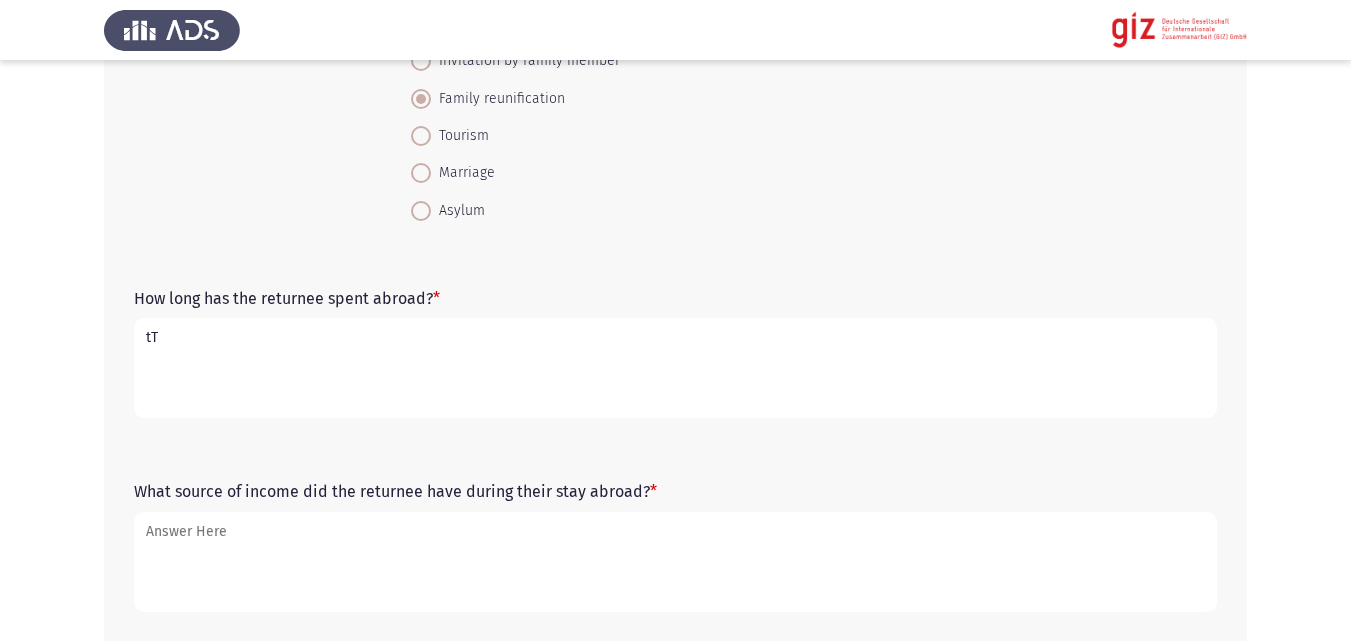 type on "t" 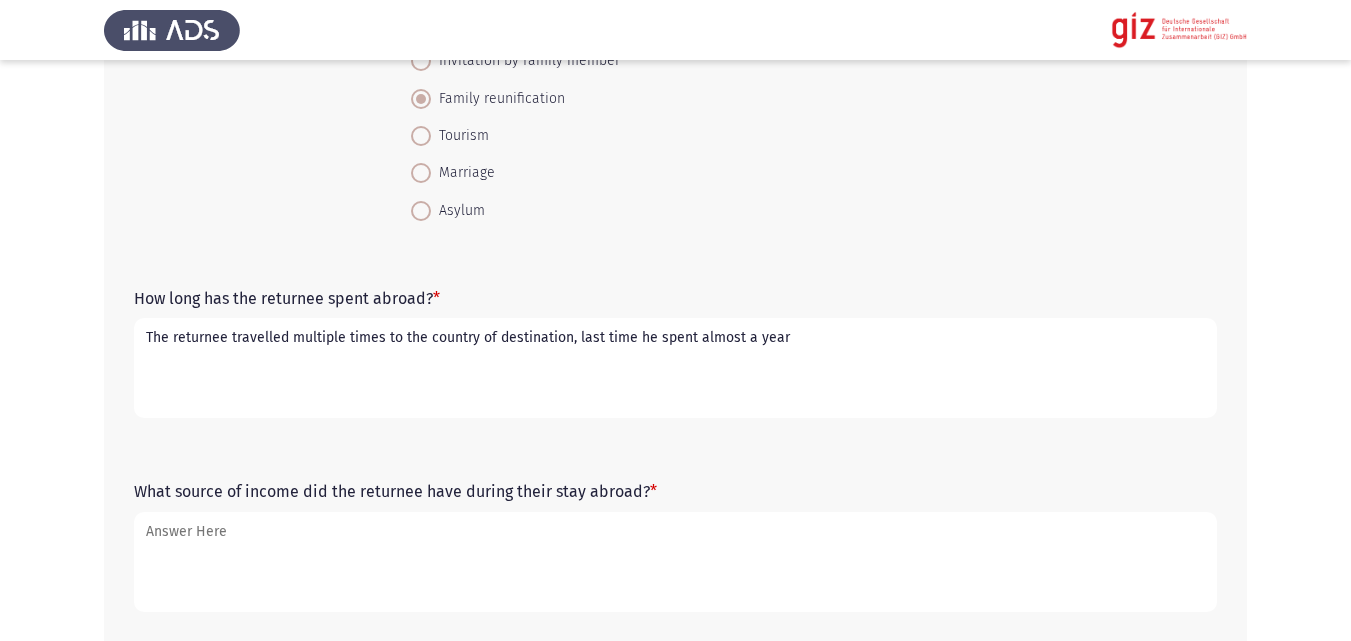 type on "The returnee travelled multiple times to the country of destination, last time he spent almost a year" 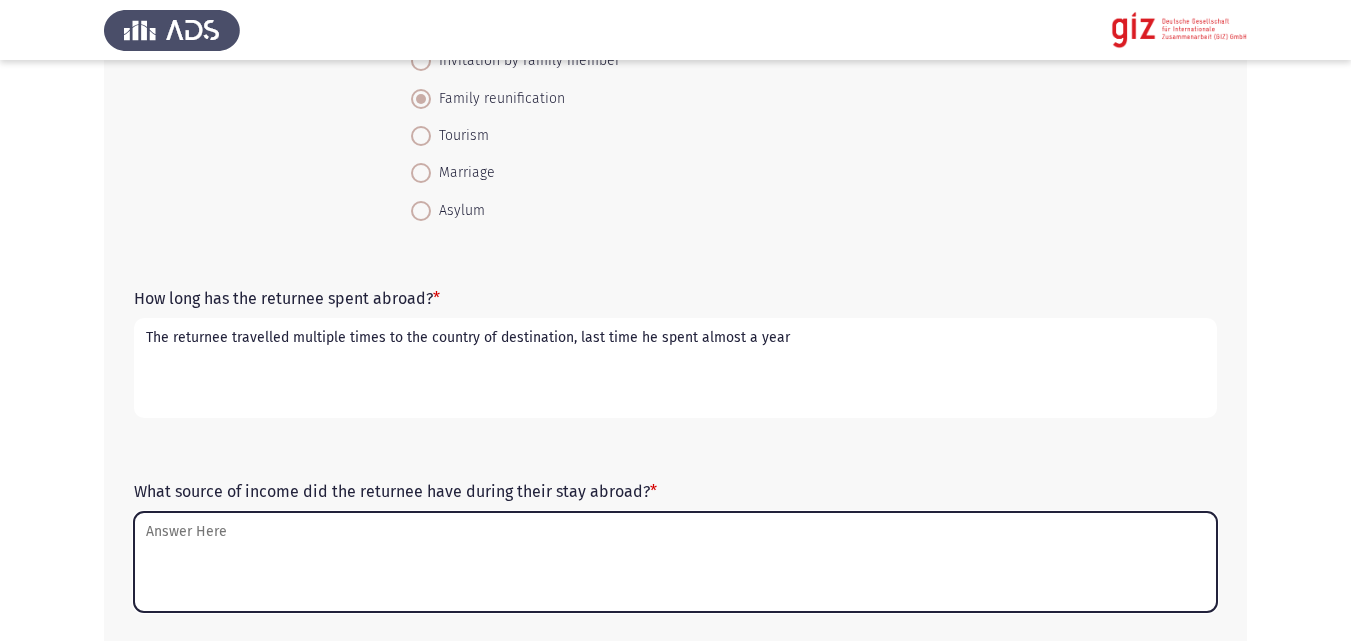 click on "What source of income did the returnee have during their stay abroad?   *" at bounding box center [675, 562] 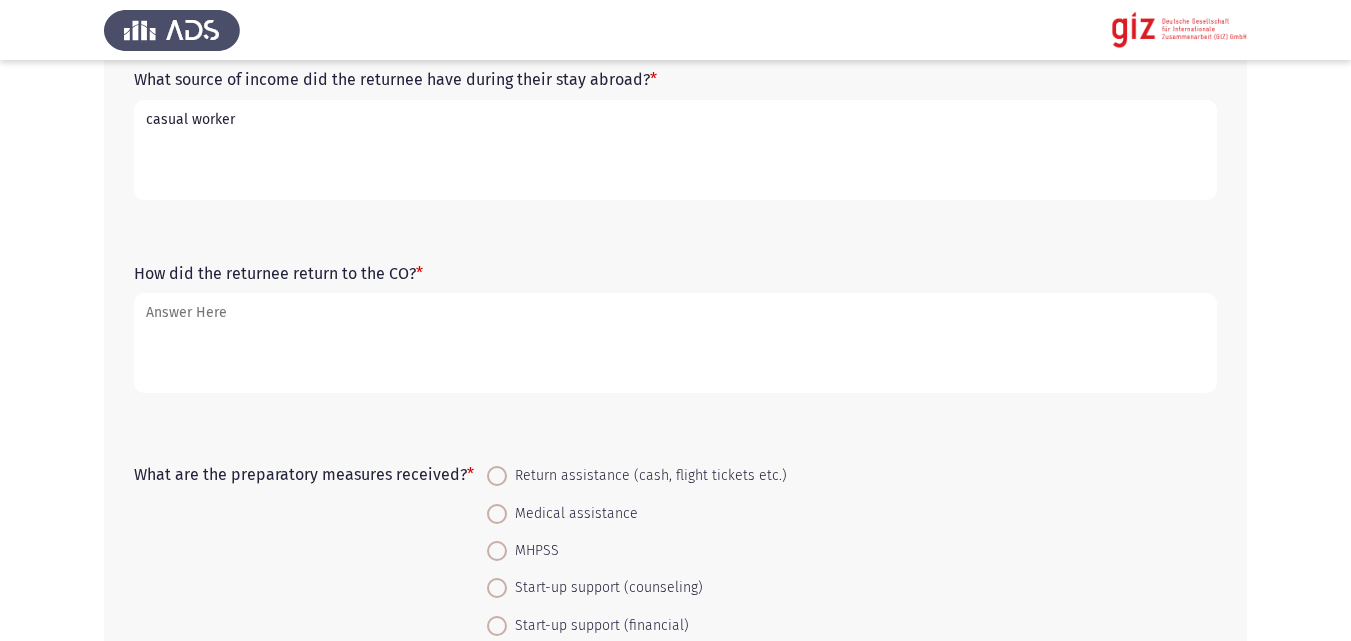 scroll, scrollTop: 855, scrollLeft: 0, axis: vertical 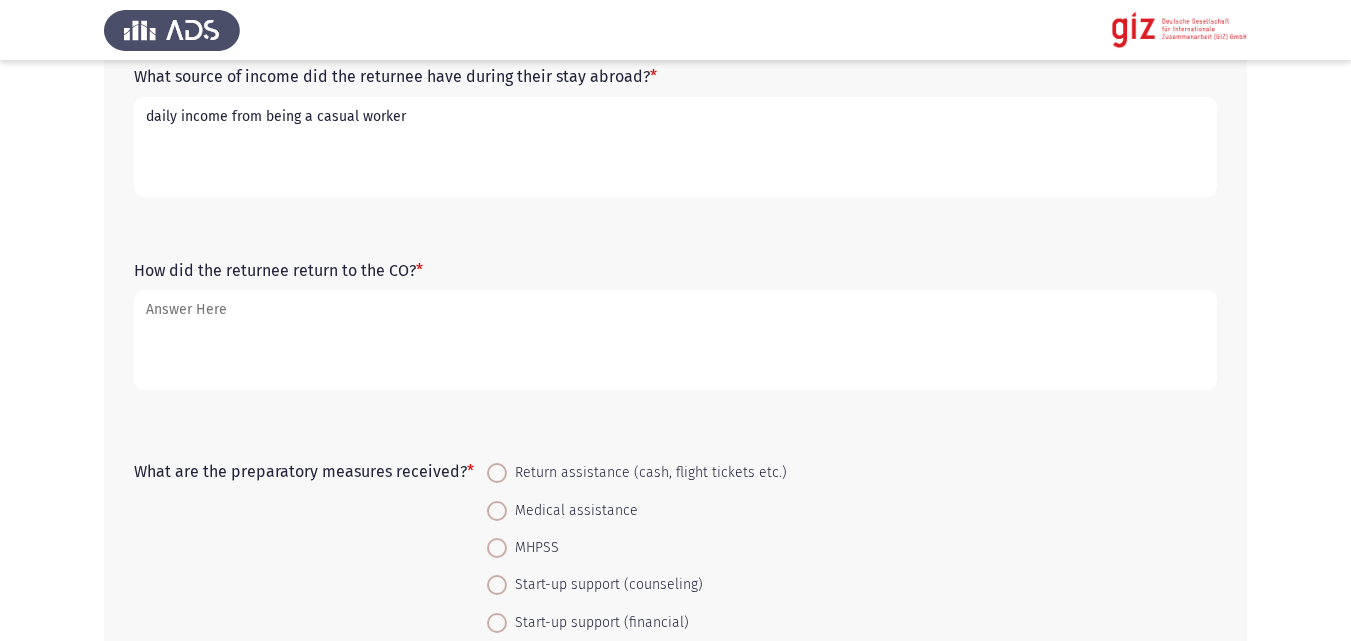 type on "daily income from being a casual worker" 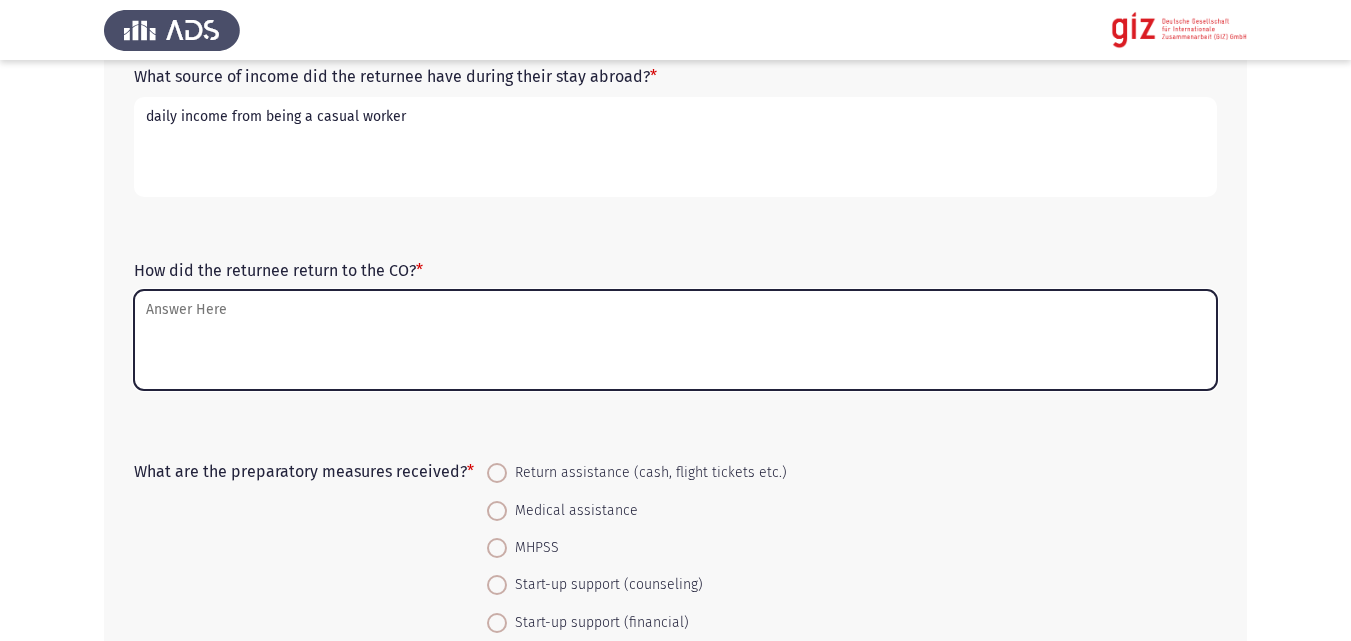 click on "How did the returnee return to the CO?   *" at bounding box center [675, 340] 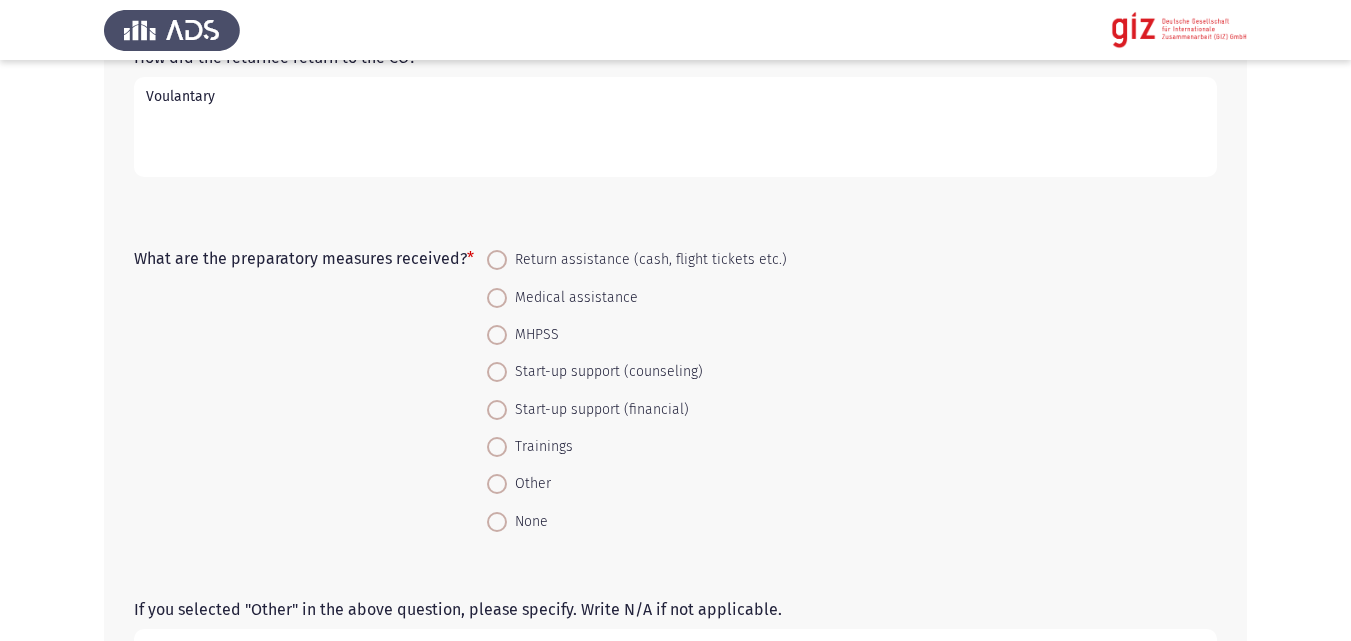 scroll, scrollTop: 1067, scrollLeft: 0, axis: vertical 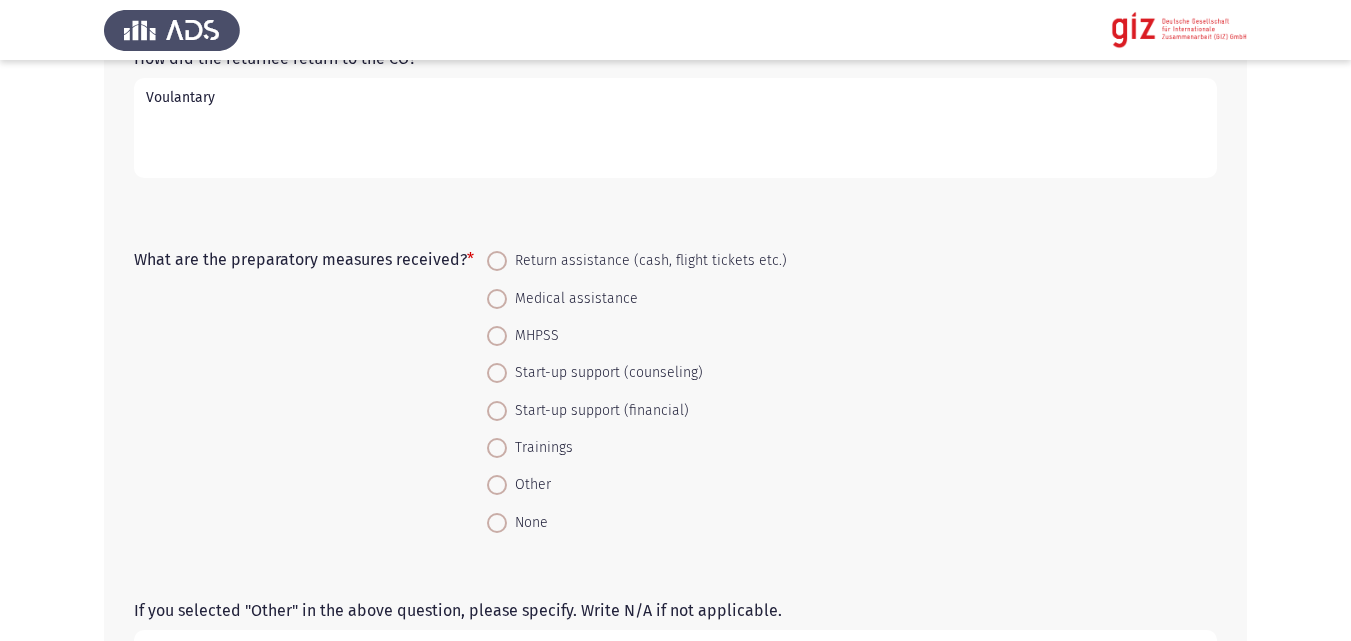 type on "Voulantary" 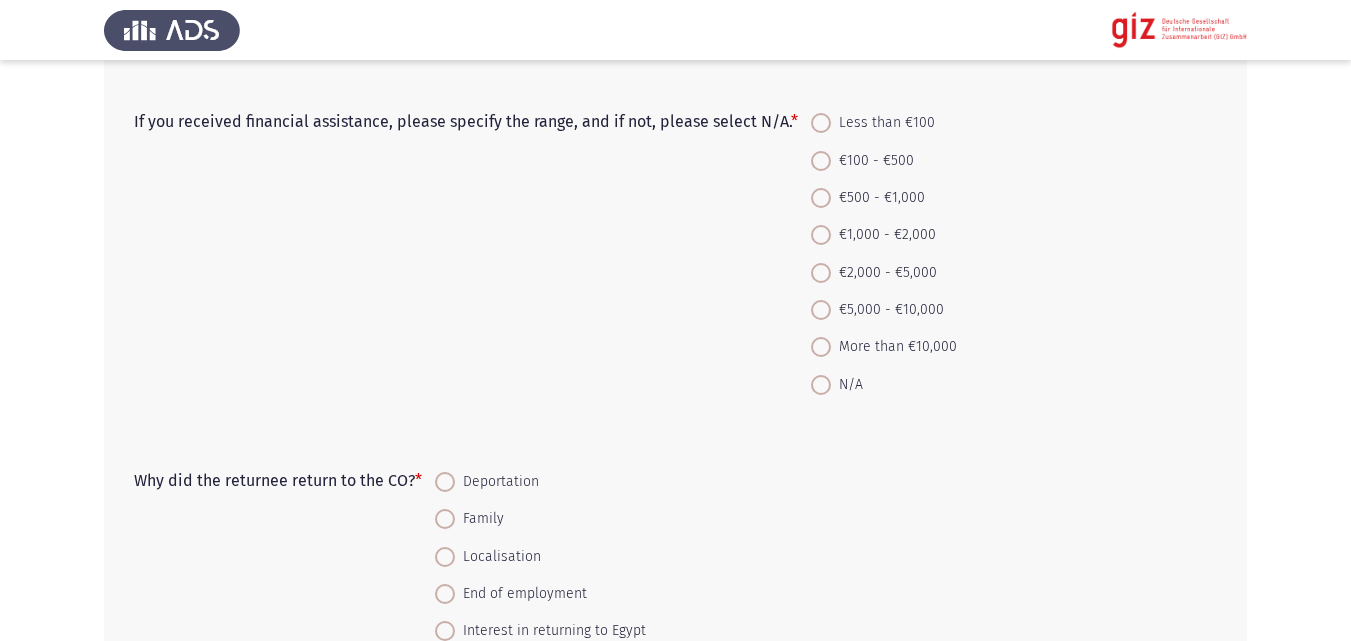 scroll, scrollTop: 1759, scrollLeft: 0, axis: vertical 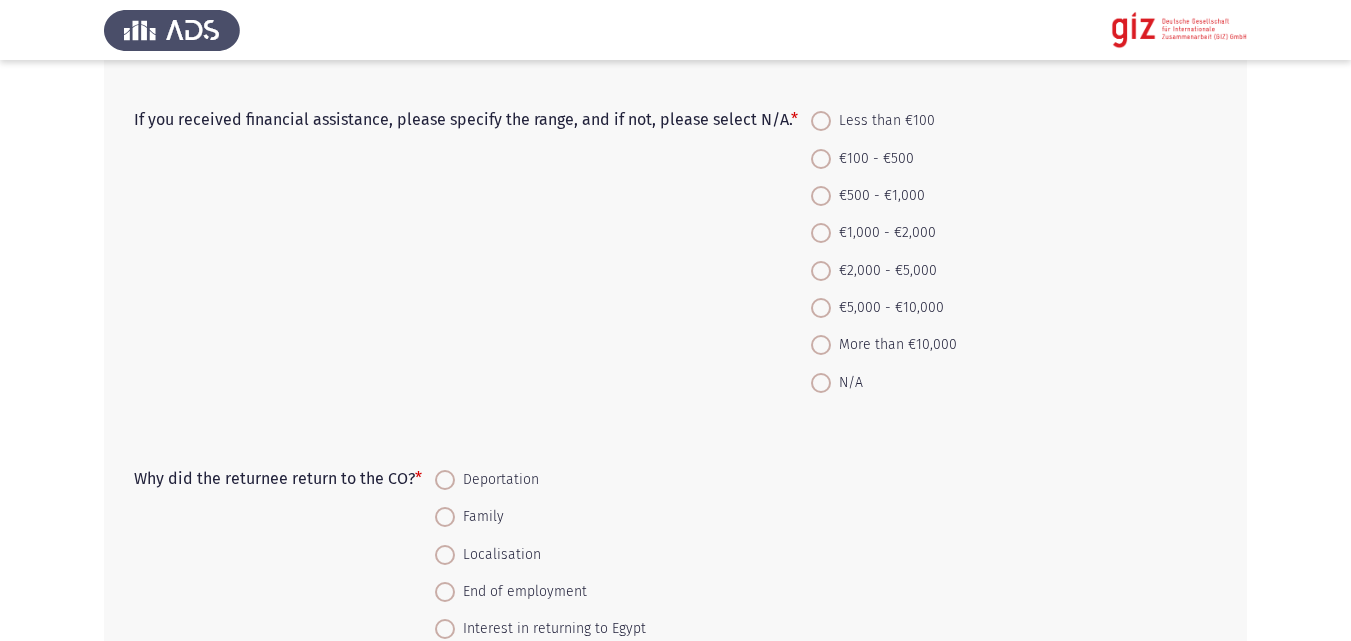 click on "N/A" at bounding box center [847, 383] 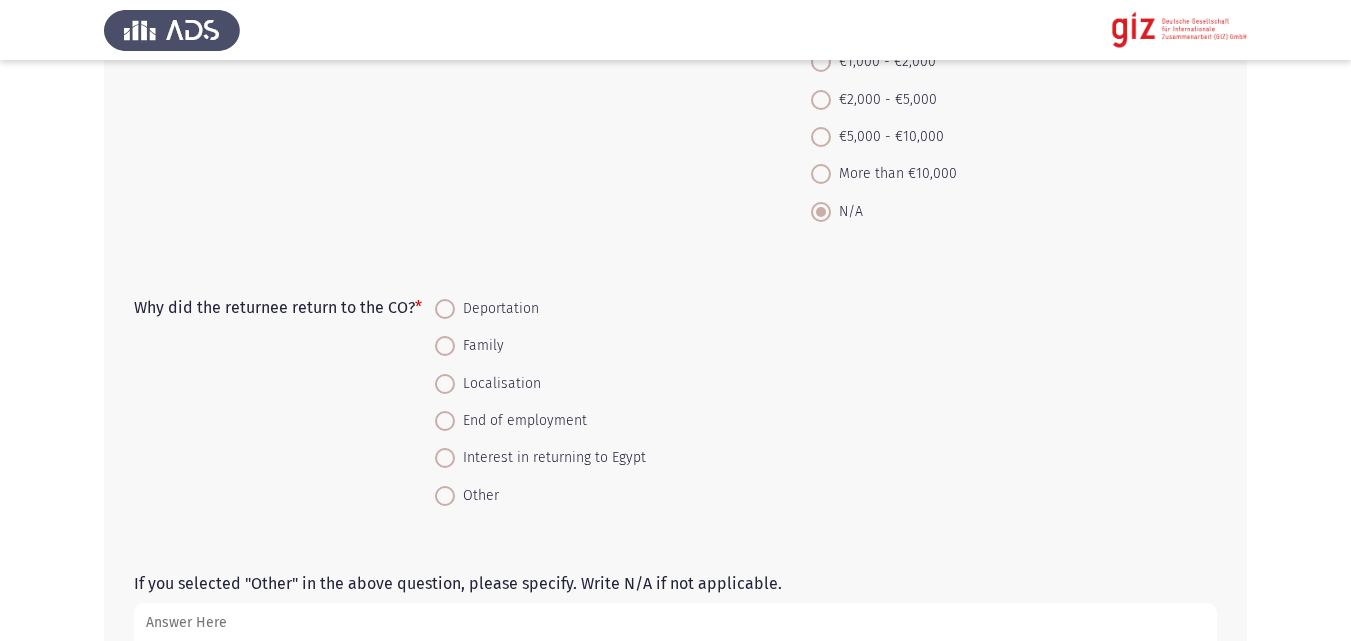 scroll, scrollTop: 2017, scrollLeft: 0, axis: vertical 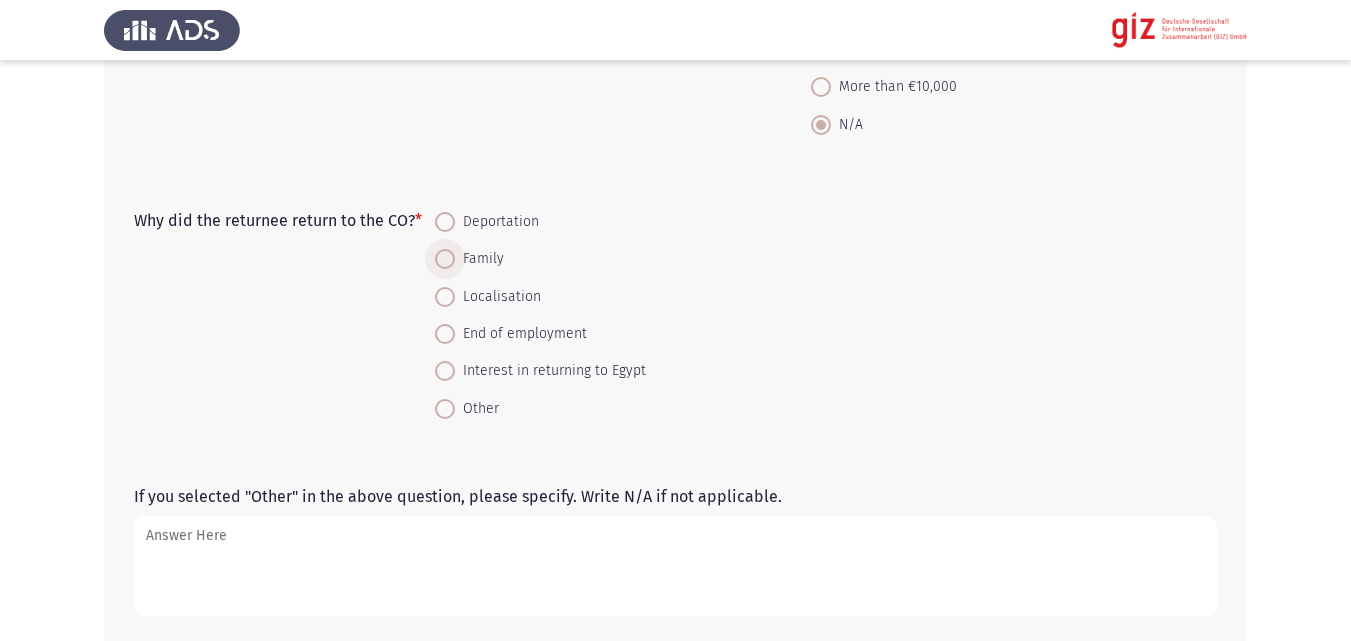 click on "Family" at bounding box center (479, 259) 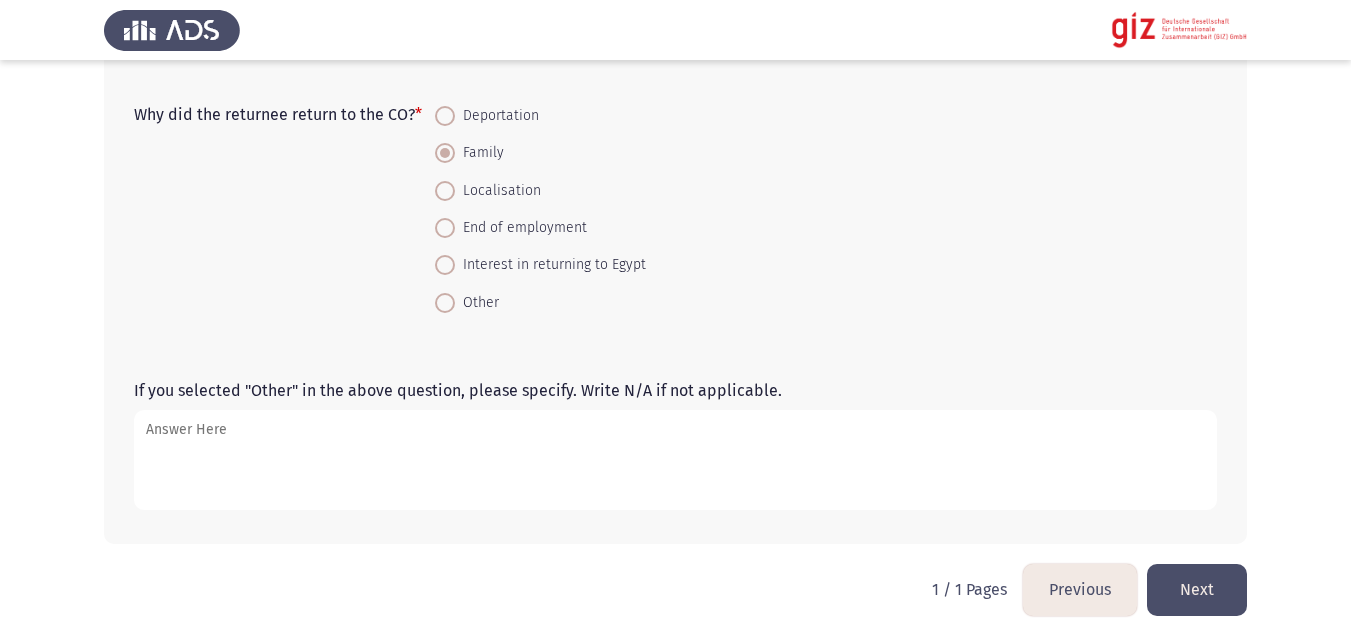 scroll, scrollTop: 2126, scrollLeft: 0, axis: vertical 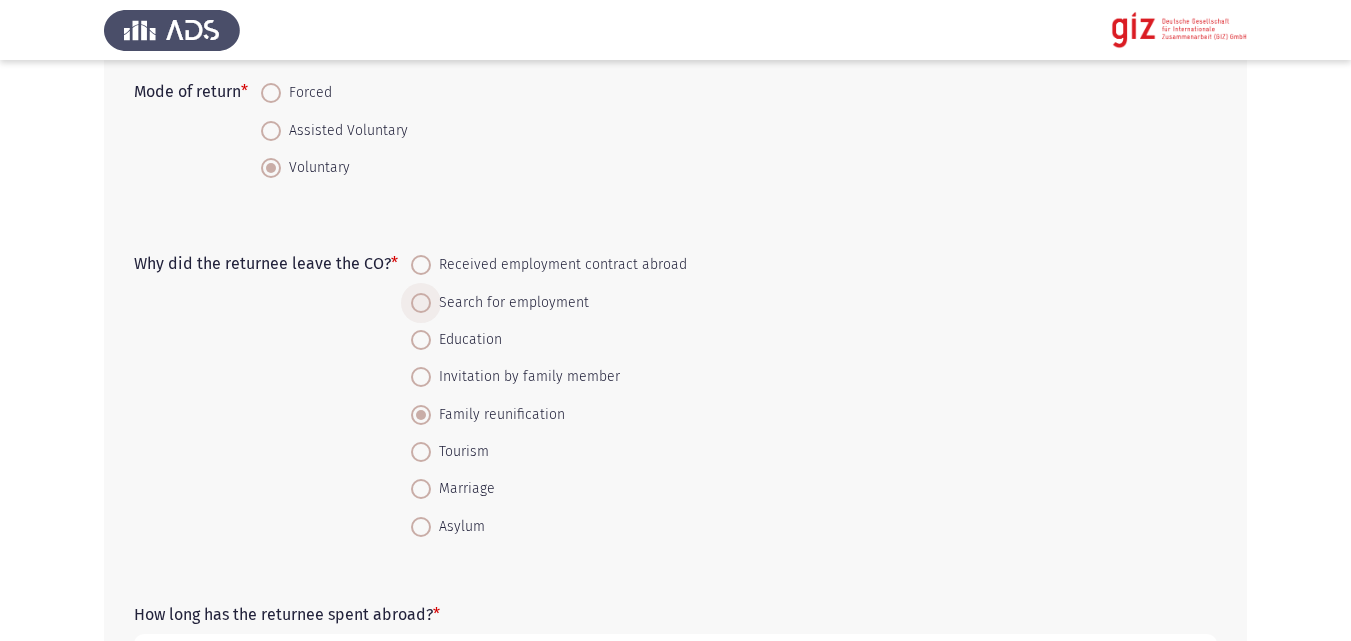 click on "Search for employment" at bounding box center [510, 303] 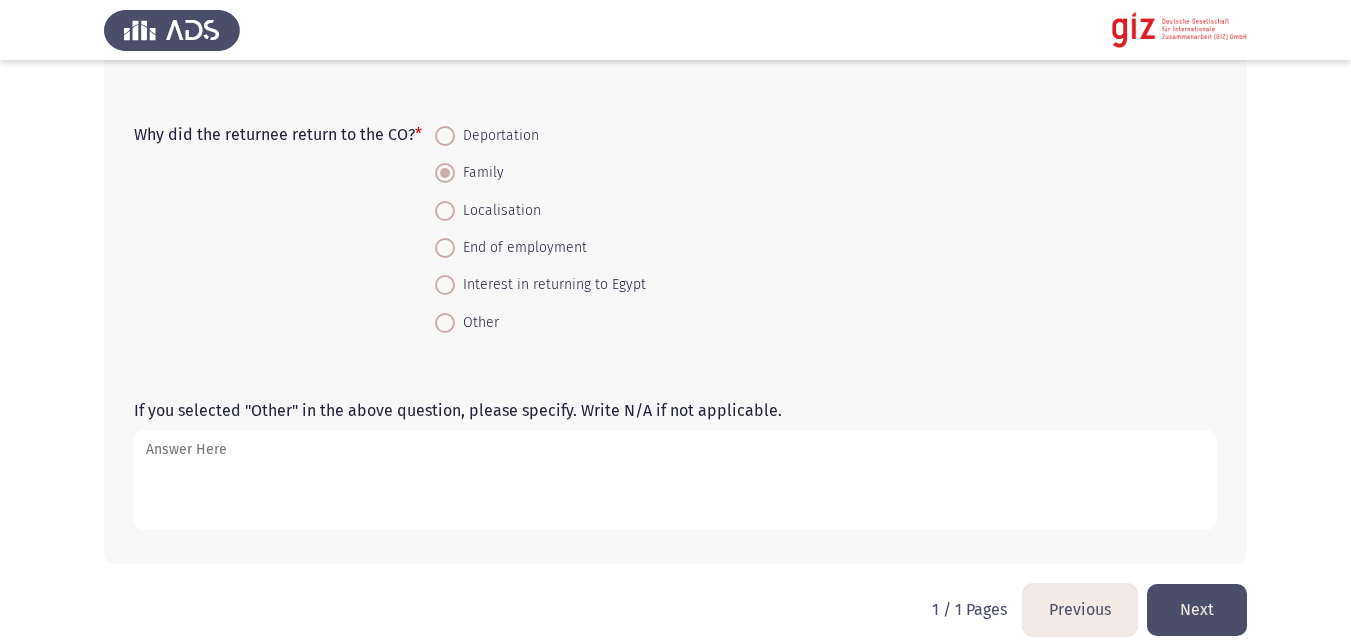 scroll, scrollTop: 2126, scrollLeft: 0, axis: vertical 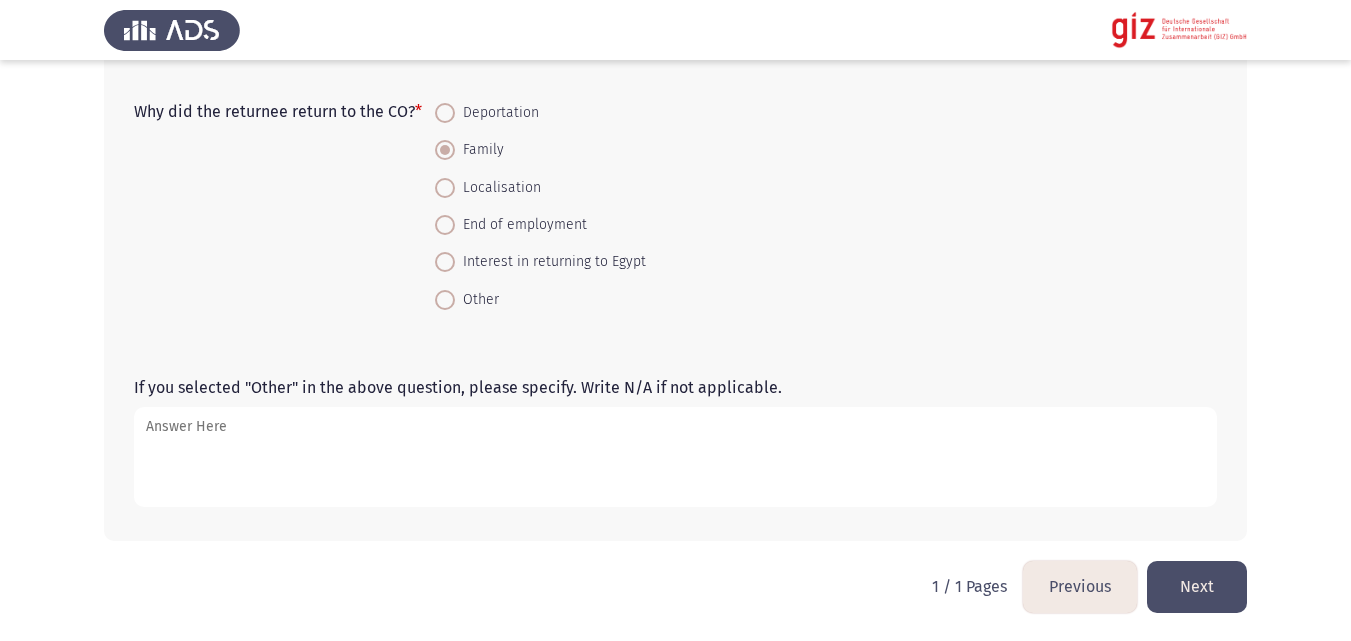click on "Next" 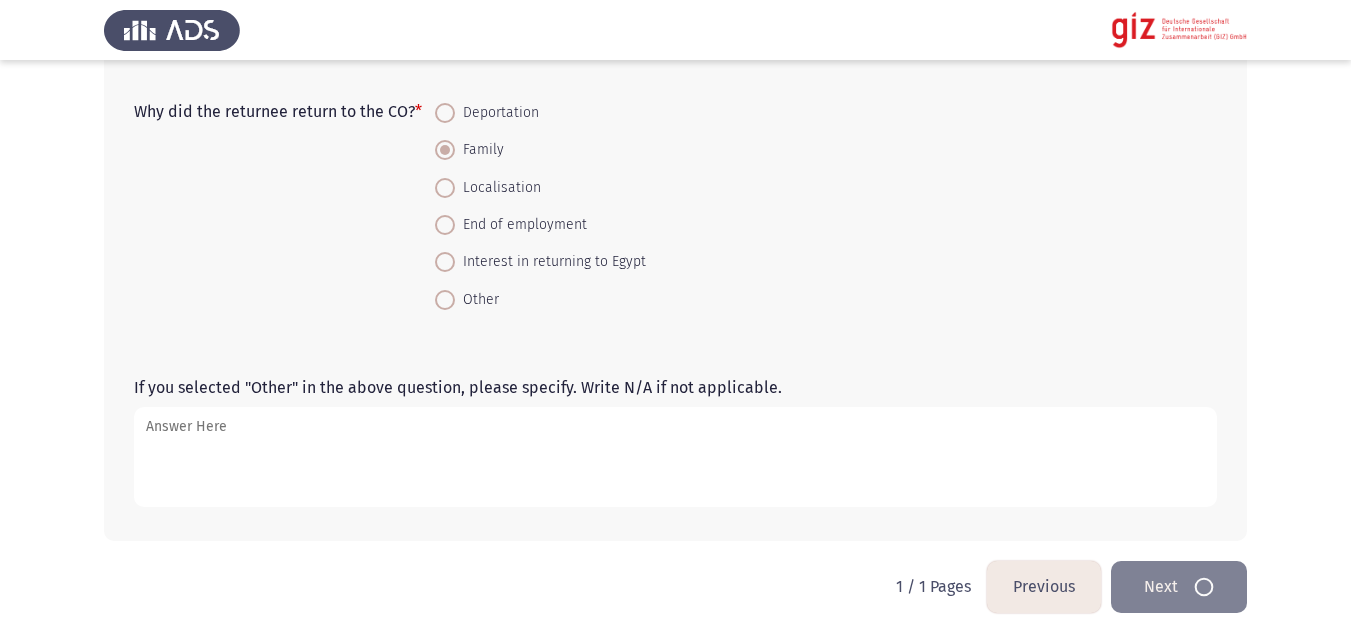 scroll, scrollTop: 0, scrollLeft: 0, axis: both 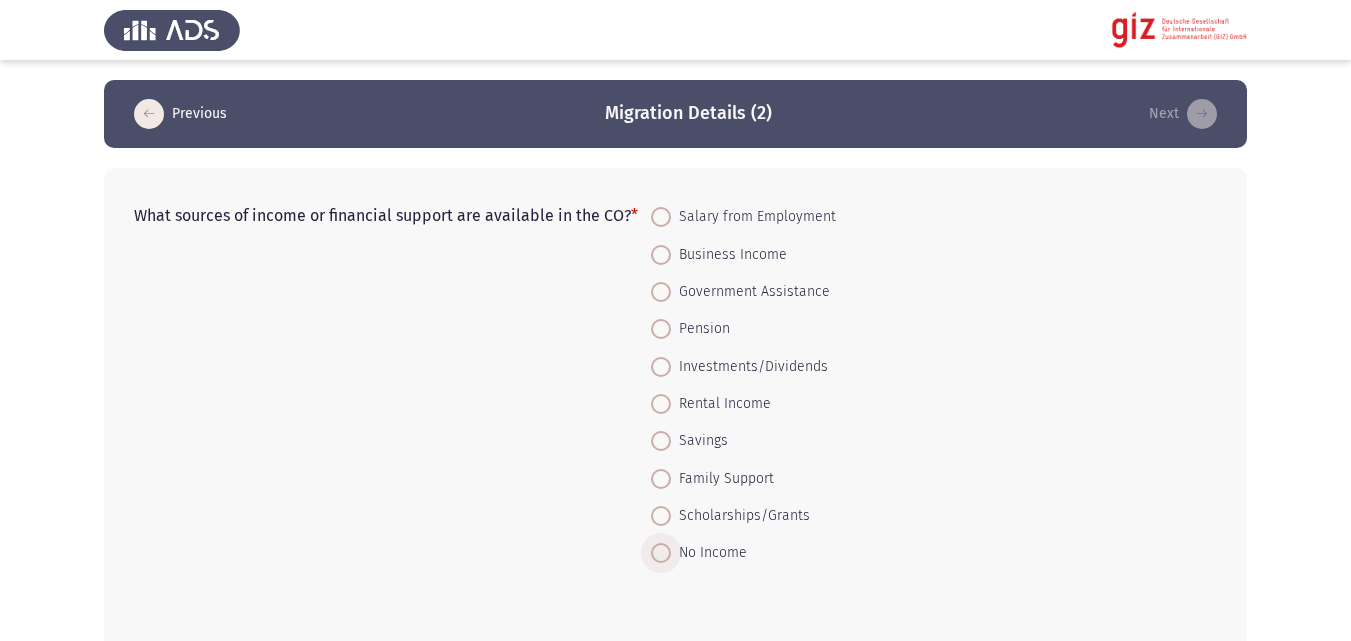 click on "No Income" at bounding box center (709, 553) 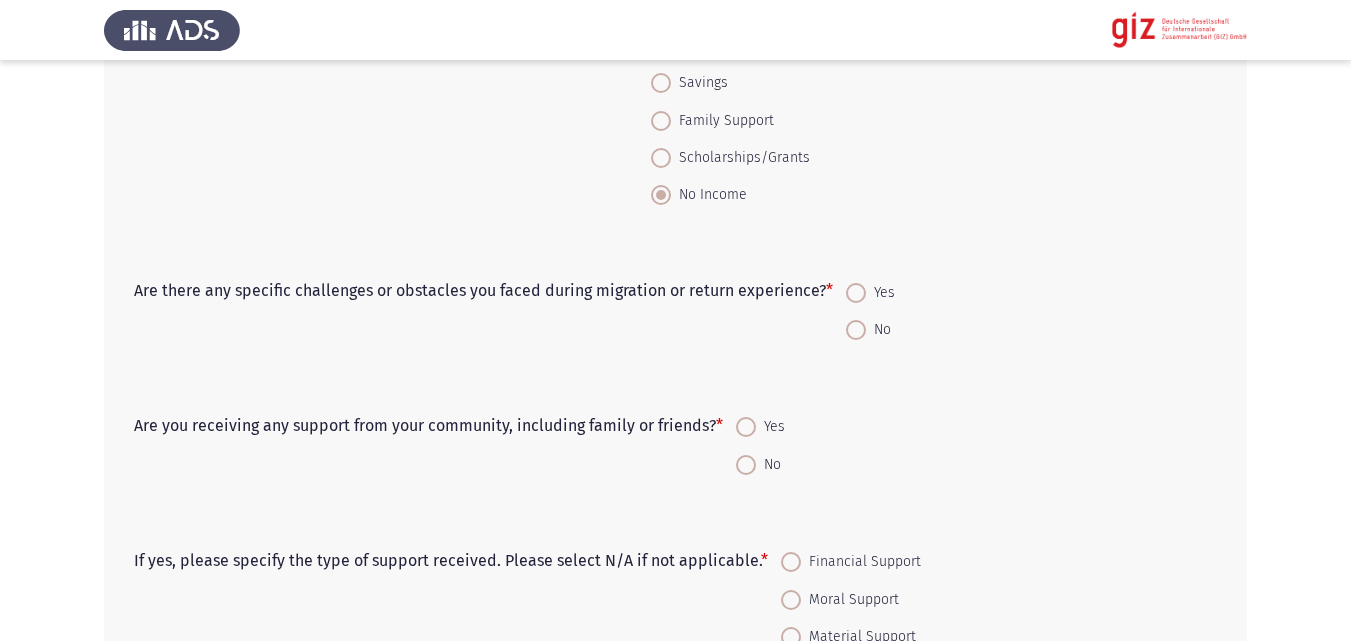 scroll, scrollTop: 368, scrollLeft: 0, axis: vertical 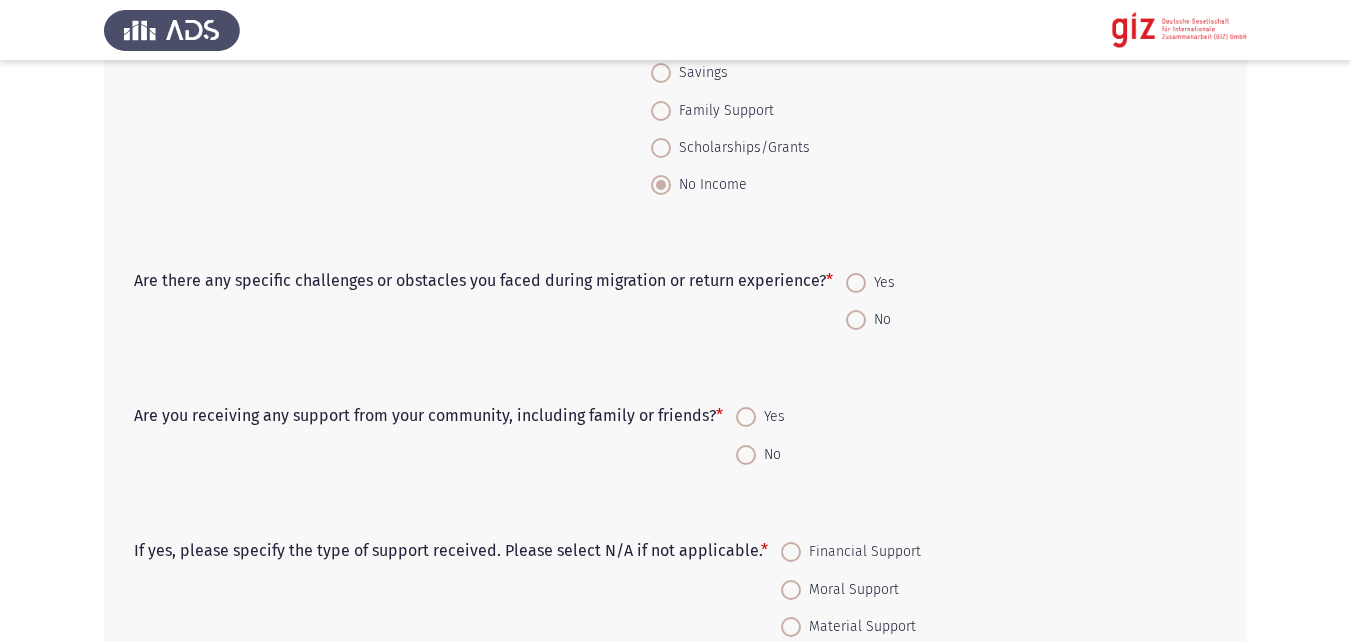 click on "No" at bounding box center [878, 320] 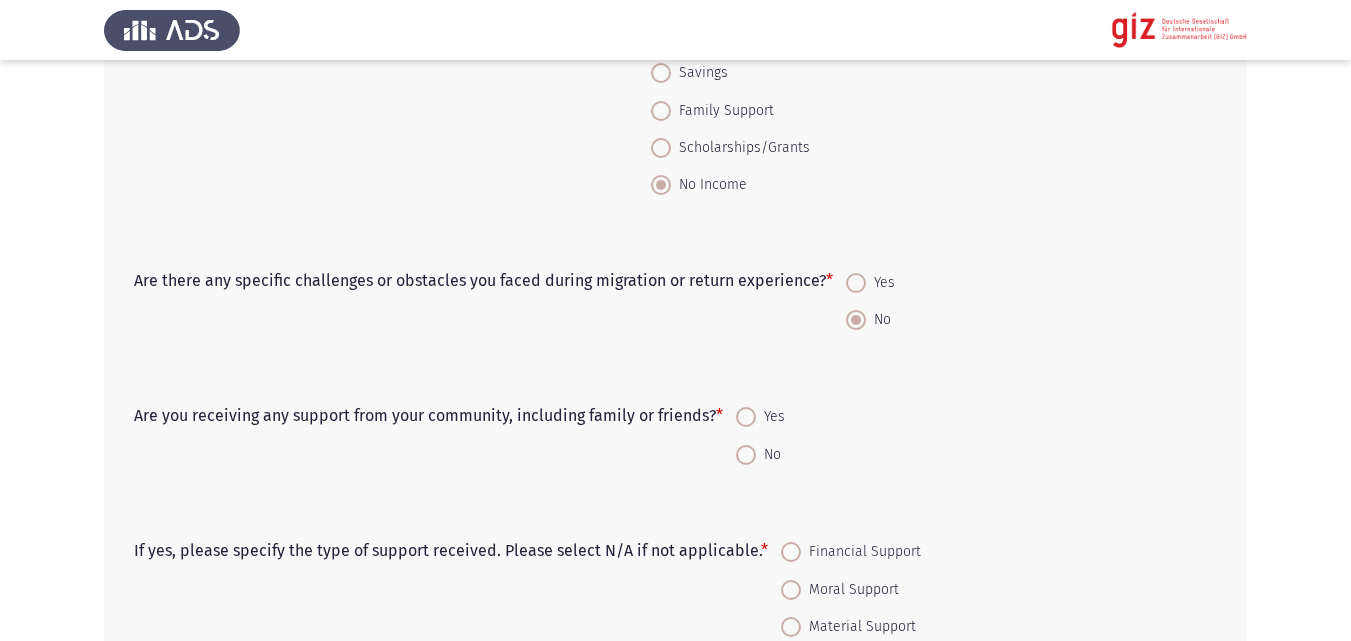 click at bounding box center [856, 283] 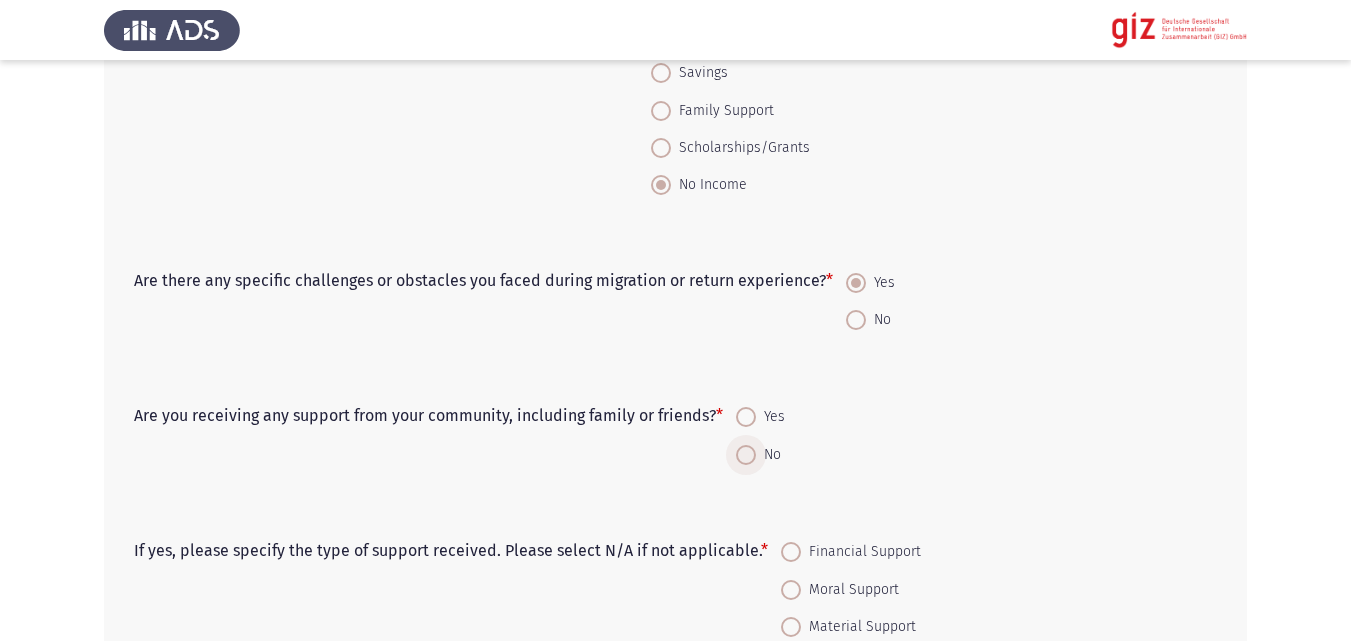 click on "No" at bounding box center [768, 455] 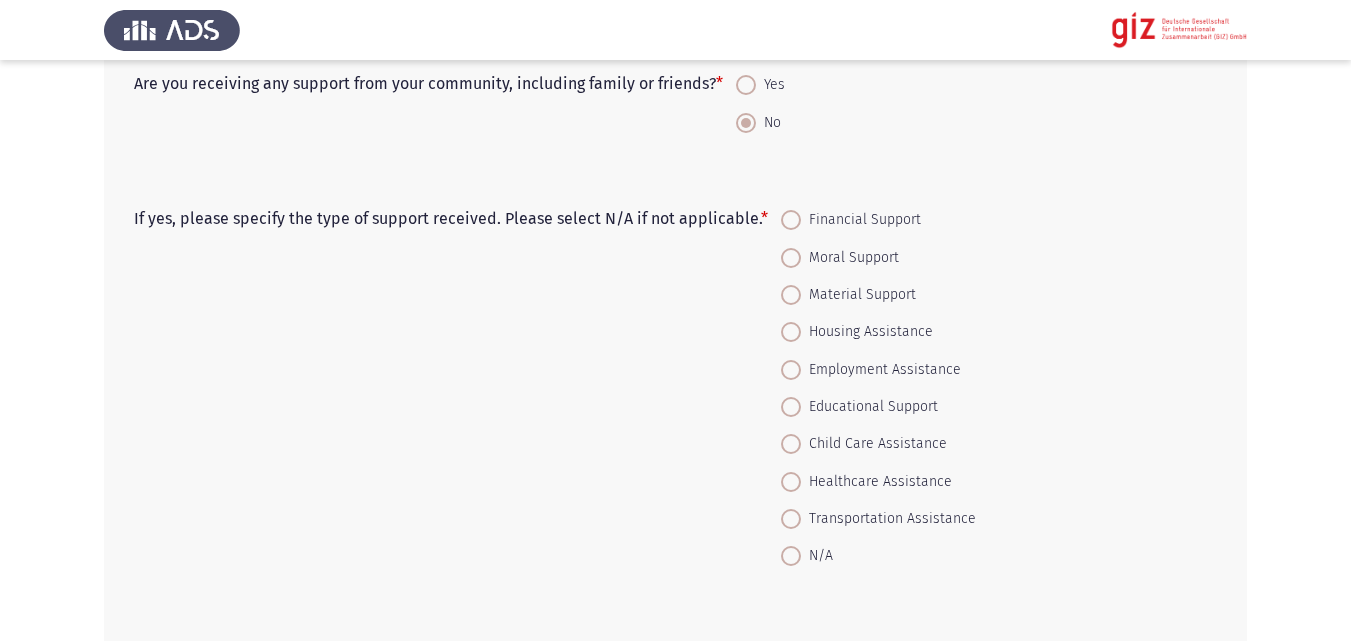 scroll, scrollTop: 701, scrollLeft: 0, axis: vertical 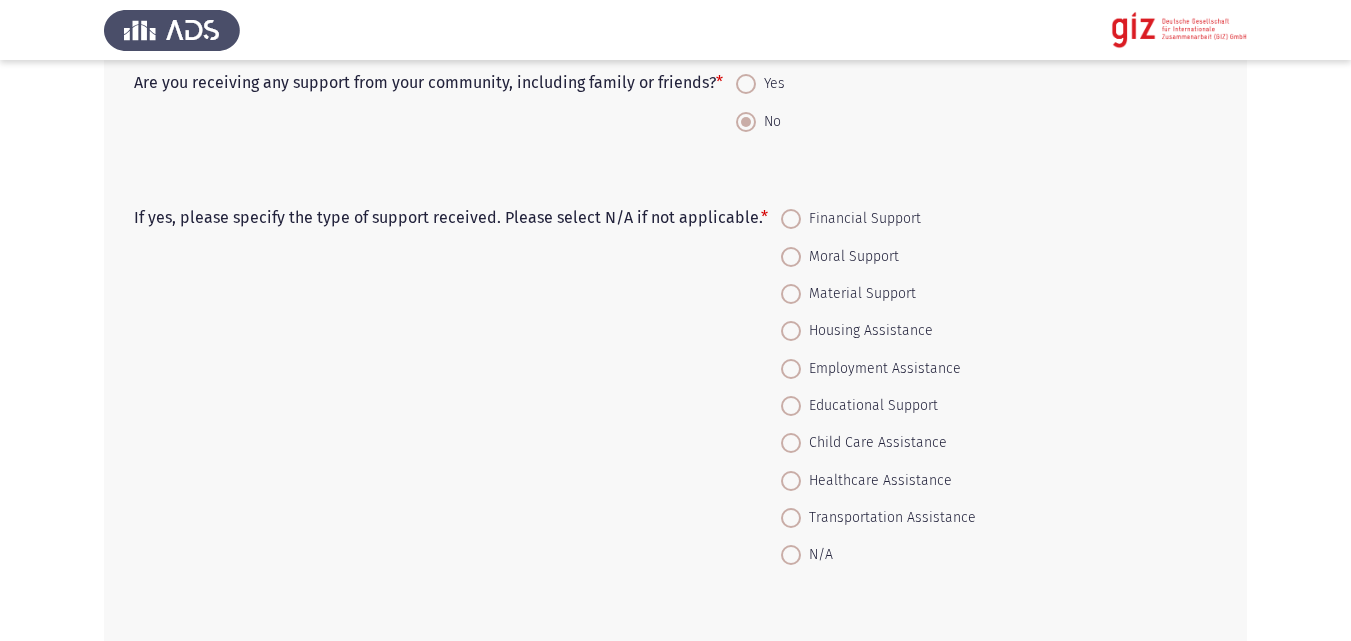 click on "N/A" at bounding box center [878, 554] 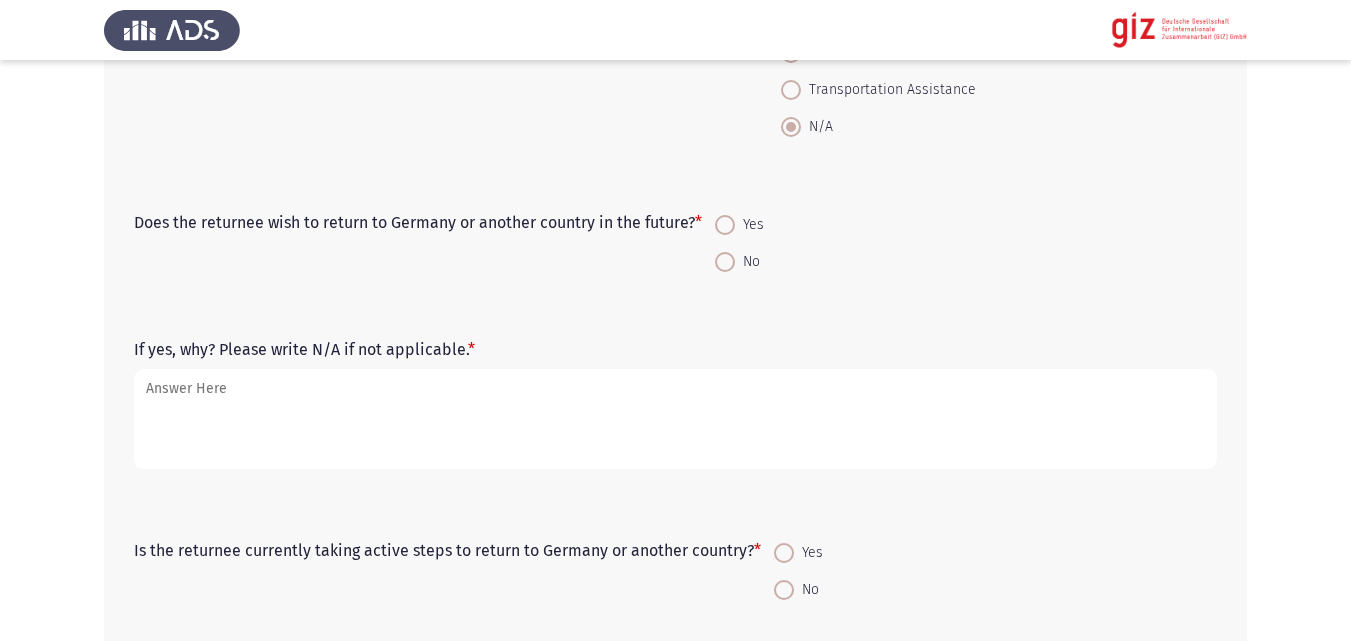 scroll, scrollTop: 1130, scrollLeft: 0, axis: vertical 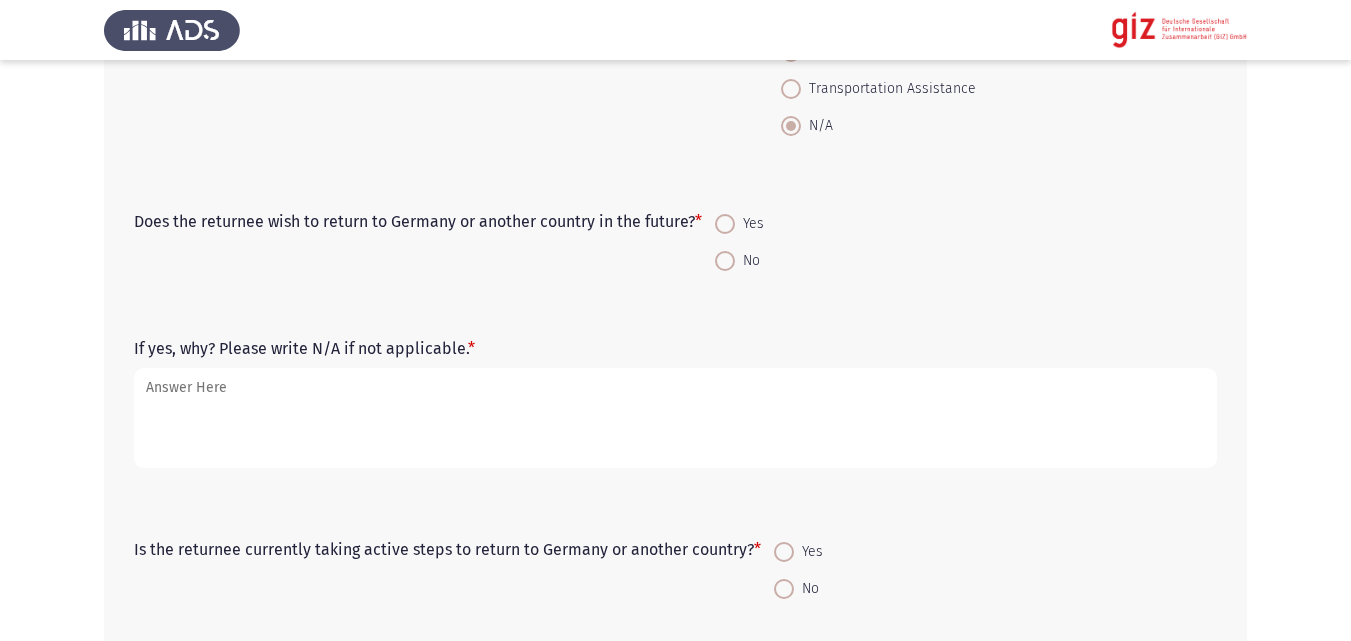 click at bounding box center (725, 261) 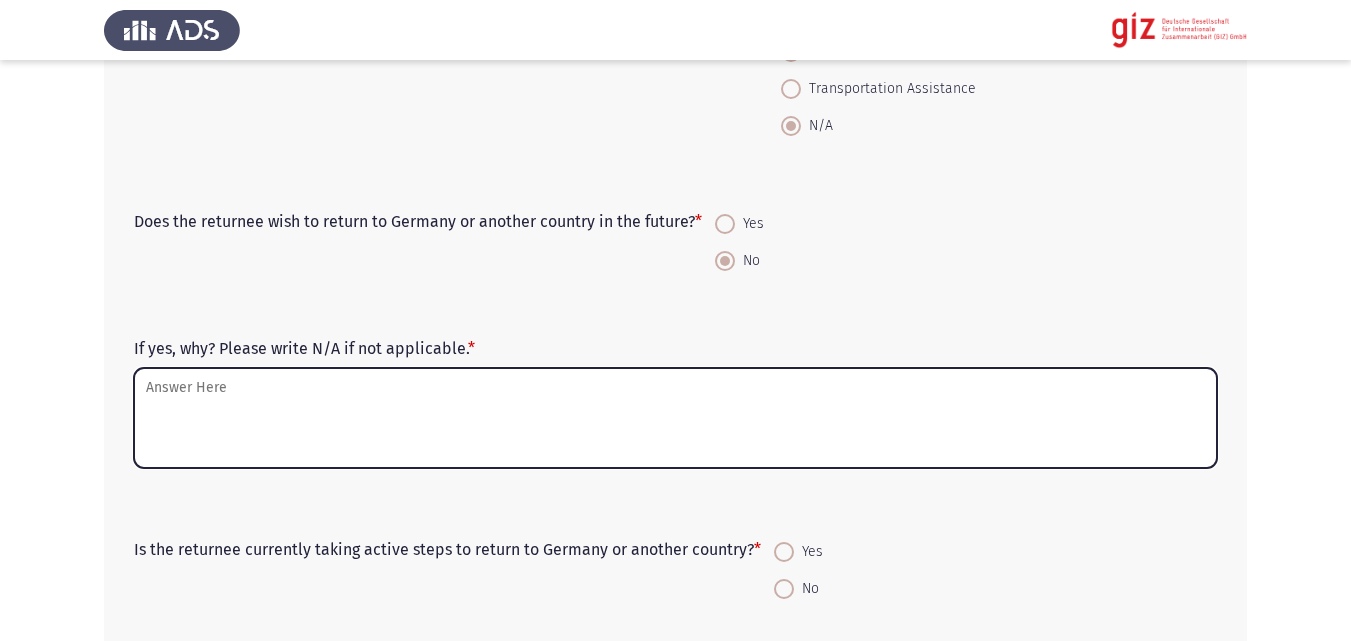 click on "If yes, why? Please write N/A if not applicable.   *" at bounding box center [675, 418] 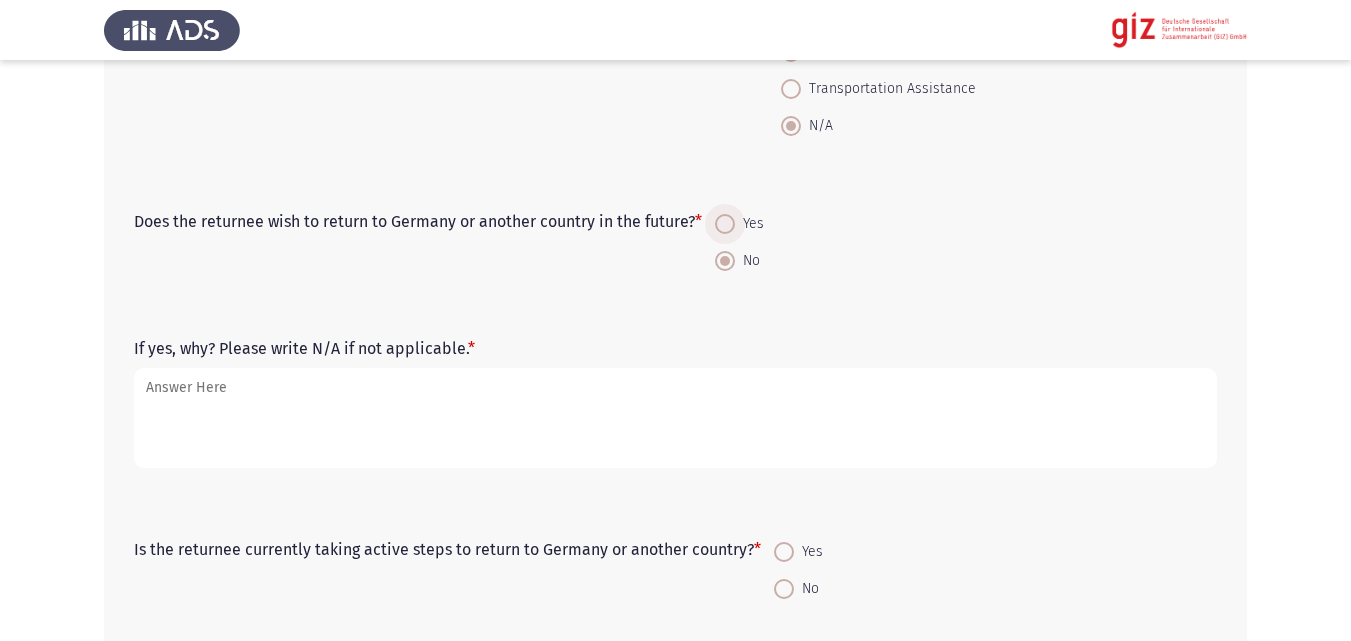 click on "Yes" at bounding box center [749, 224] 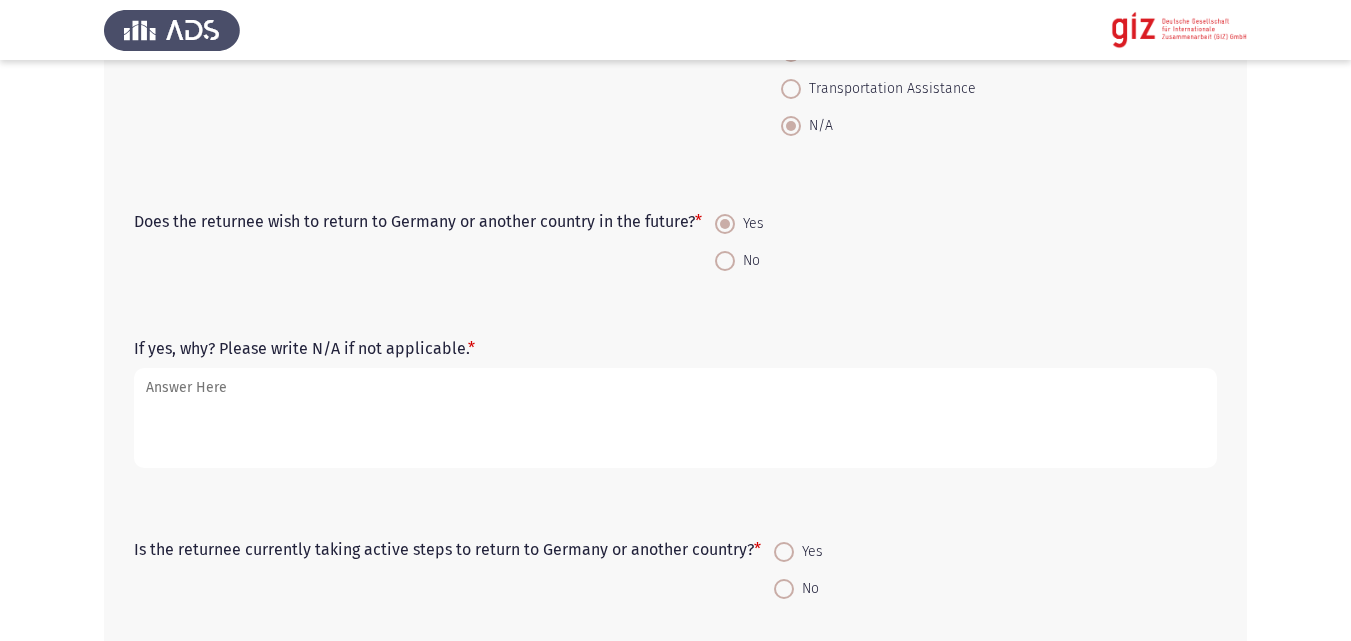 click on "If yes, why? Please write N/A if not applicable.   *" 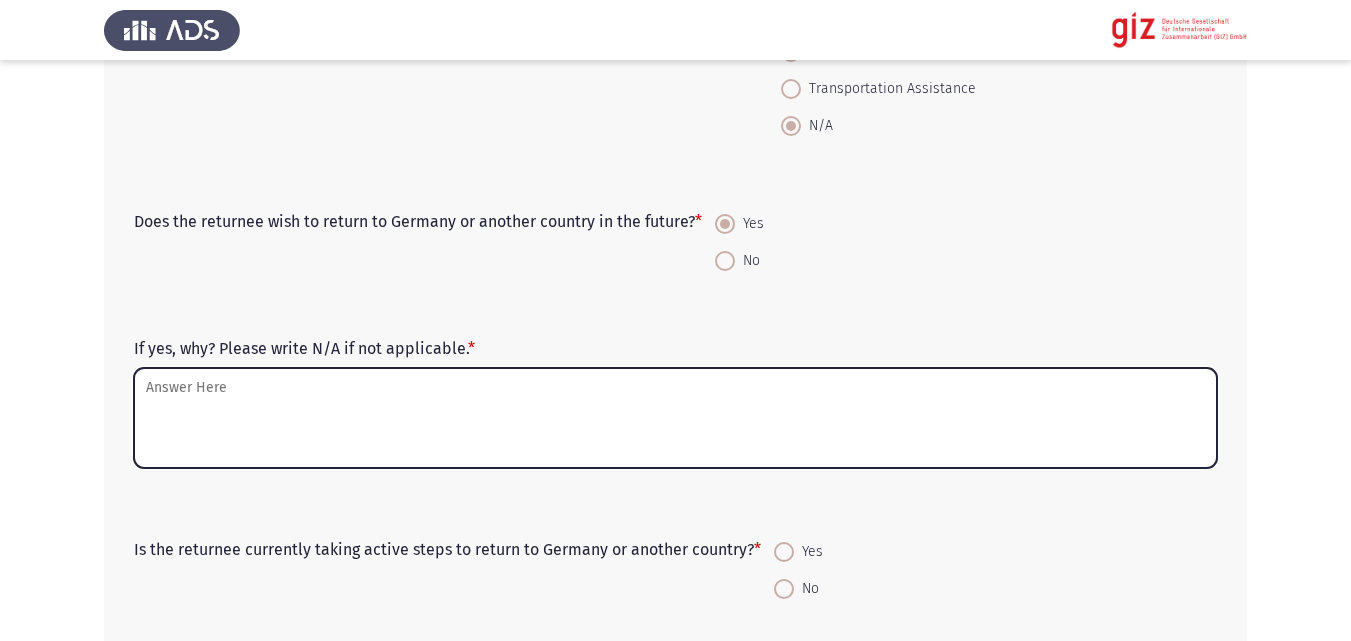 click on "If yes, why? Please write N/A if not applicable.   *" at bounding box center [675, 418] 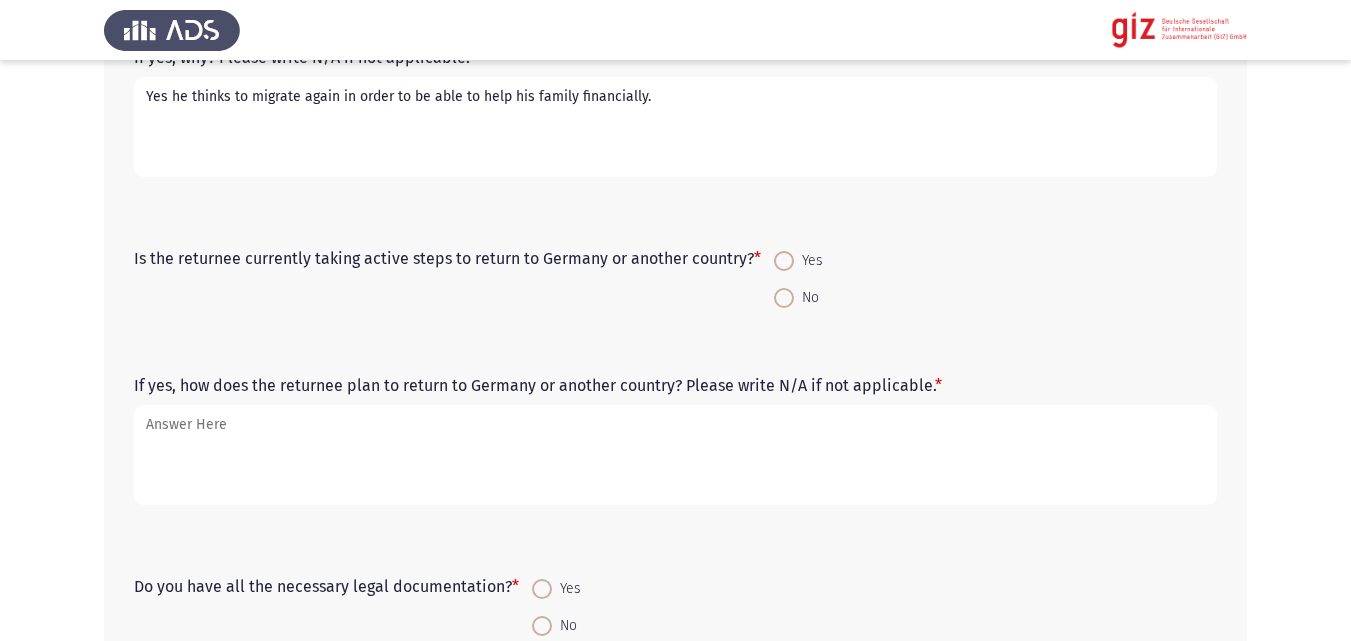scroll, scrollTop: 1447, scrollLeft: 0, axis: vertical 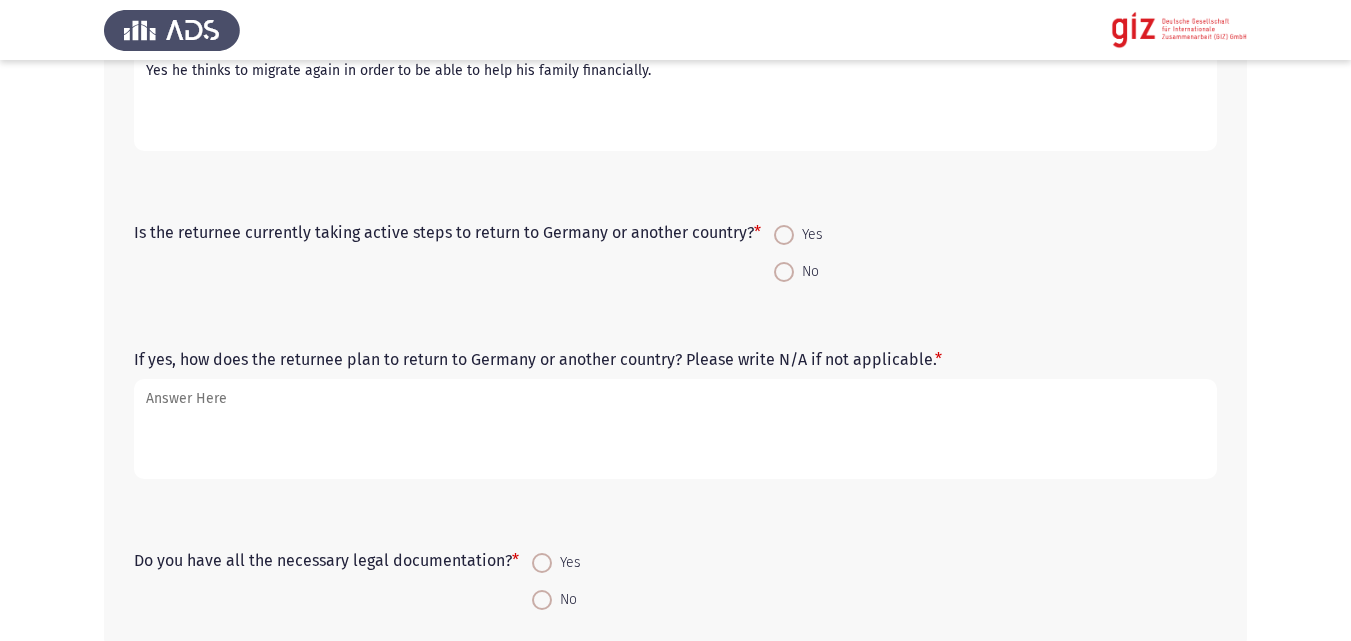 type on "Yes he thinks to migrate again in order to be able to help his family financially." 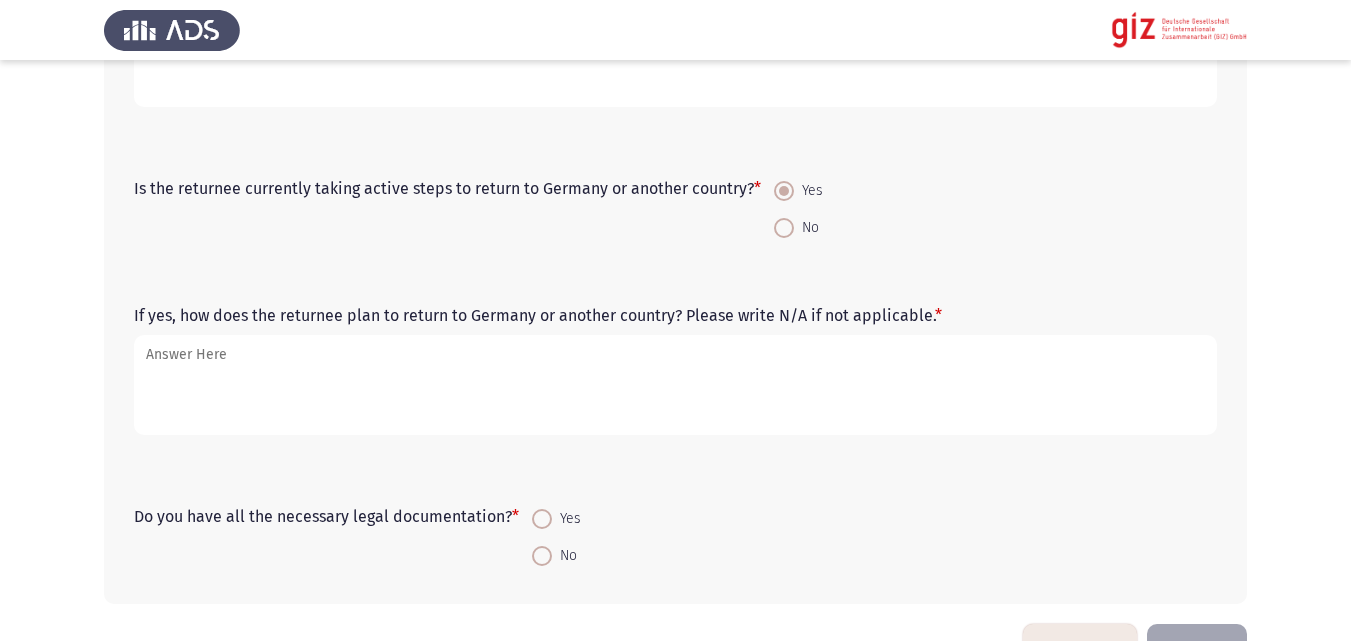 scroll, scrollTop: 1495, scrollLeft: 0, axis: vertical 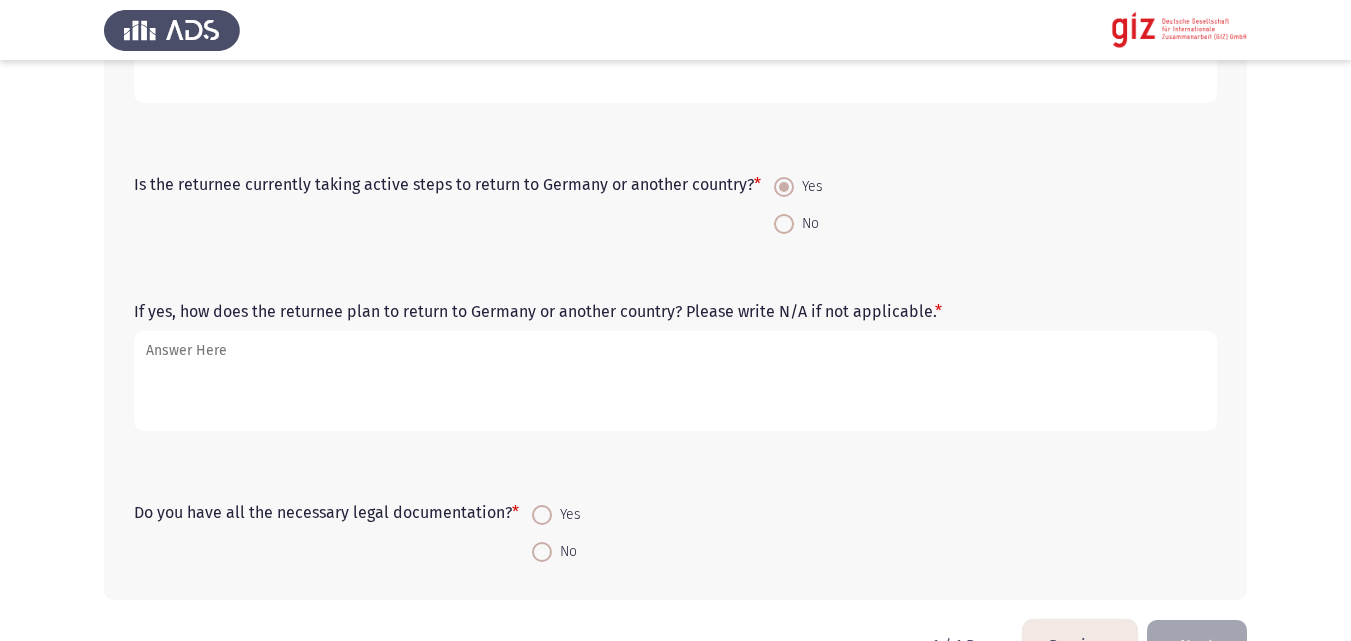 click on "If yes, how does the returnee plan to return to Germany or another country? Please write N/A if not applicable.   *" 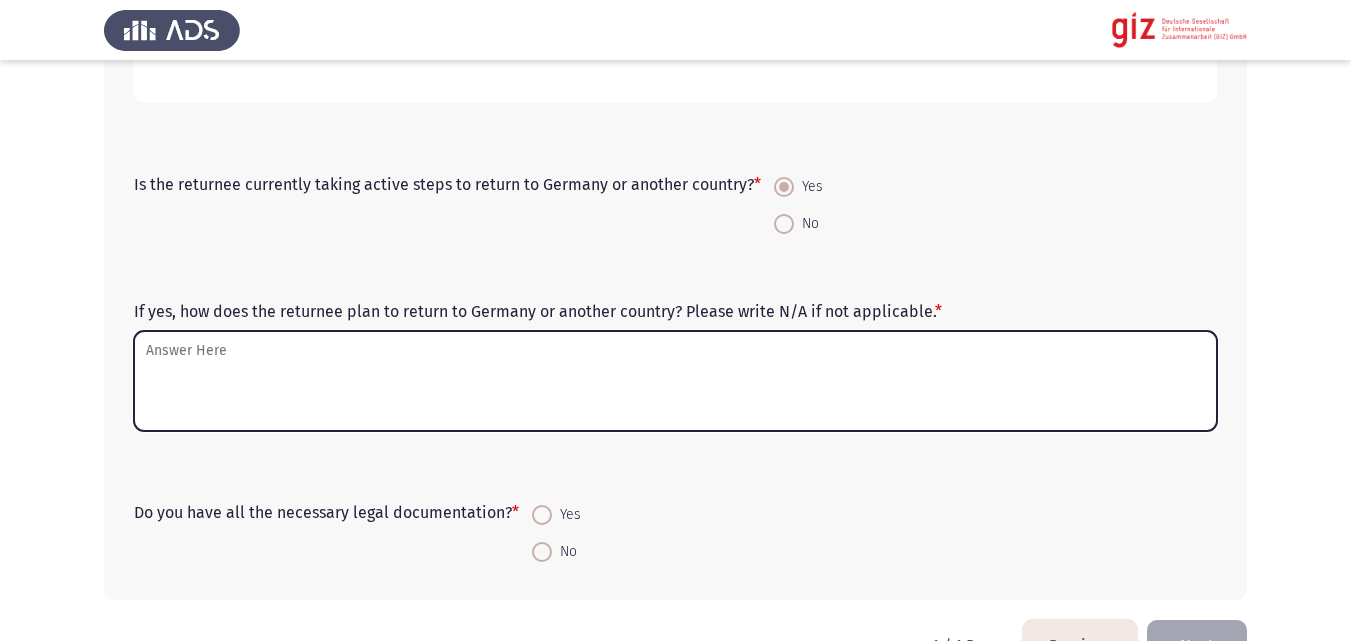 click on "If yes, how does the returnee plan to return to Germany or another country? Please write N/A if not applicable.   *" at bounding box center (675, 381) 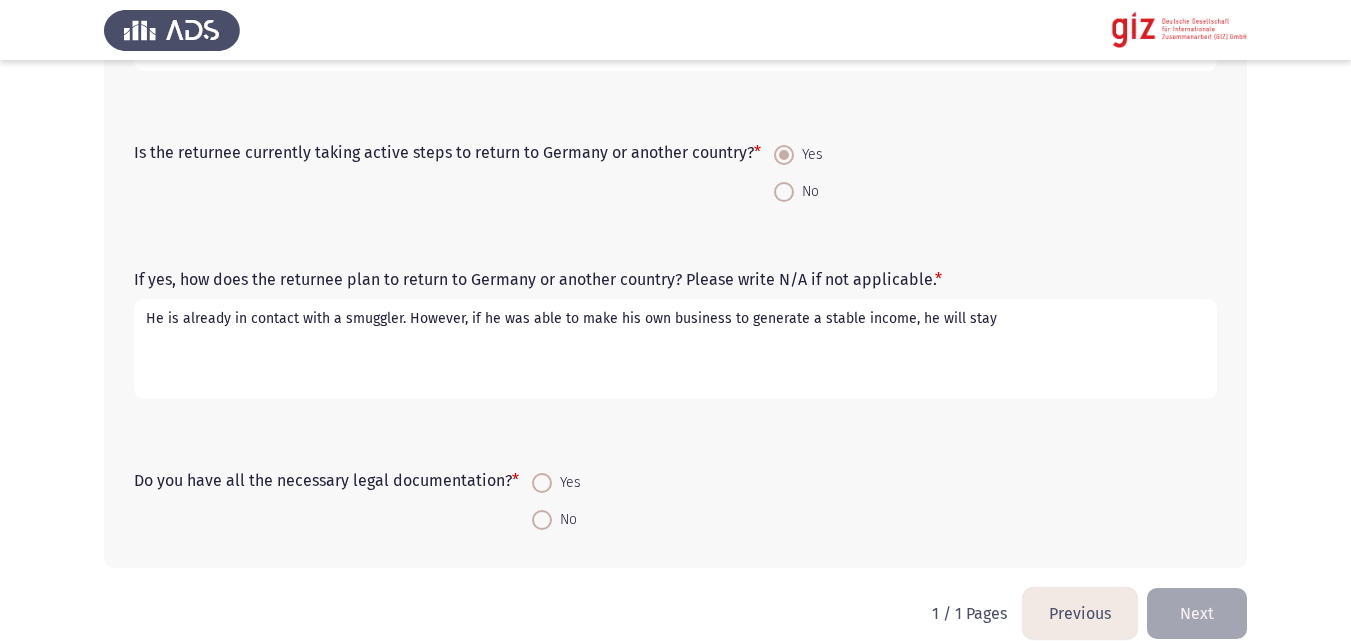 scroll, scrollTop: 1554, scrollLeft: 0, axis: vertical 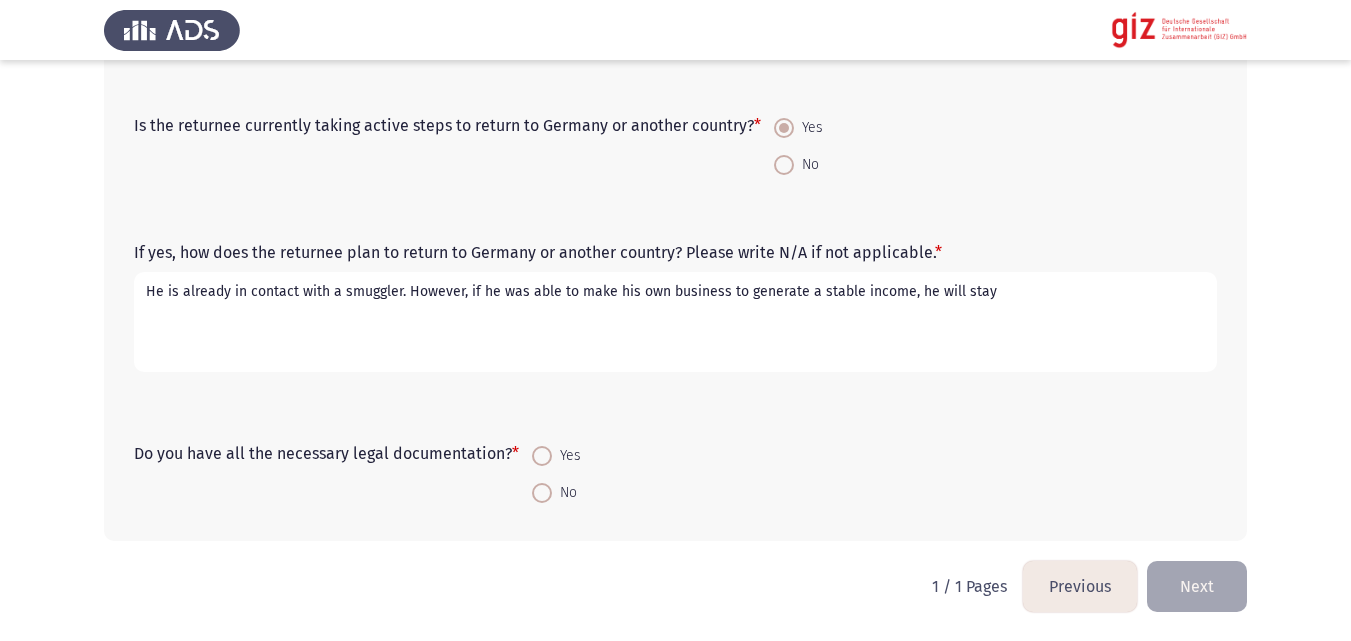 type on "He is already in contact with a smuggler. However, if he was able to make his own business to generate a stable income, he will stay" 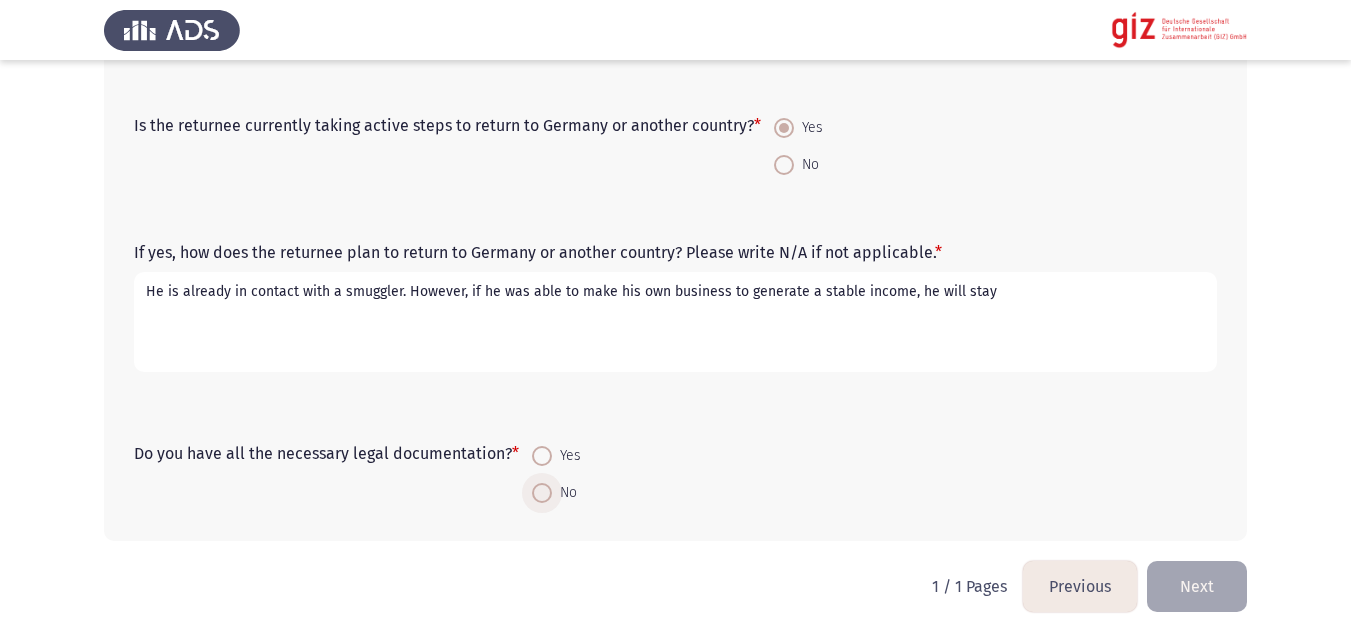 click on "No" at bounding box center [564, 493] 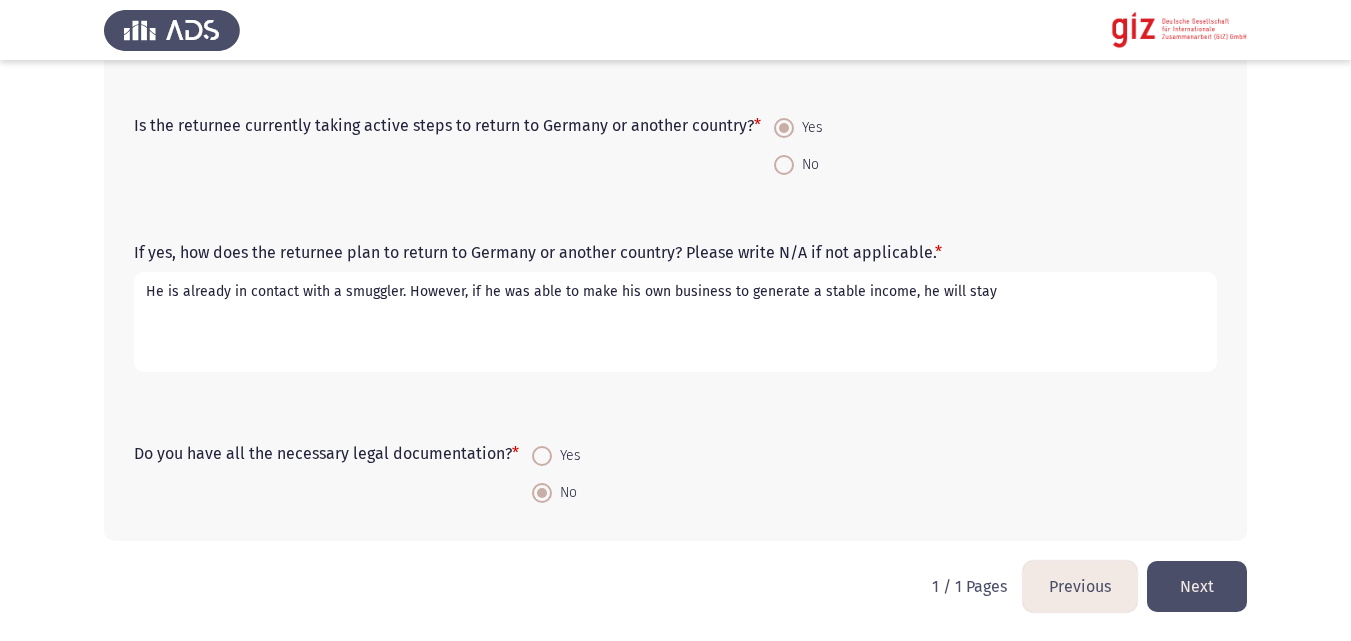 click on "Next" 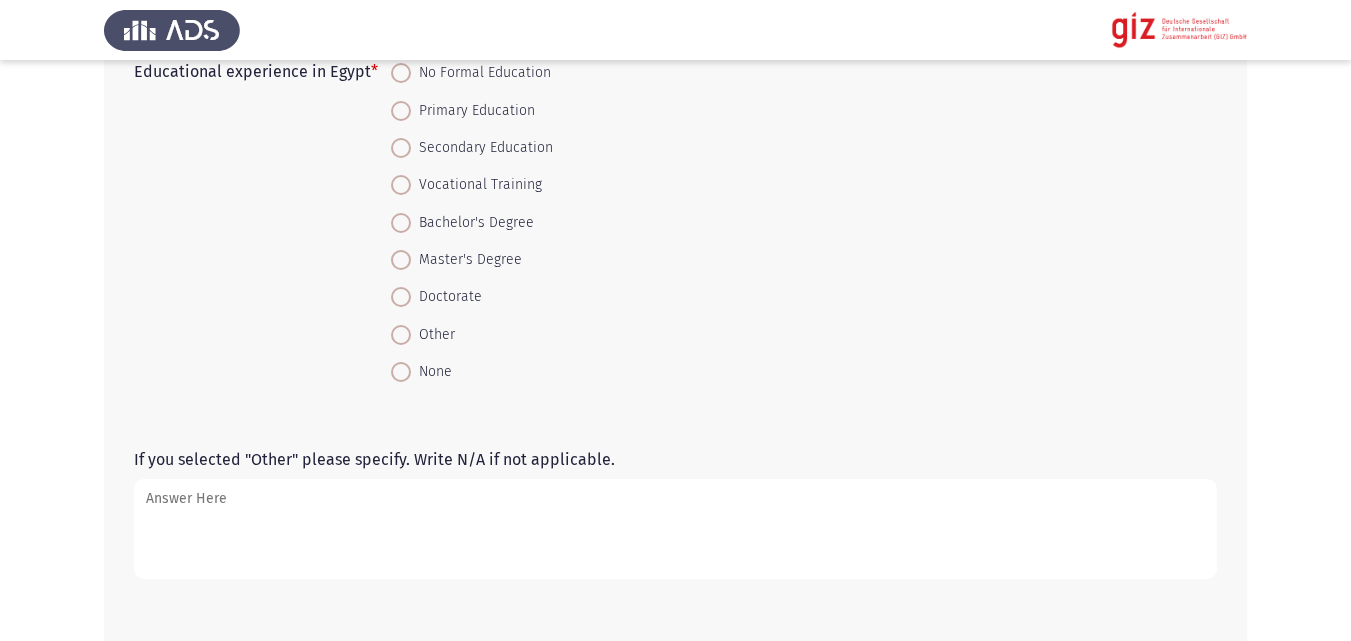 scroll, scrollTop: 124, scrollLeft: 0, axis: vertical 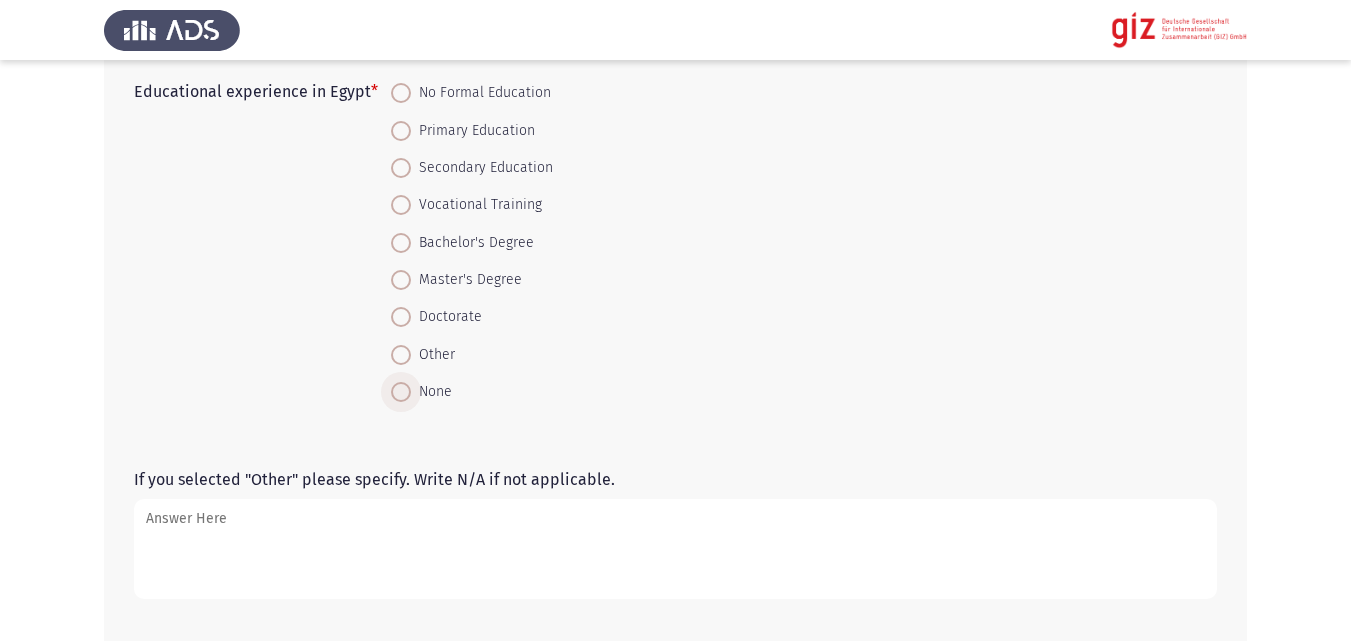 click on "None" at bounding box center (431, 392) 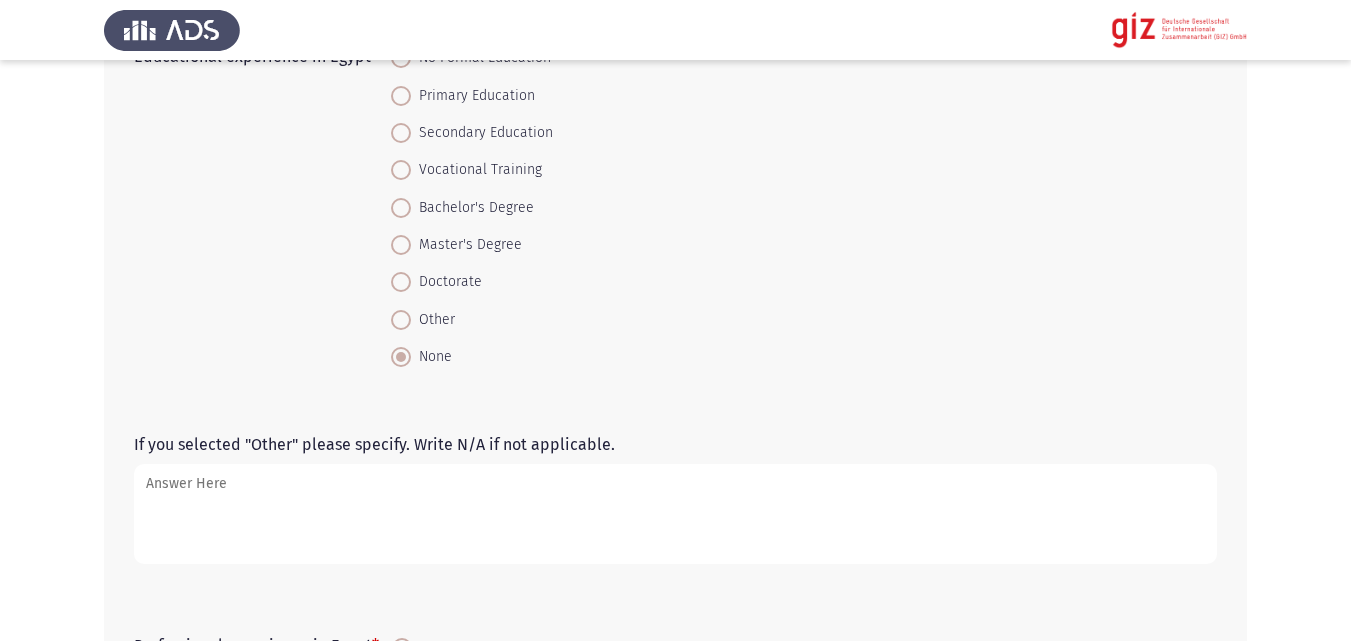 scroll, scrollTop: 290, scrollLeft: 0, axis: vertical 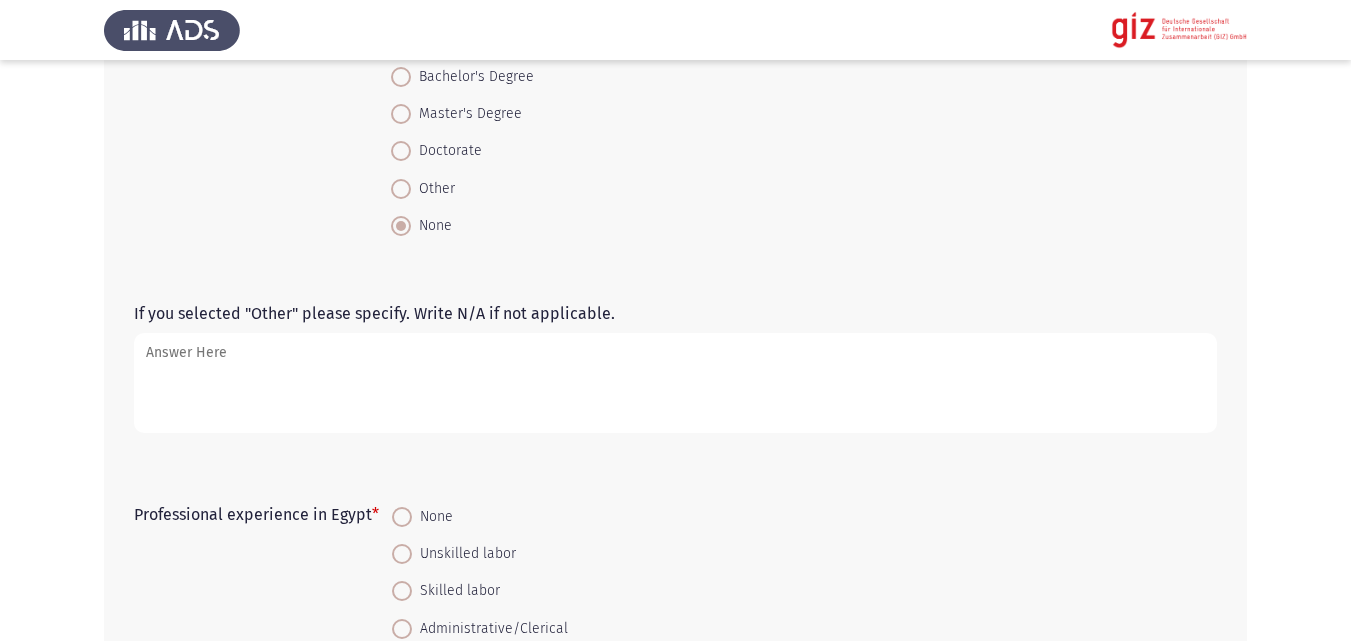 click at bounding box center [401, 189] 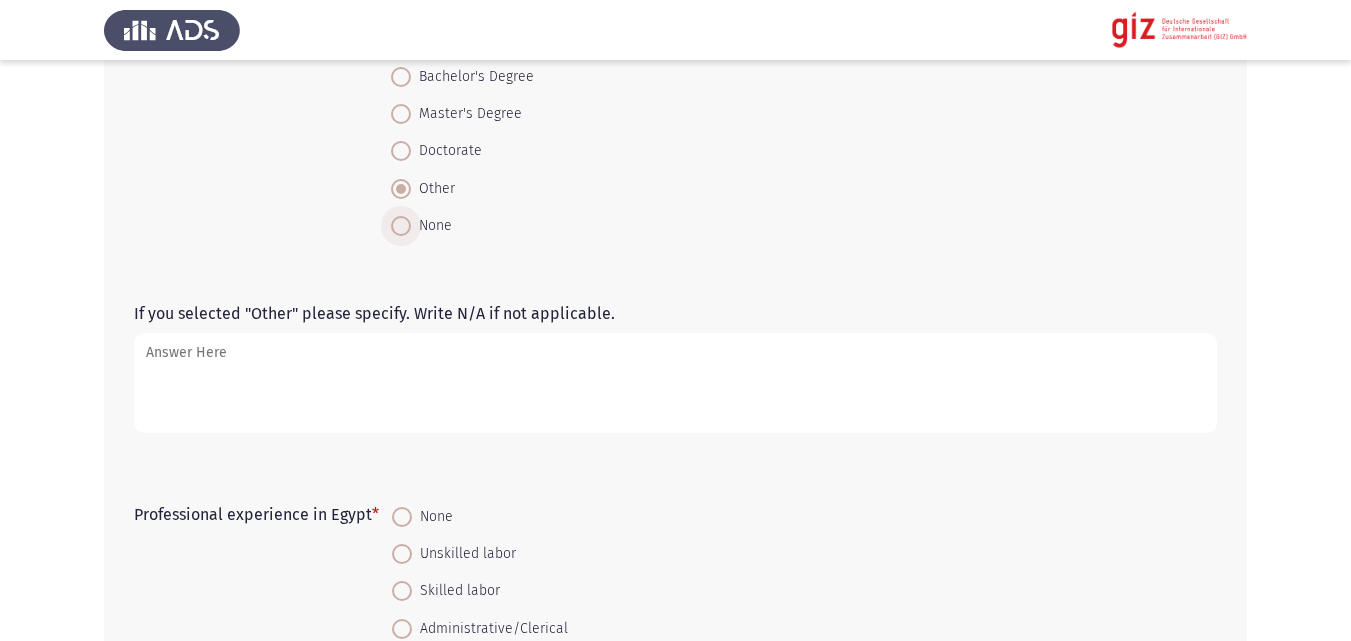 click on "None" at bounding box center (431, 226) 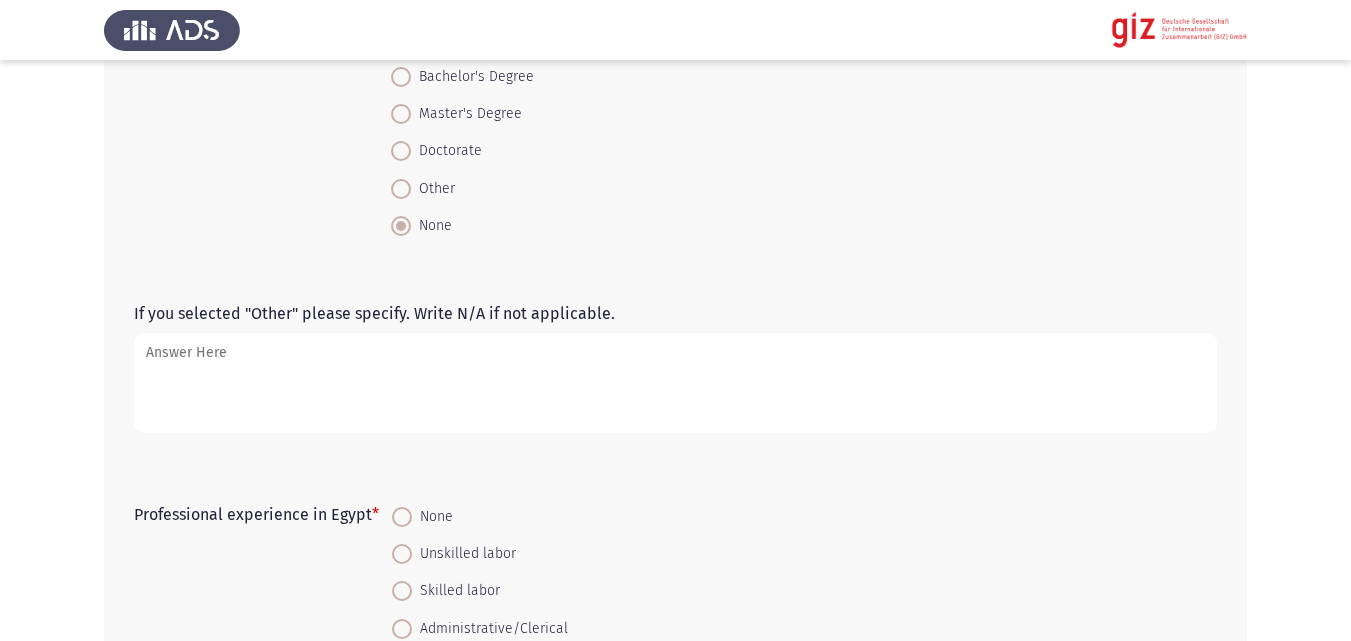 click on "If you selected "Other" please specify. Write N/A if not applicable." at bounding box center (675, 383) 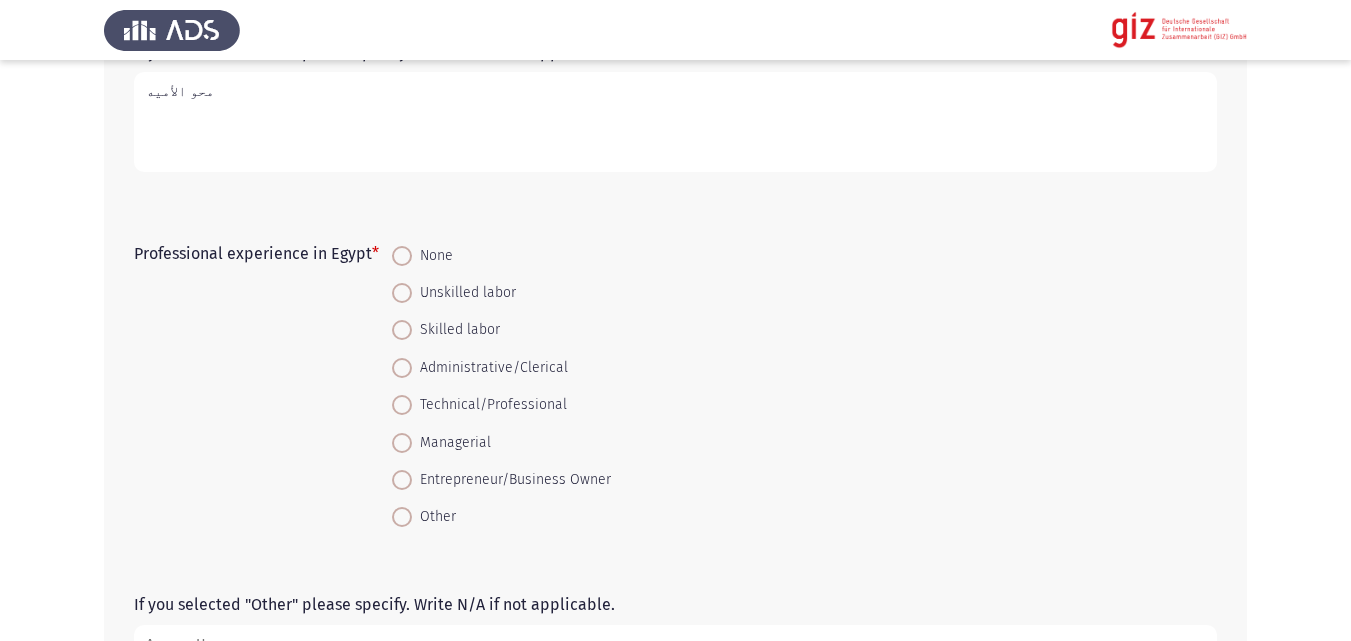 scroll, scrollTop: 552, scrollLeft: 0, axis: vertical 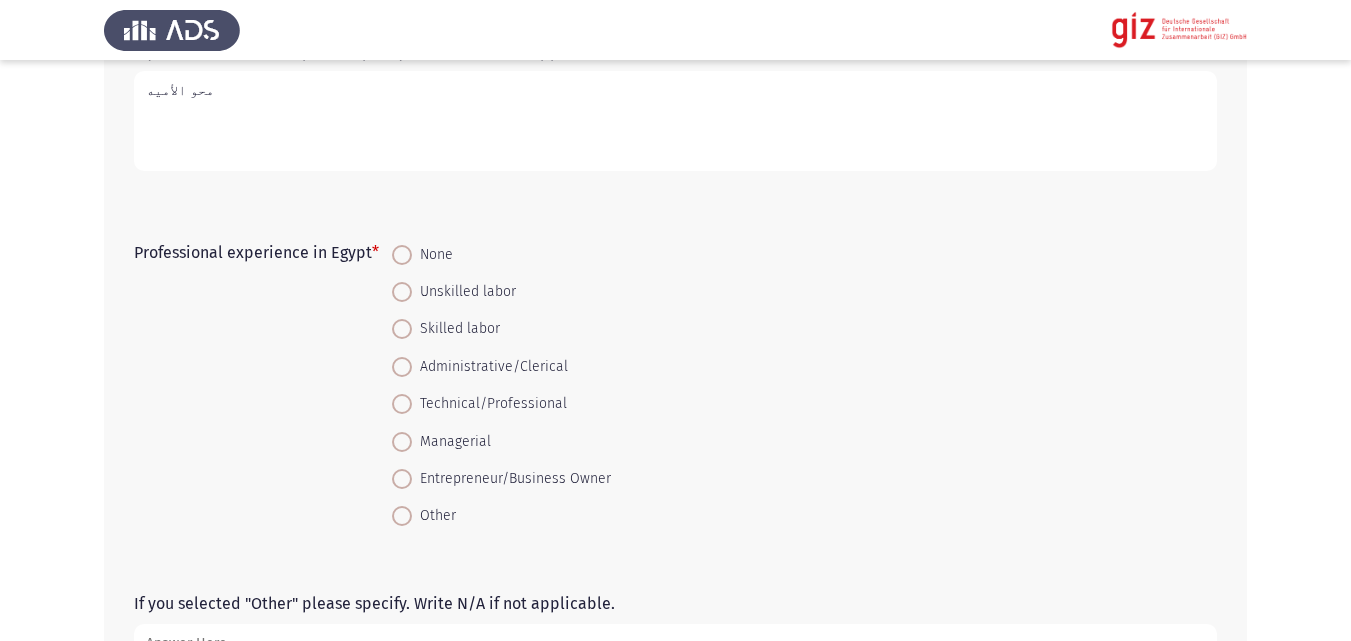 type on "محو الأميه" 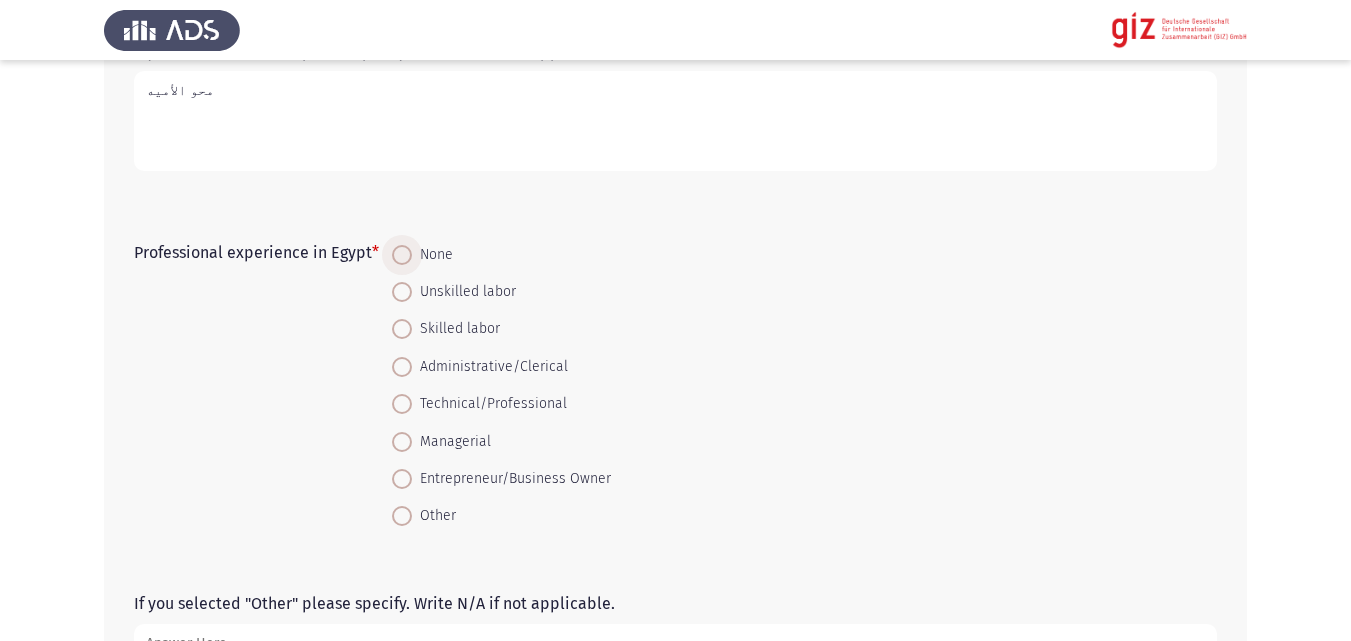 click on "None" at bounding box center (432, 255) 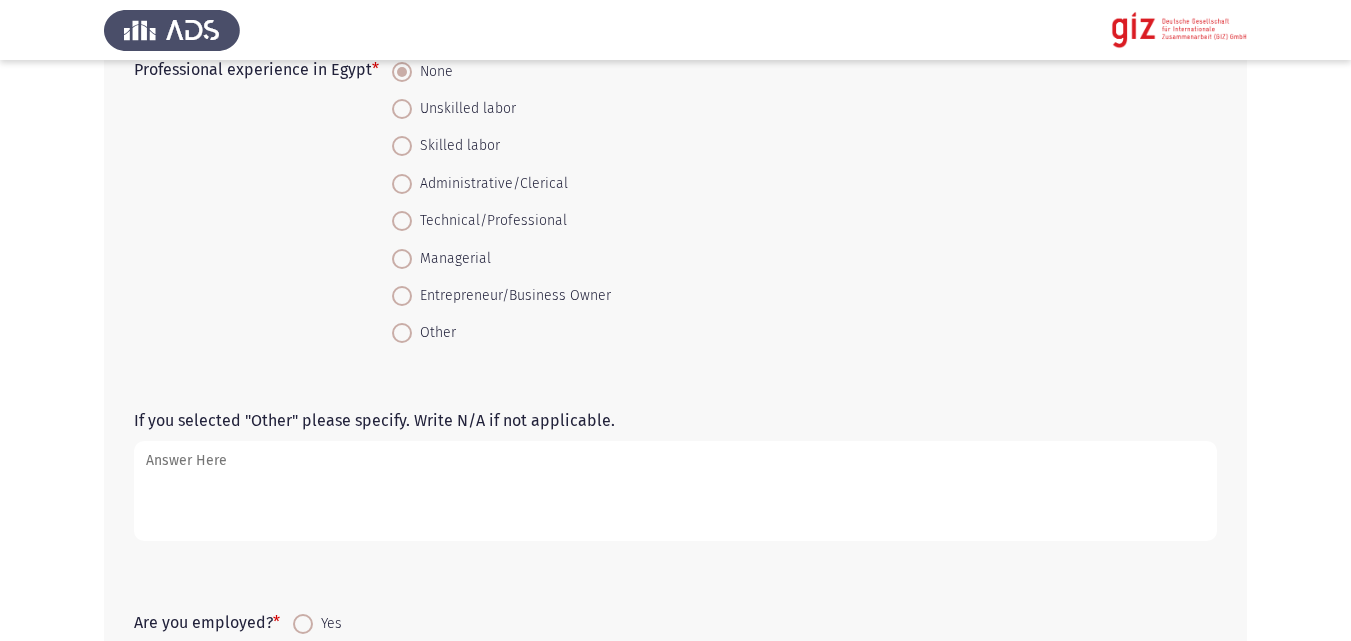 scroll, scrollTop: 736, scrollLeft: 0, axis: vertical 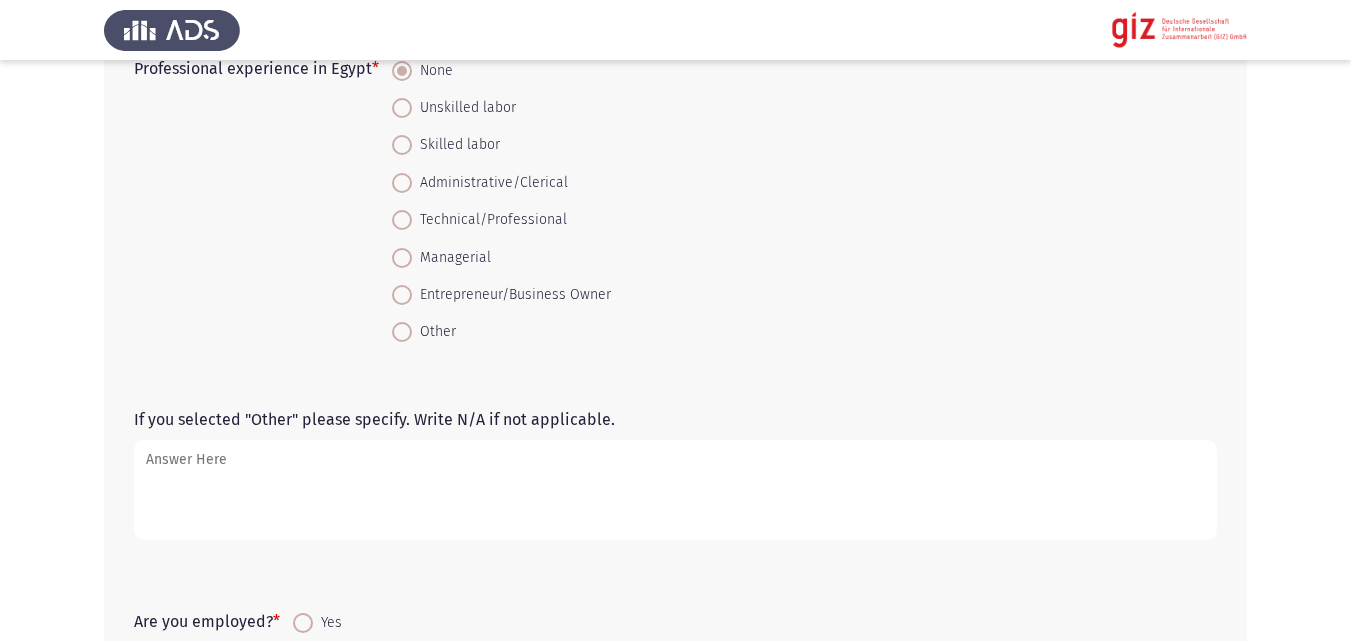 click on "Skilled labor" at bounding box center (456, 145) 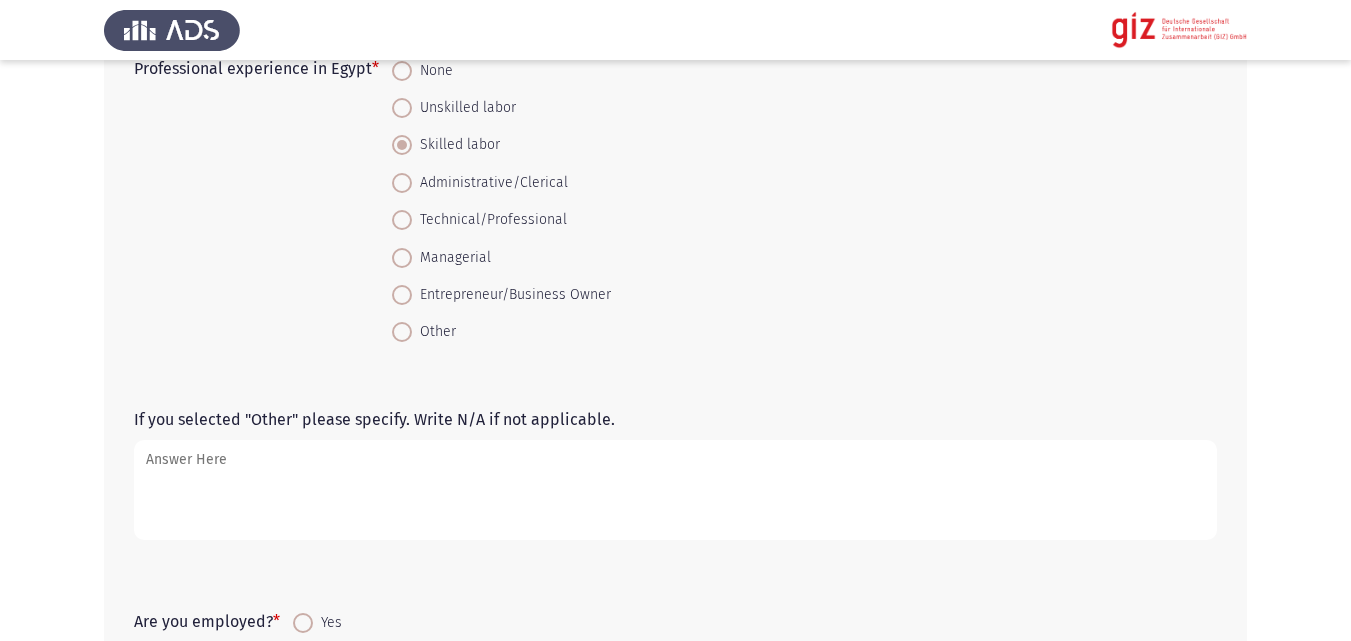 drag, startPoint x: 448, startPoint y: 84, endPoint x: 450, endPoint y: 100, distance: 16.124516 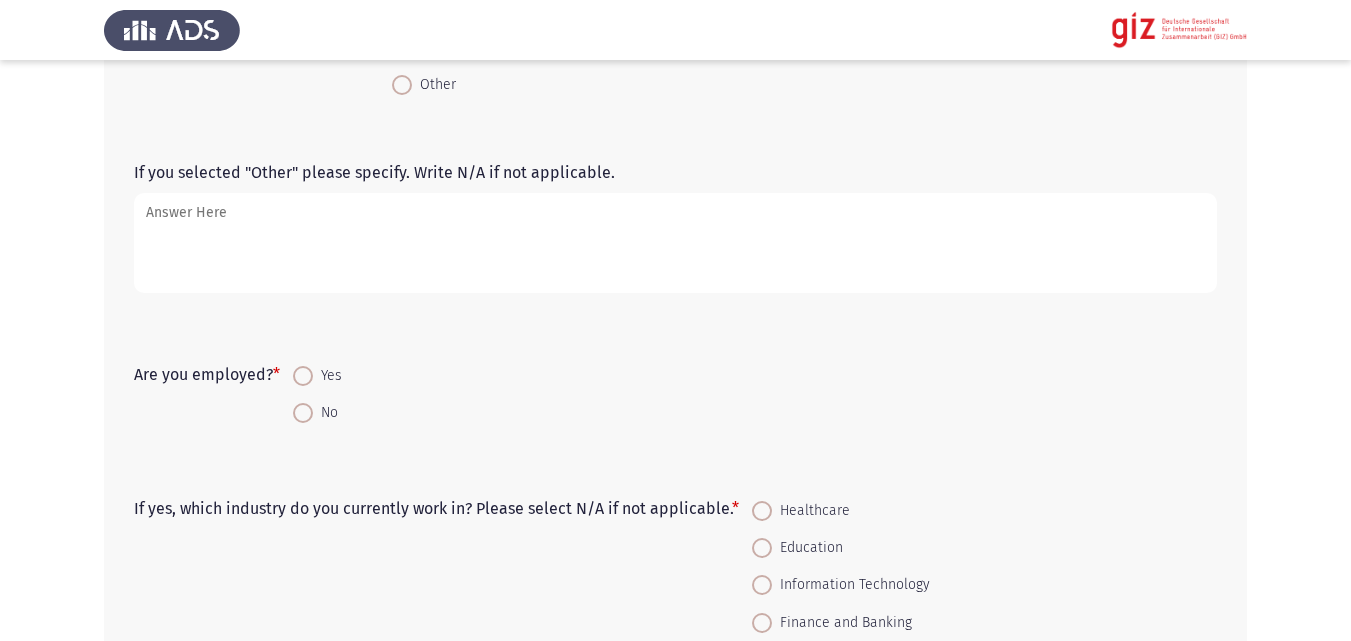 scroll, scrollTop: 995, scrollLeft: 0, axis: vertical 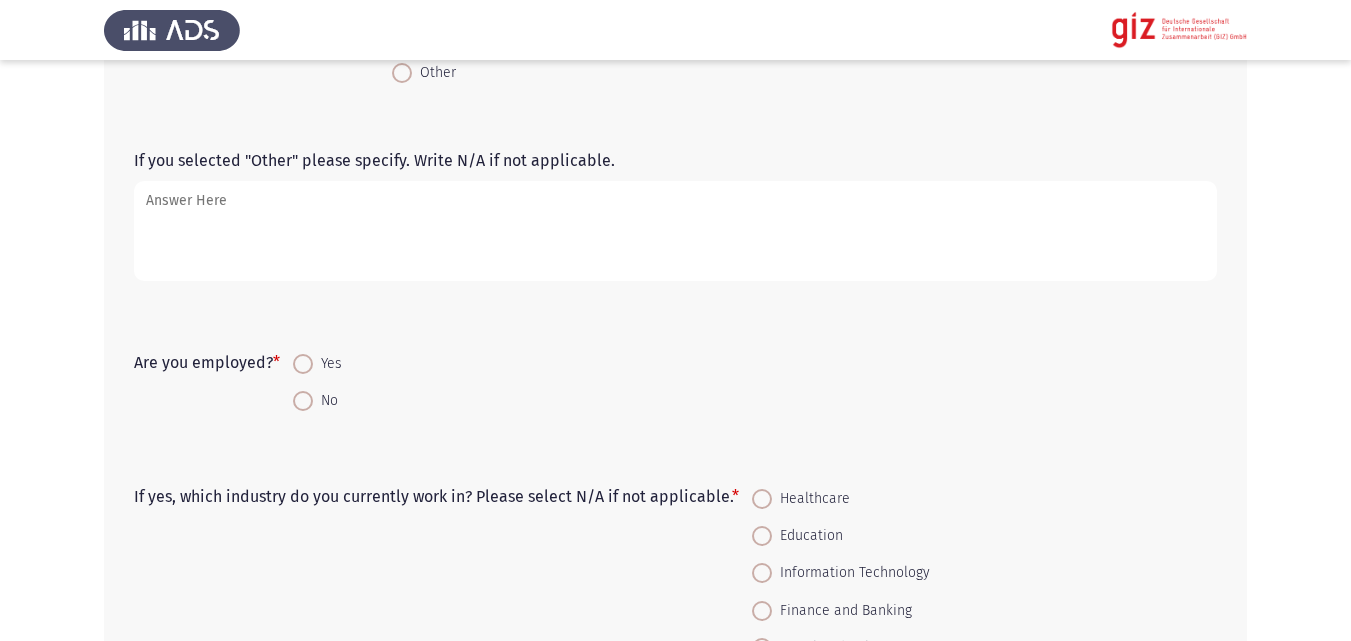 click on "No" at bounding box center (325, 401) 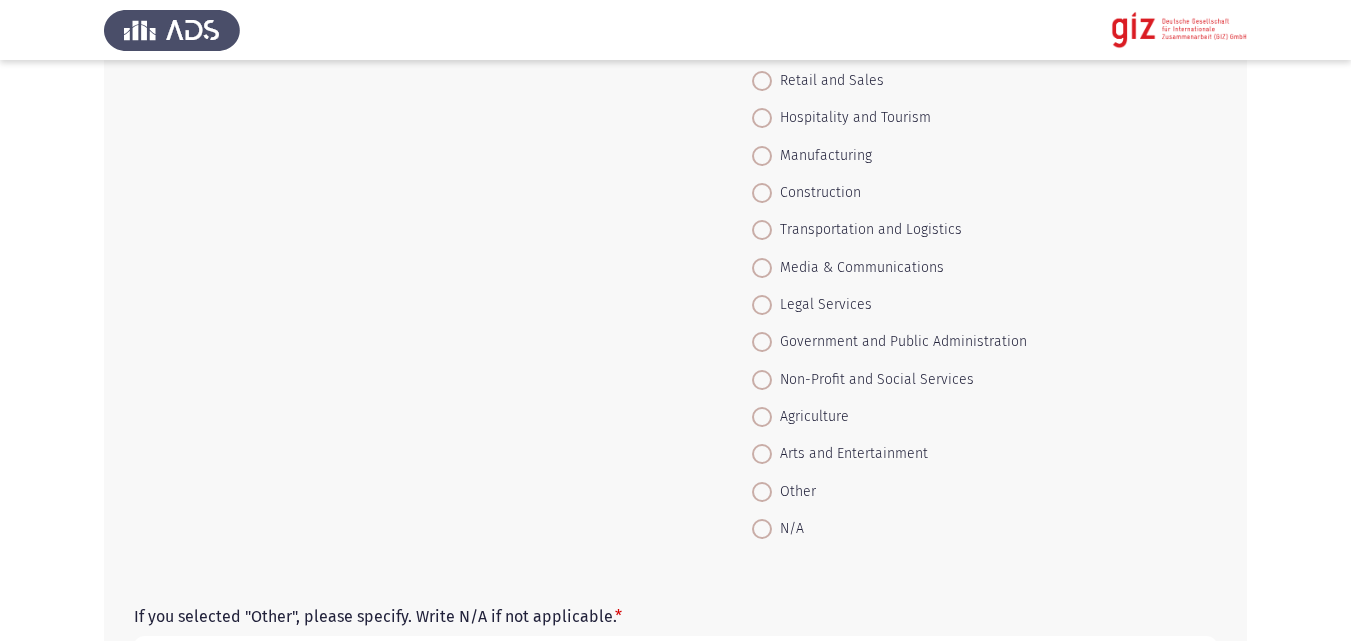 scroll, scrollTop: 1602, scrollLeft: 0, axis: vertical 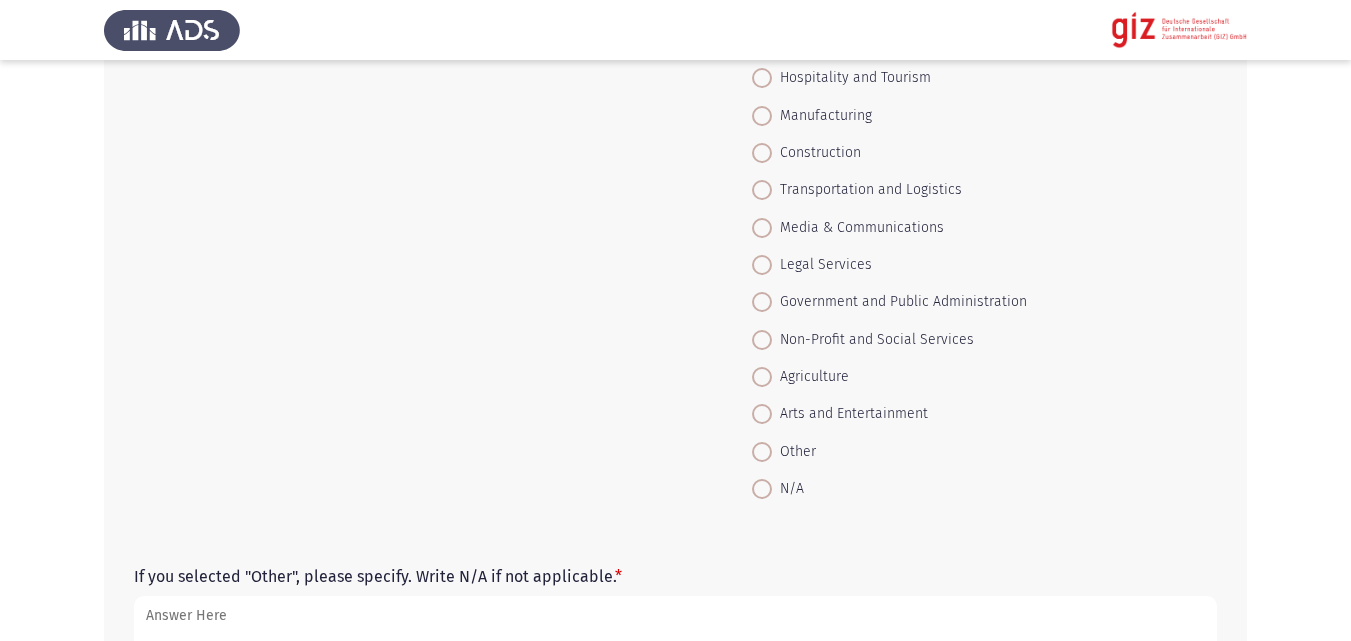 click at bounding box center [762, 489] 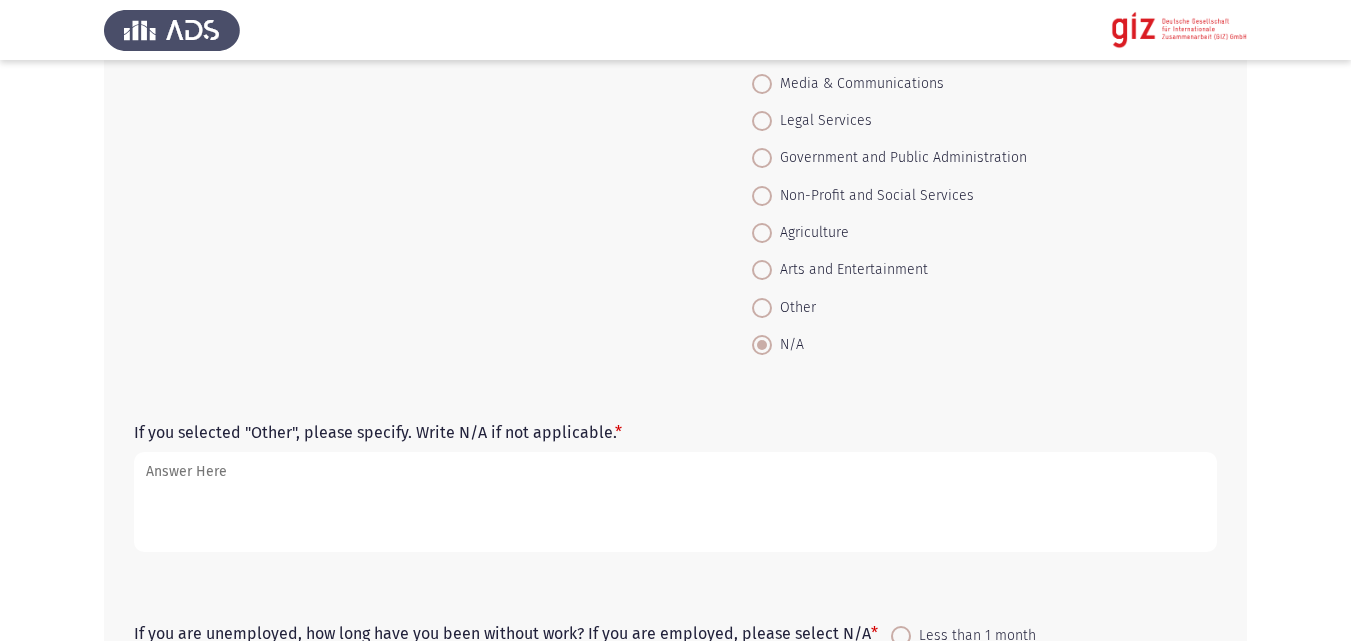 scroll, scrollTop: 1779, scrollLeft: 0, axis: vertical 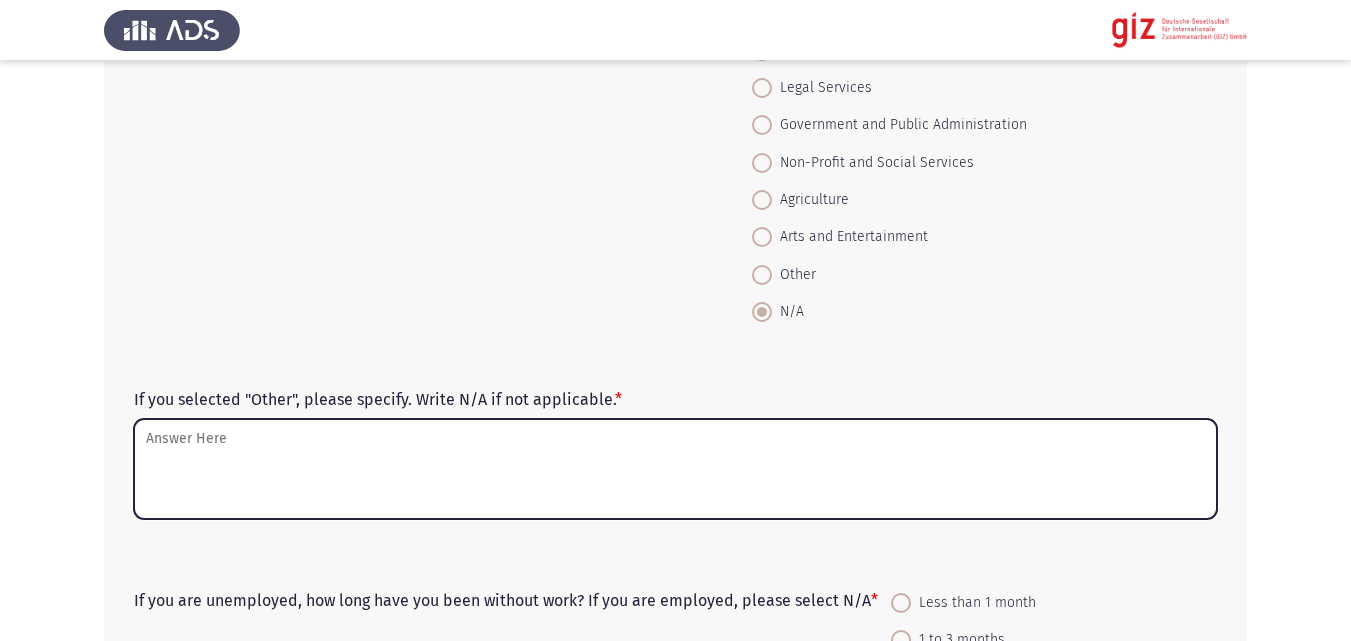 click on "If you selected "Other", please specify. Write N/A if not applicable.   *" at bounding box center [675, 469] 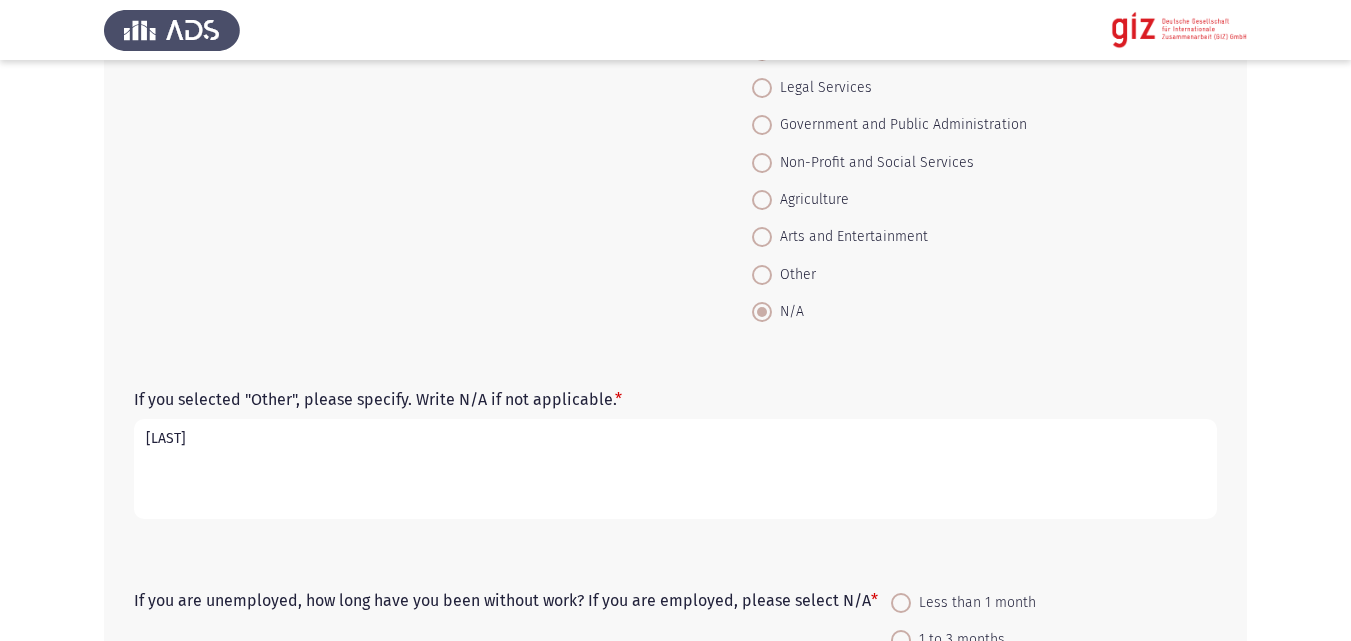 type on "ؤ" 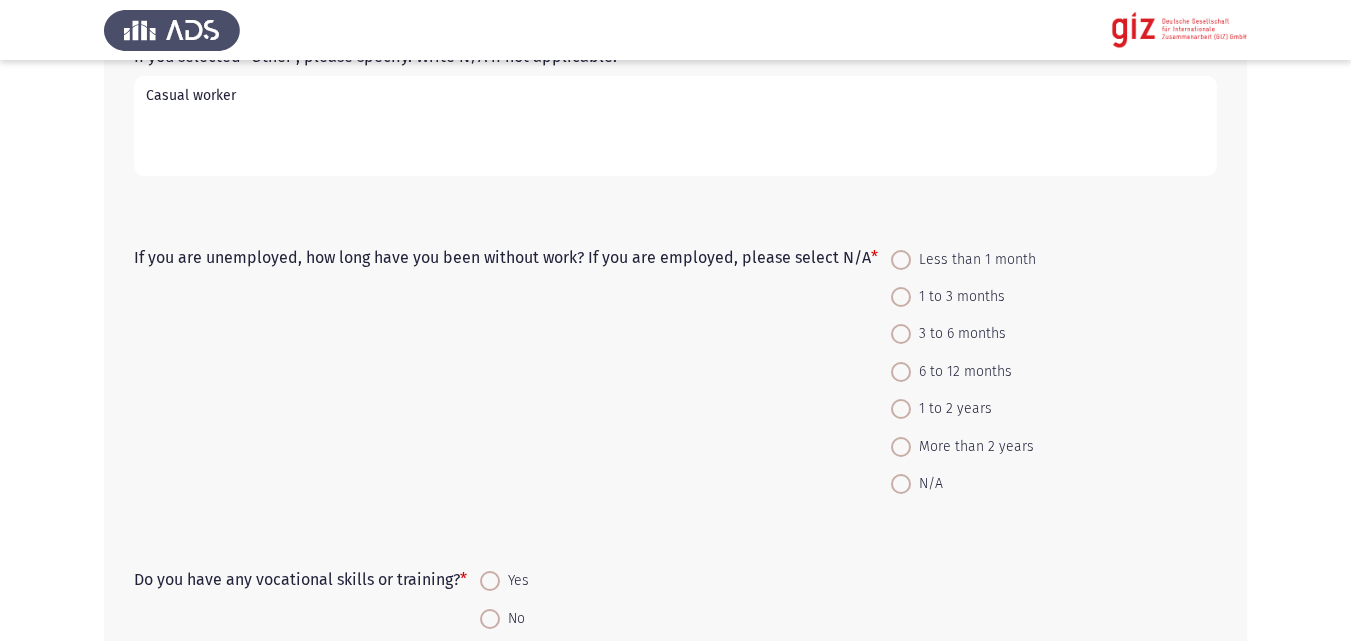 scroll, scrollTop: 2163, scrollLeft: 0, axis: vertical 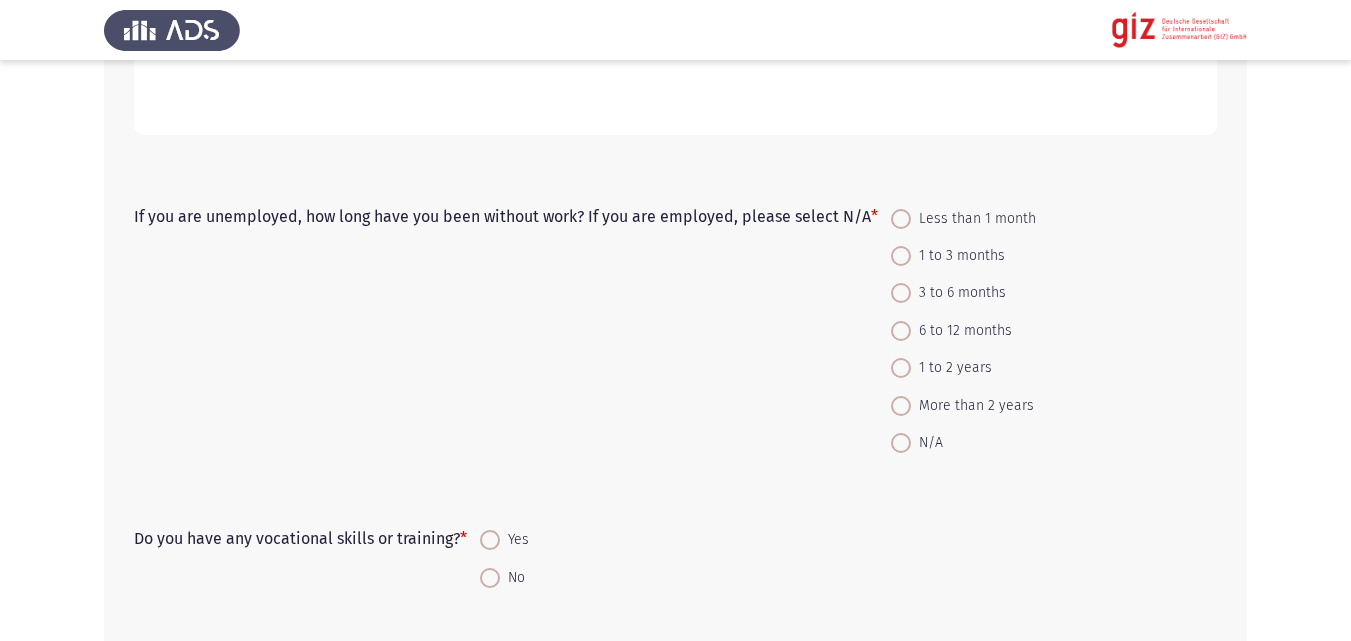 type on "Casual worker" 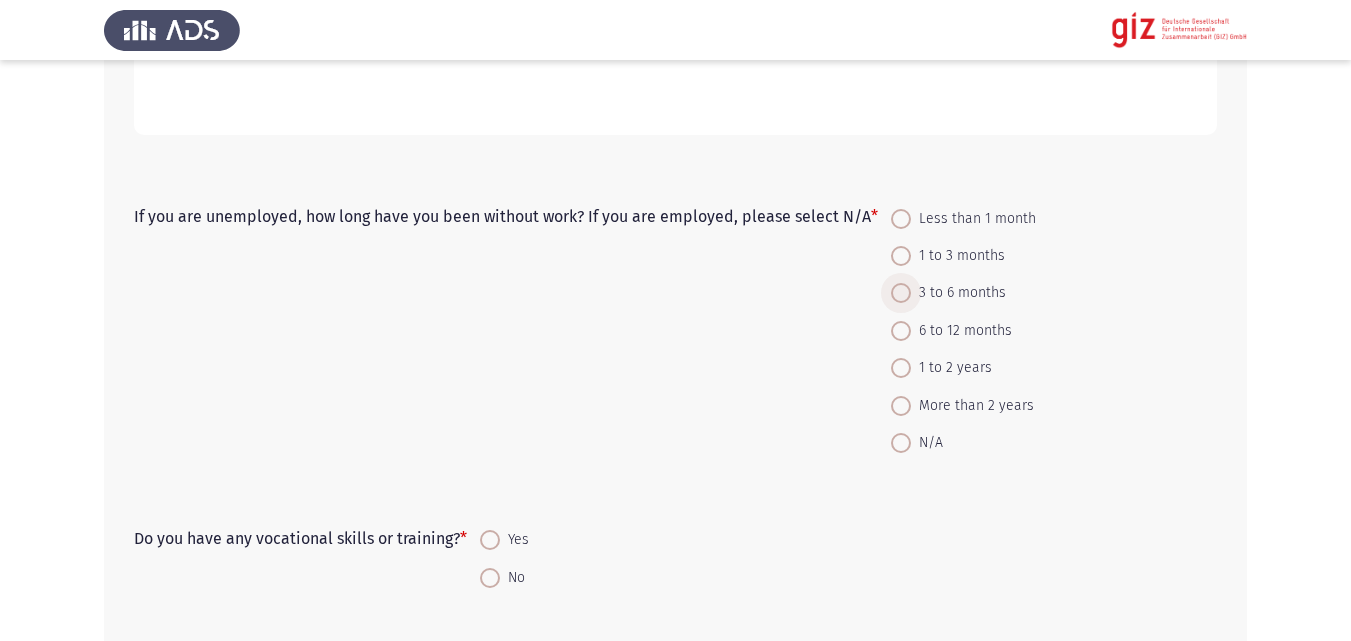 click on "3 to 6 months" at bounding box center [958, 293] 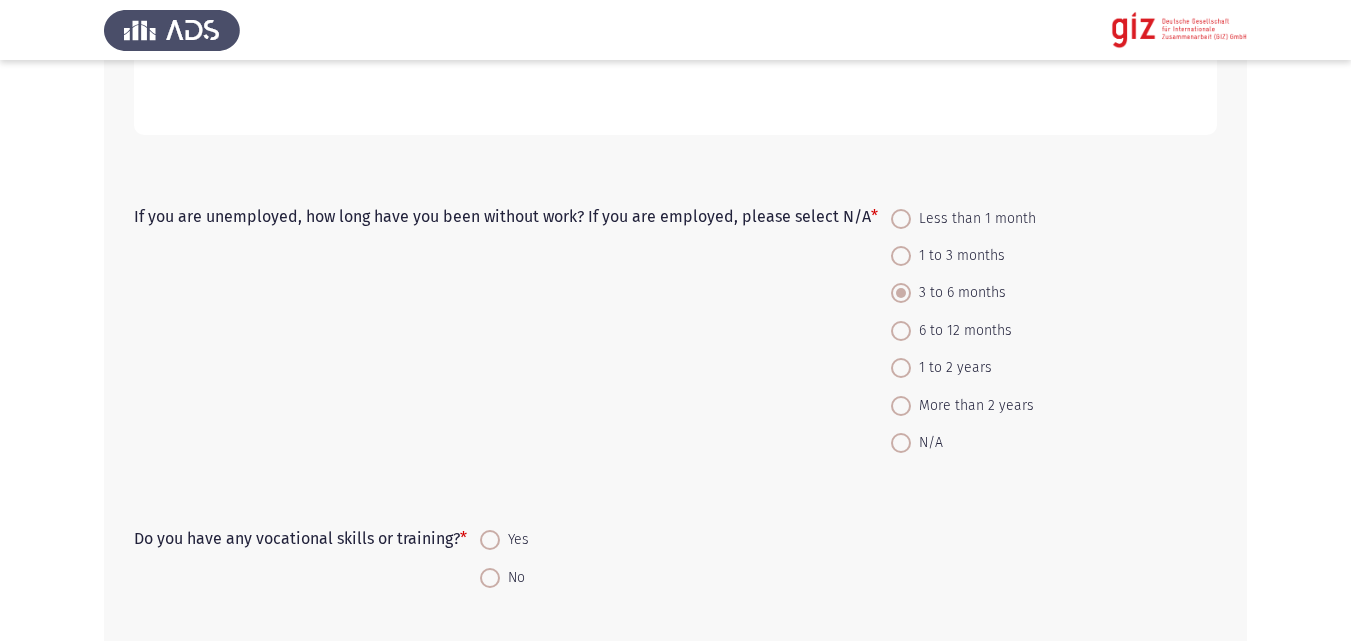click on "6 to 12 months" at bounding box center [963, 329] 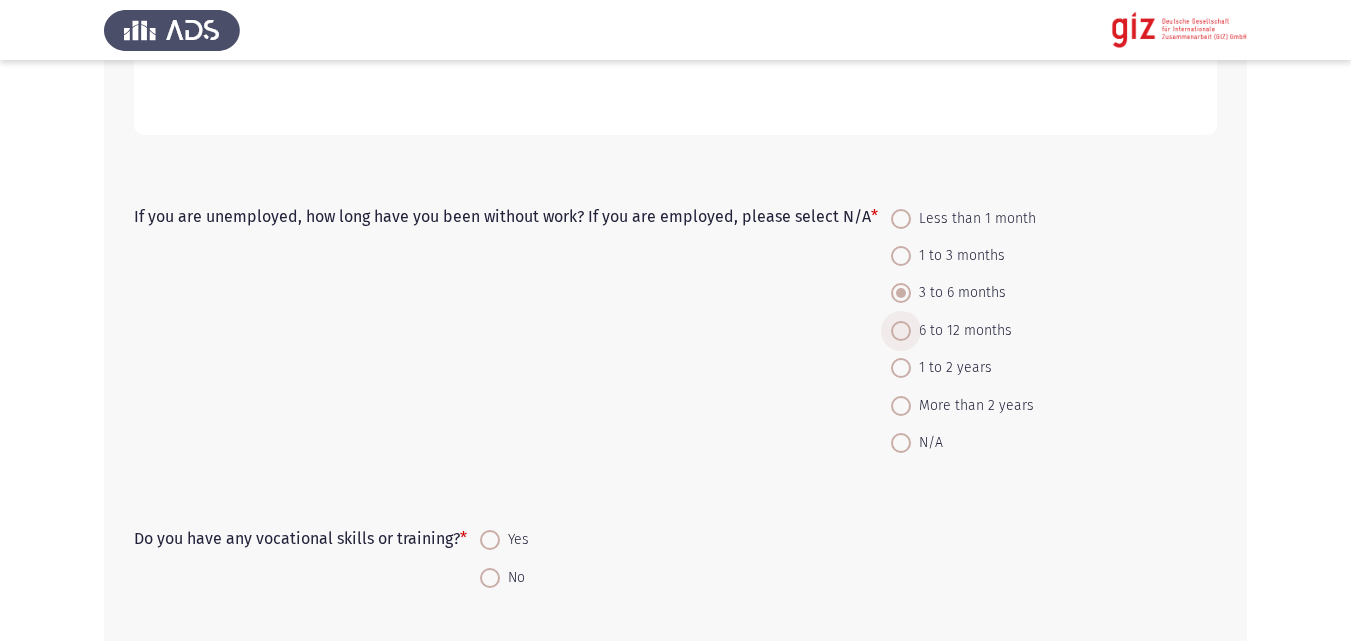 click on "6 to 12 months" at bounding box center [961, 331] 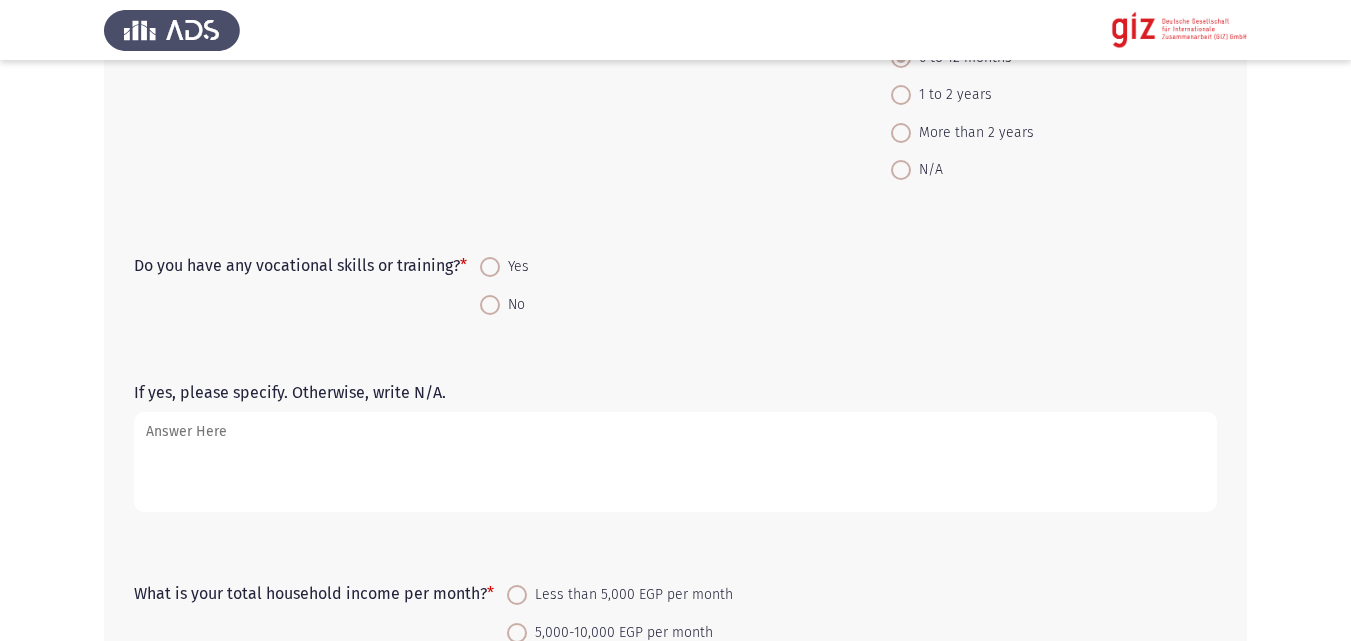 scroll, scrollTop: 2445, scrollLeft: 0, axis: vertical 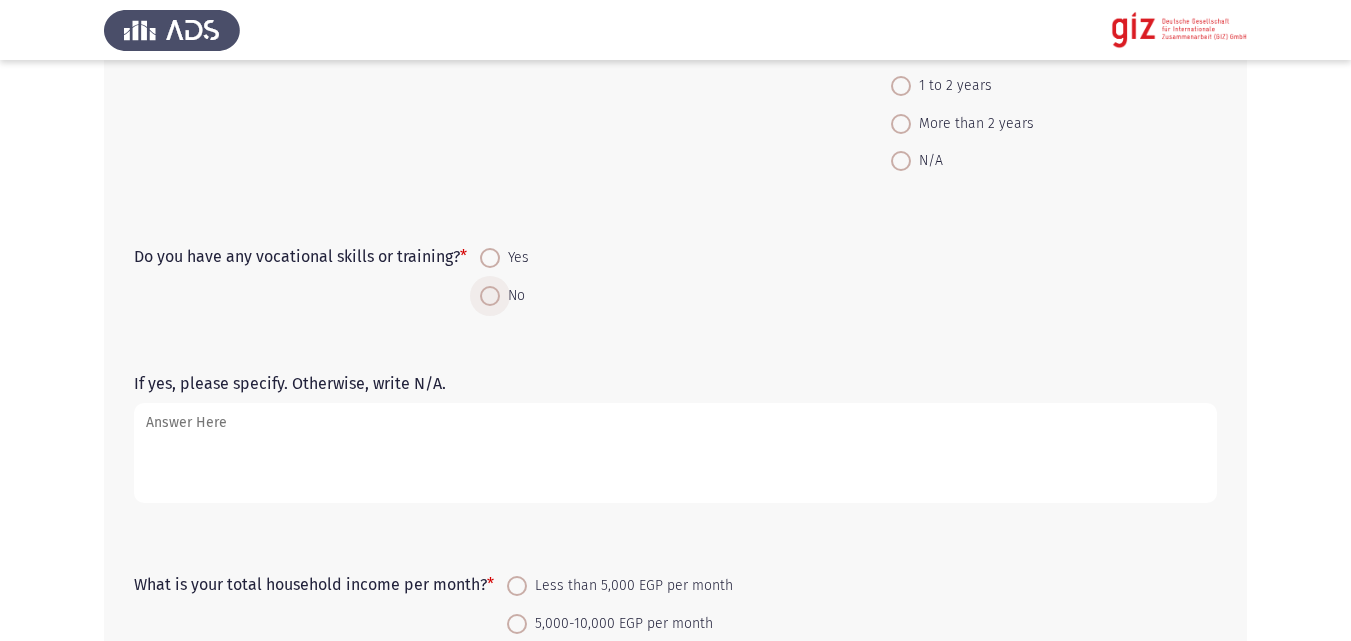 click on "No" at bounding box center (512, 296) 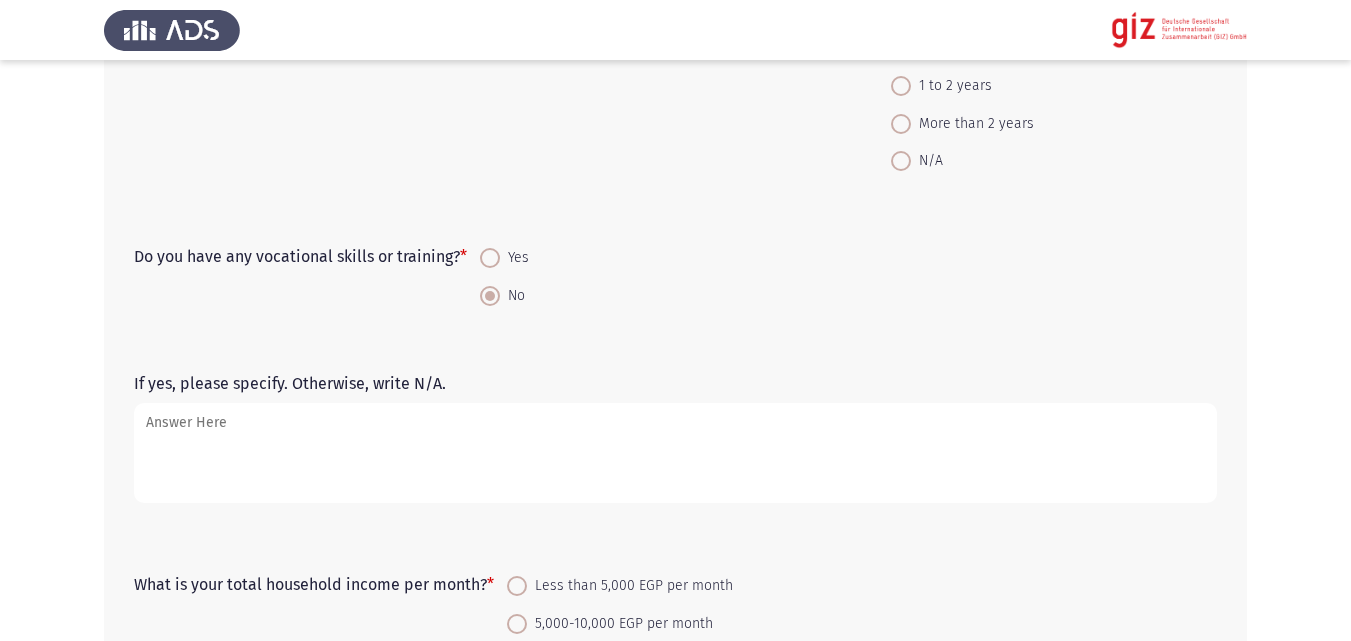 click on "If yes, please specify. Otherwise, write N/A." at bounding box center [675, 453] 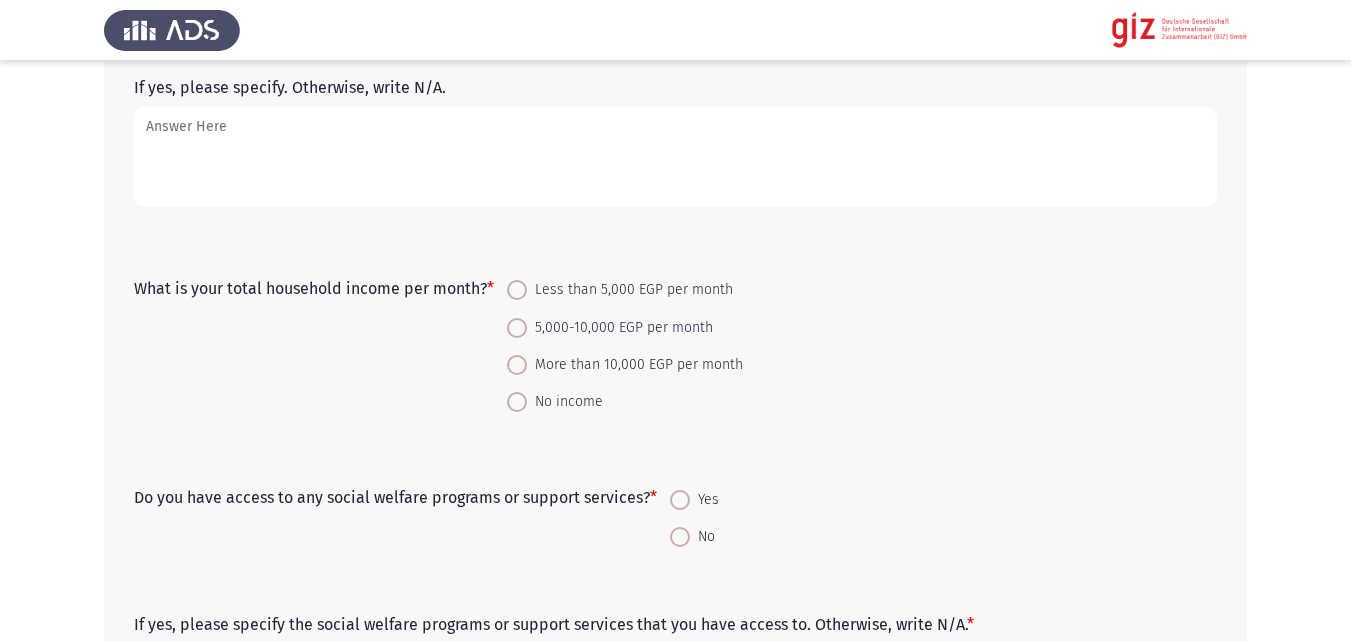 scroll, scrollTop: 2763, scrollLeft: 0, axis: vertical 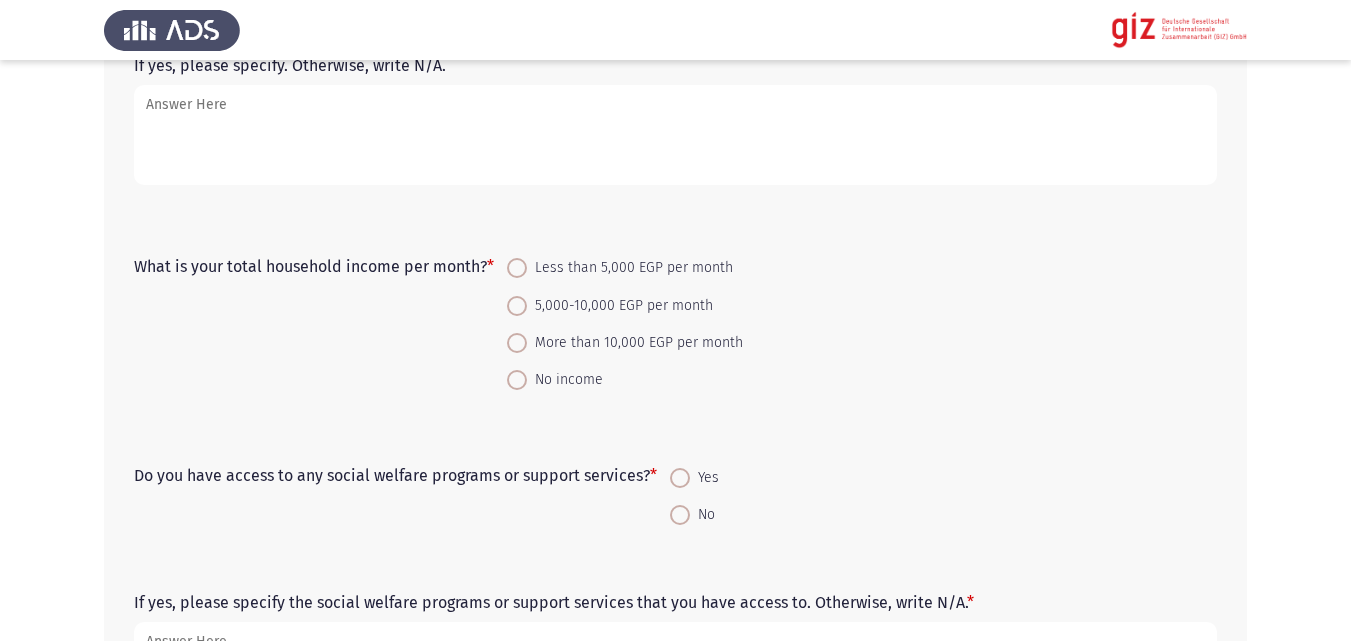 click on "Less than 5,000 EGP per month" at bounding box center (630, 268) 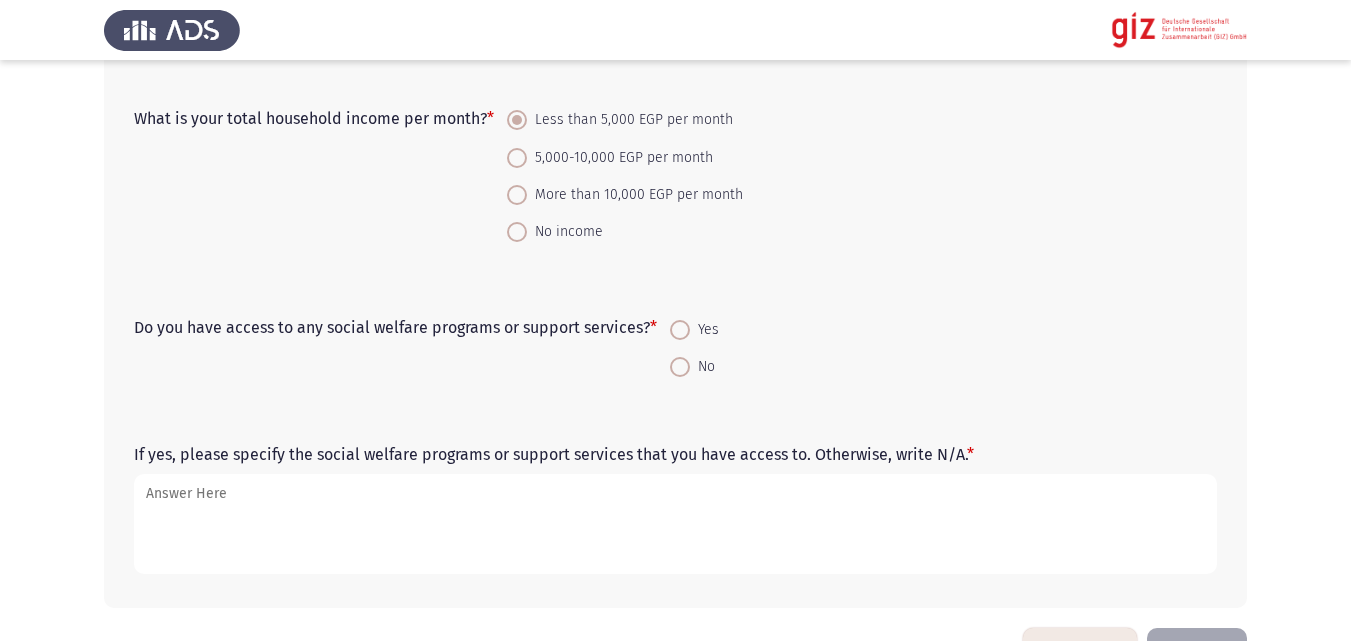 scroll, scrollTop: 2917, scrollLeft: 0, axis: vertical 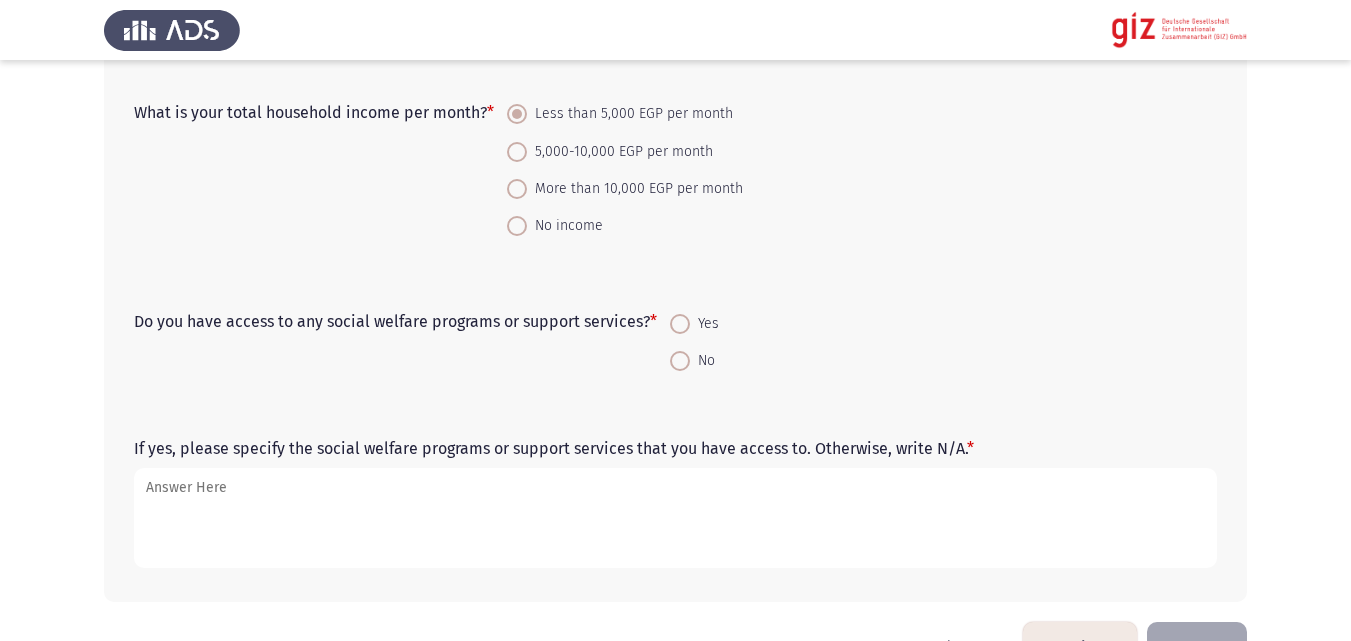click at bounding box center (680, 361) 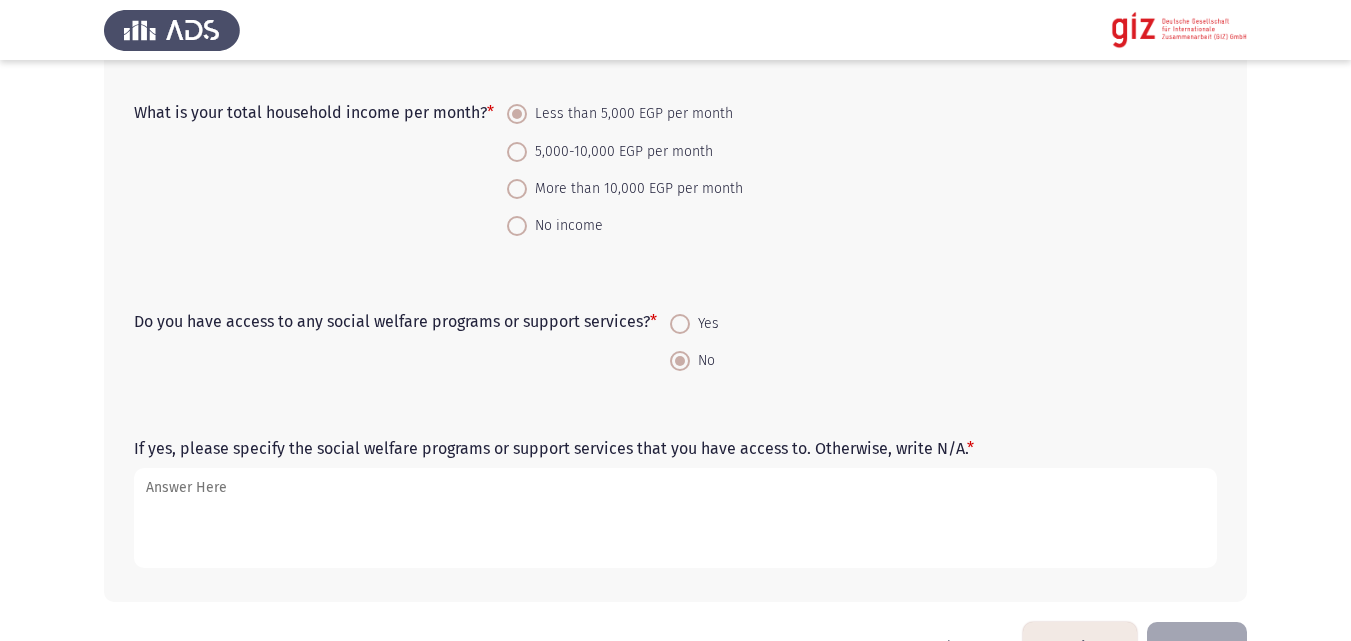 scroll, scrollTop: 2978, scrollLeft: 0, axis: vertical 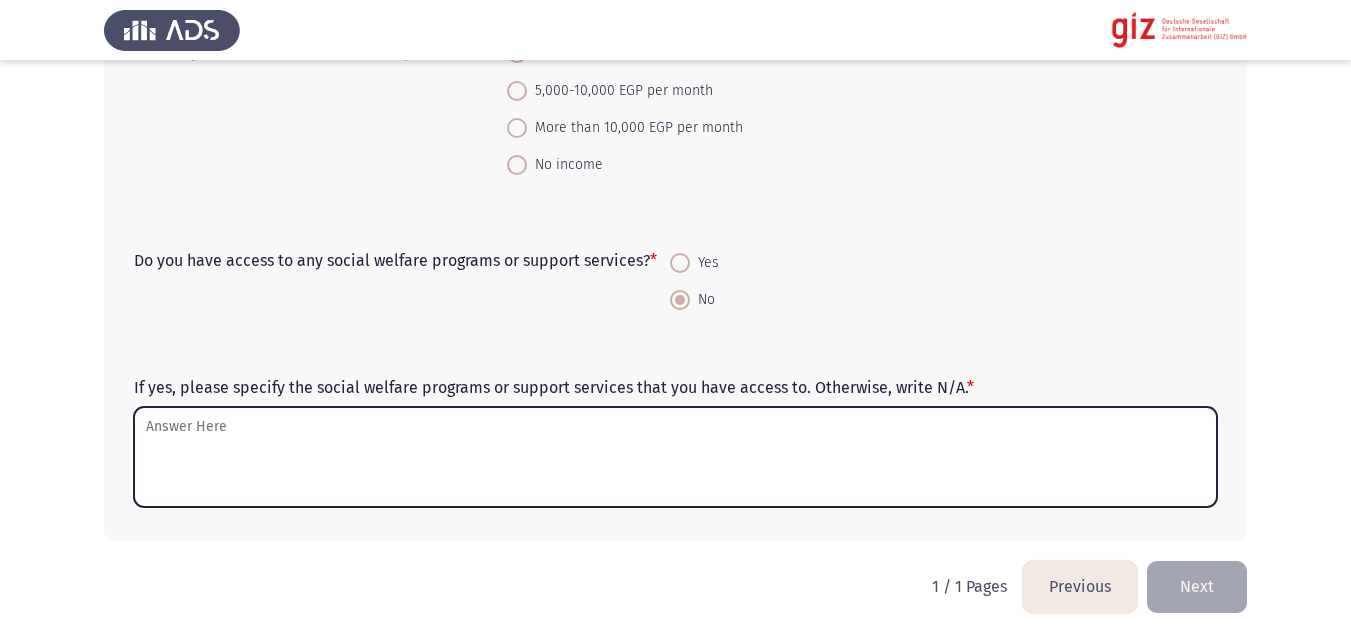 click on "If yes, please specify the social welfare programs or support services that you have access to. Otherwise, write N/A.   *" at bounding box center (675, 457) 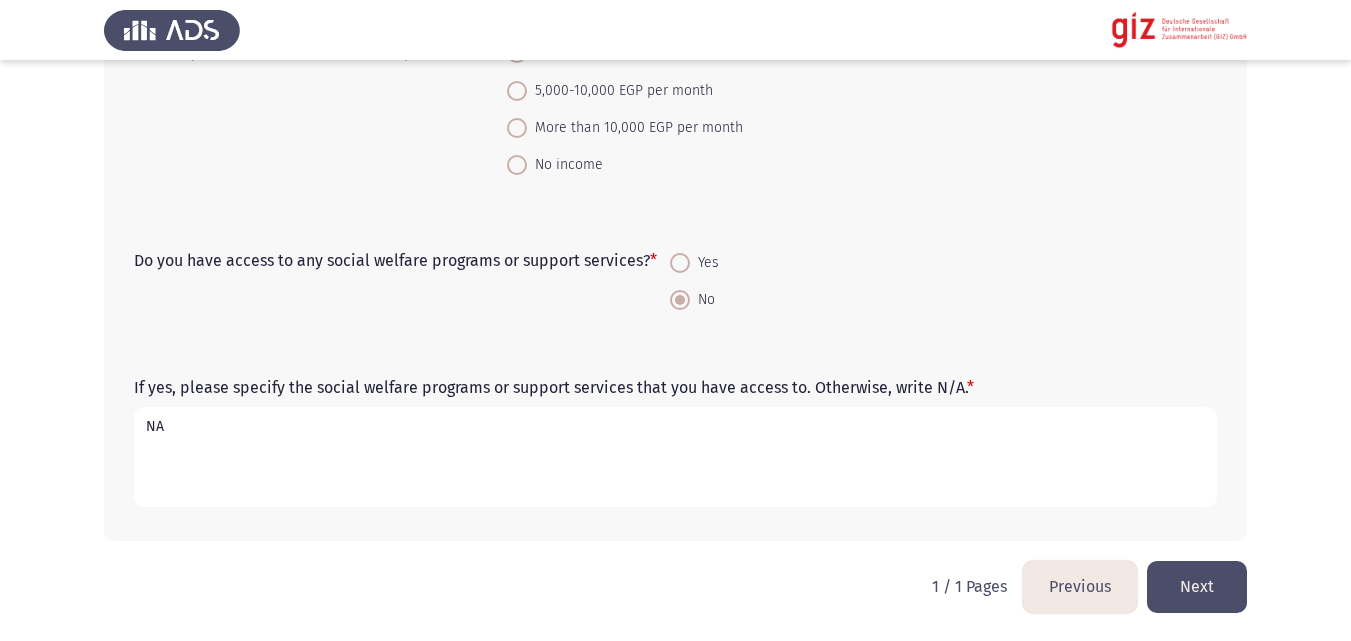 type on "NA" 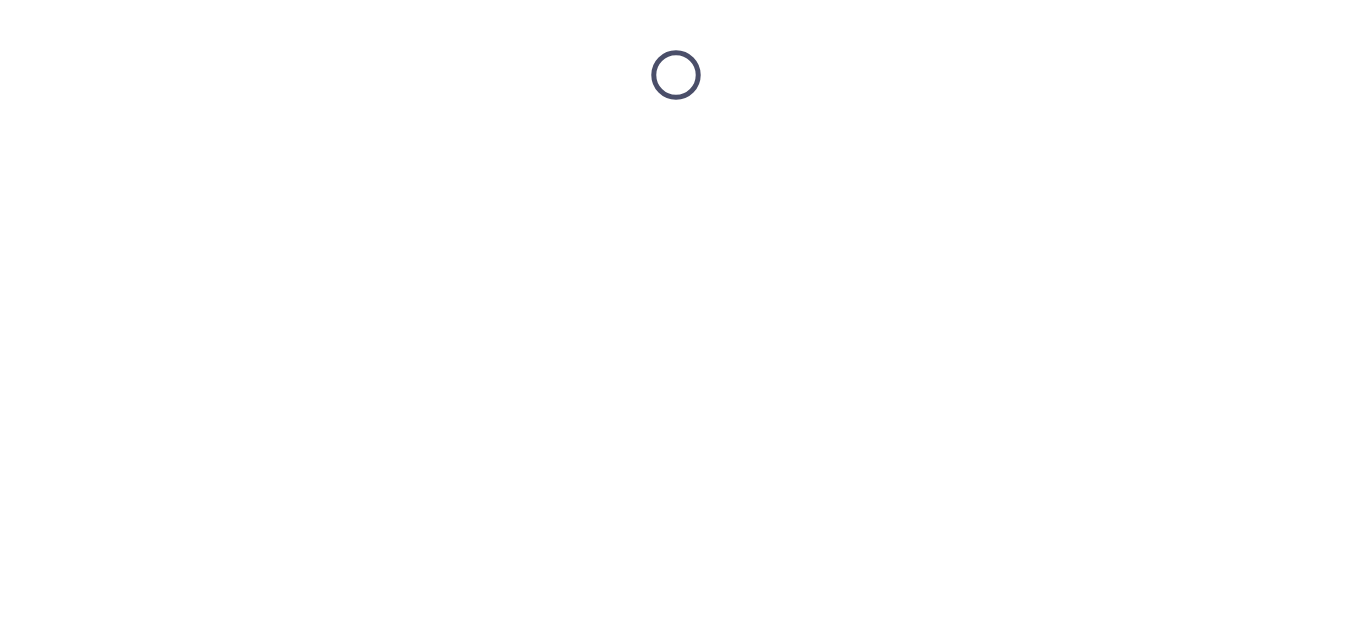 scroll, scrollTop: 0, scrollLeft: 0, axis: both 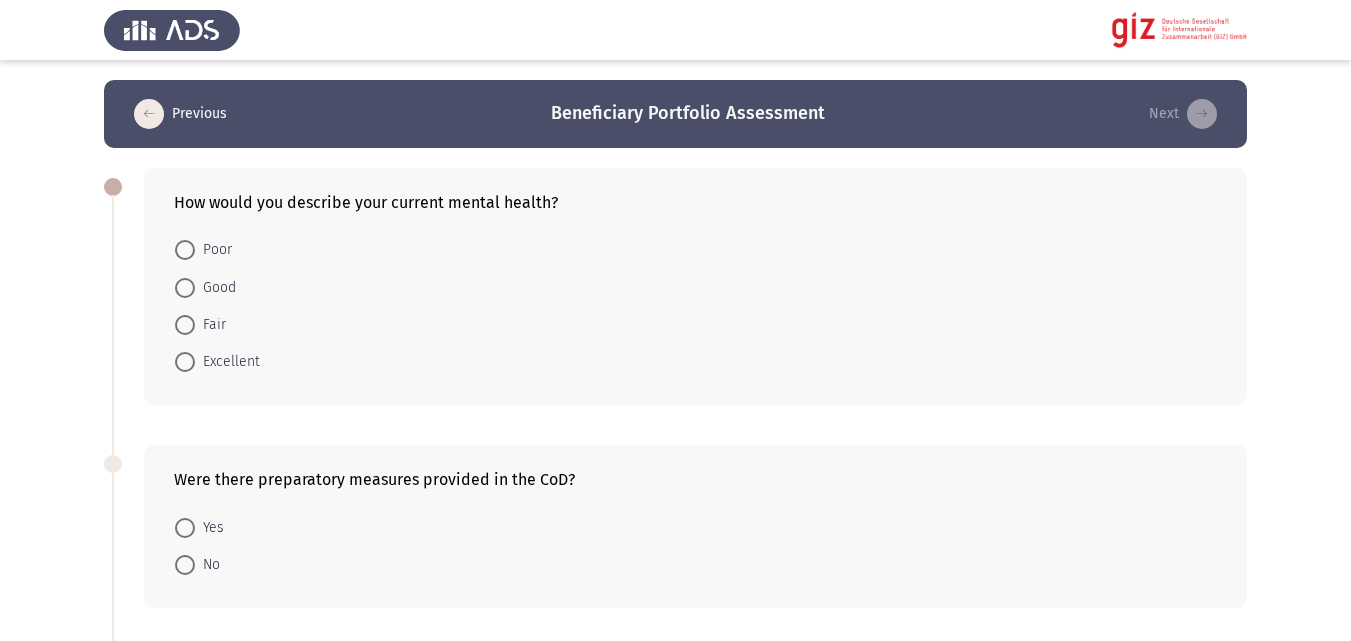 click on "Good" at bounding box center (215, 288) 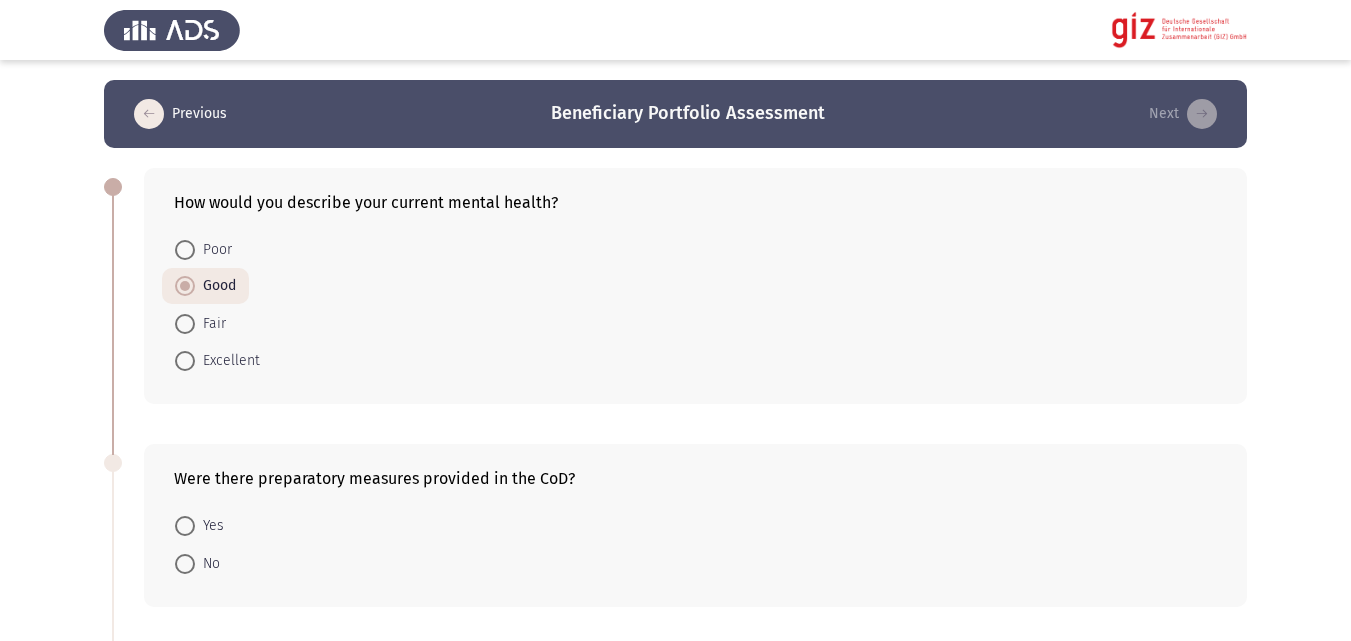 click on "No" at bounding box center [207, 564] 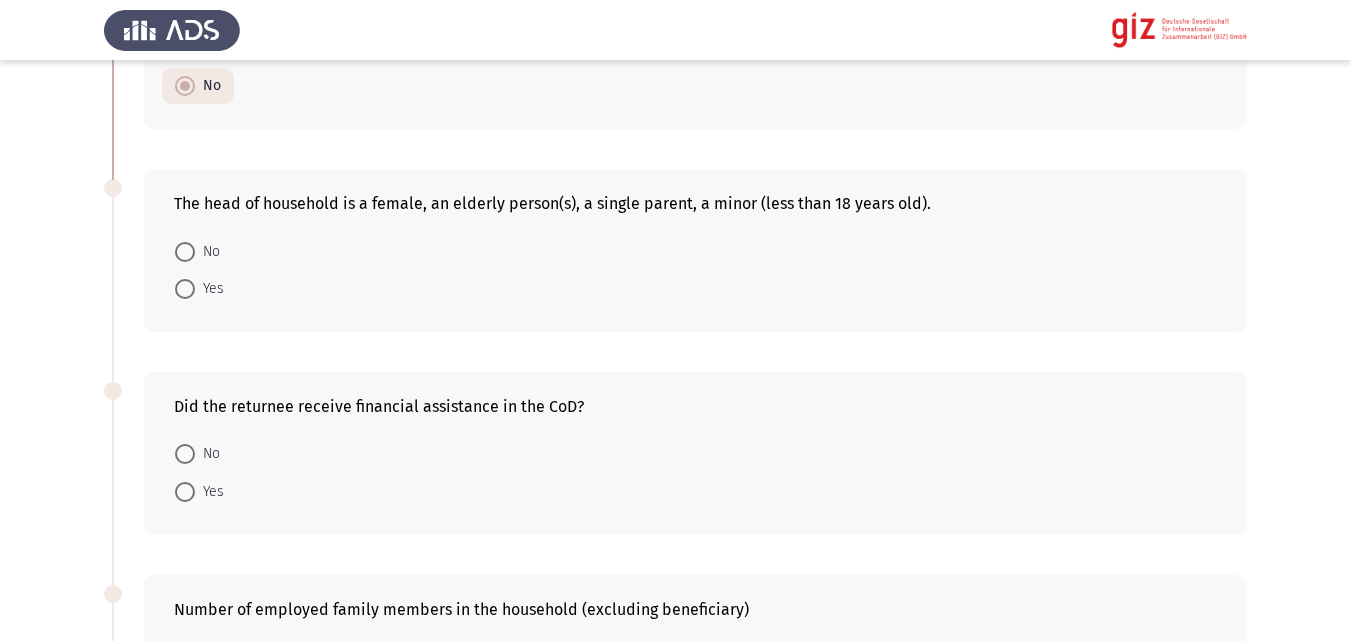 scroll, scrollTop: 514, scrollLeft: 0, axis: vertical 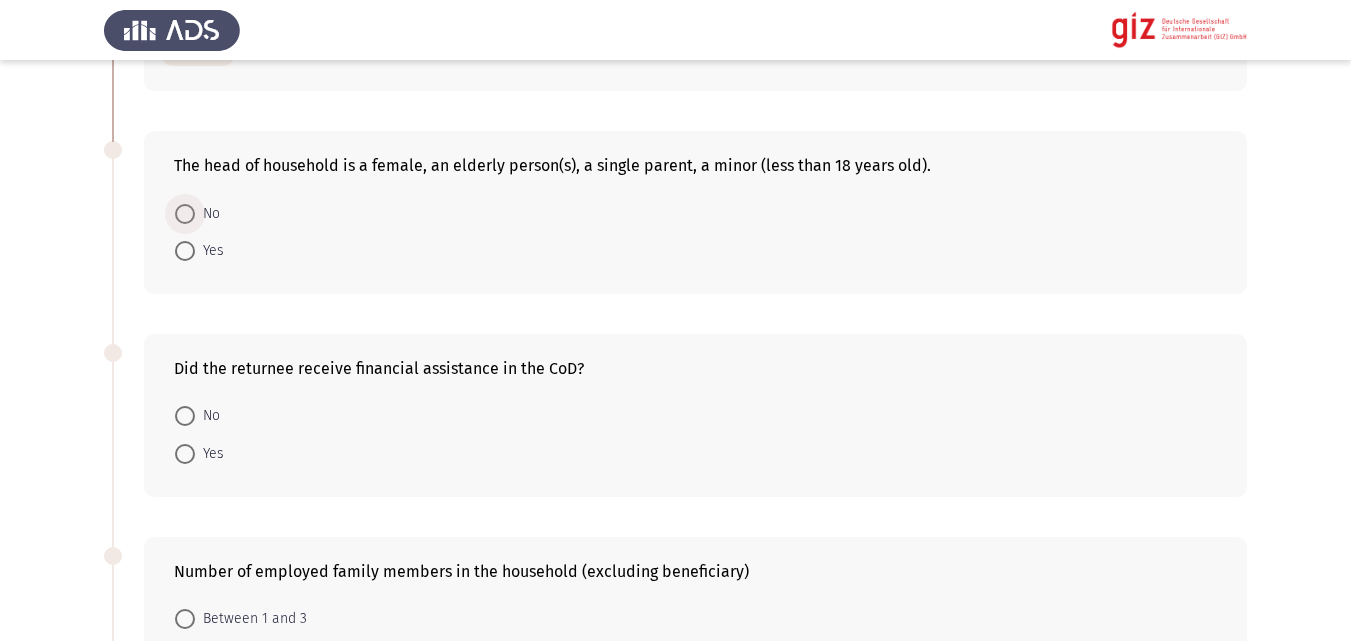 click on "No" at bounding box center (207, 214) 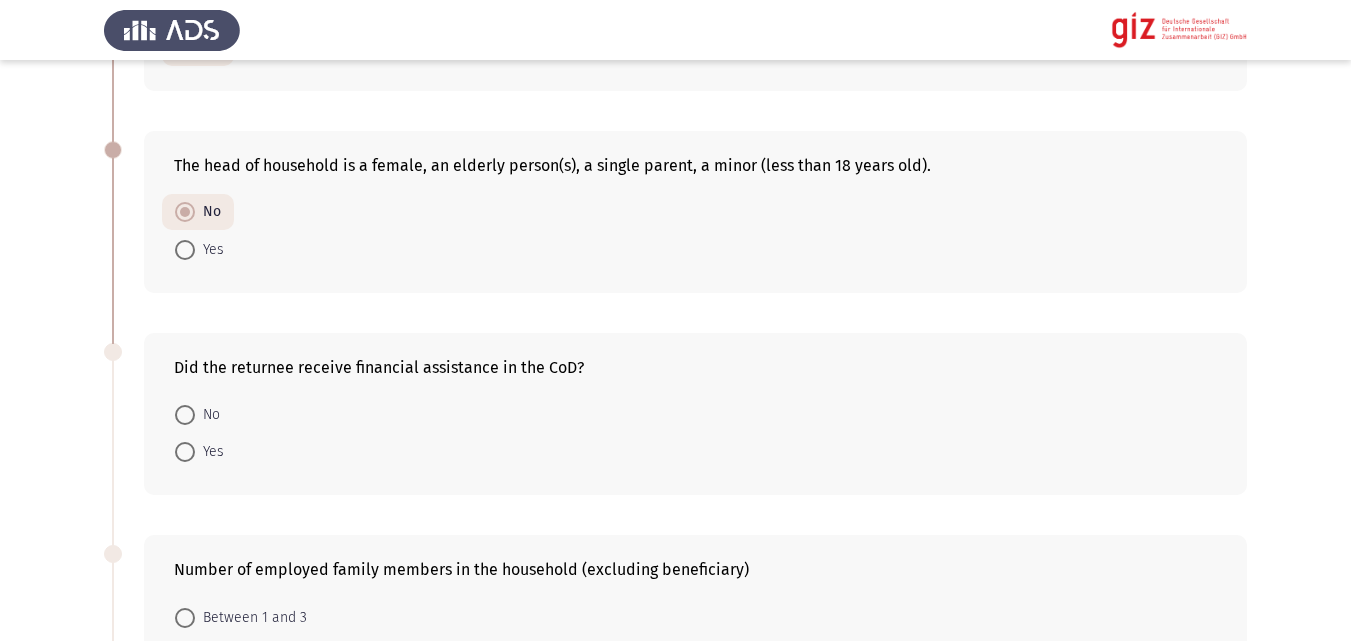 click on "No" at bounding box center (207, 415) 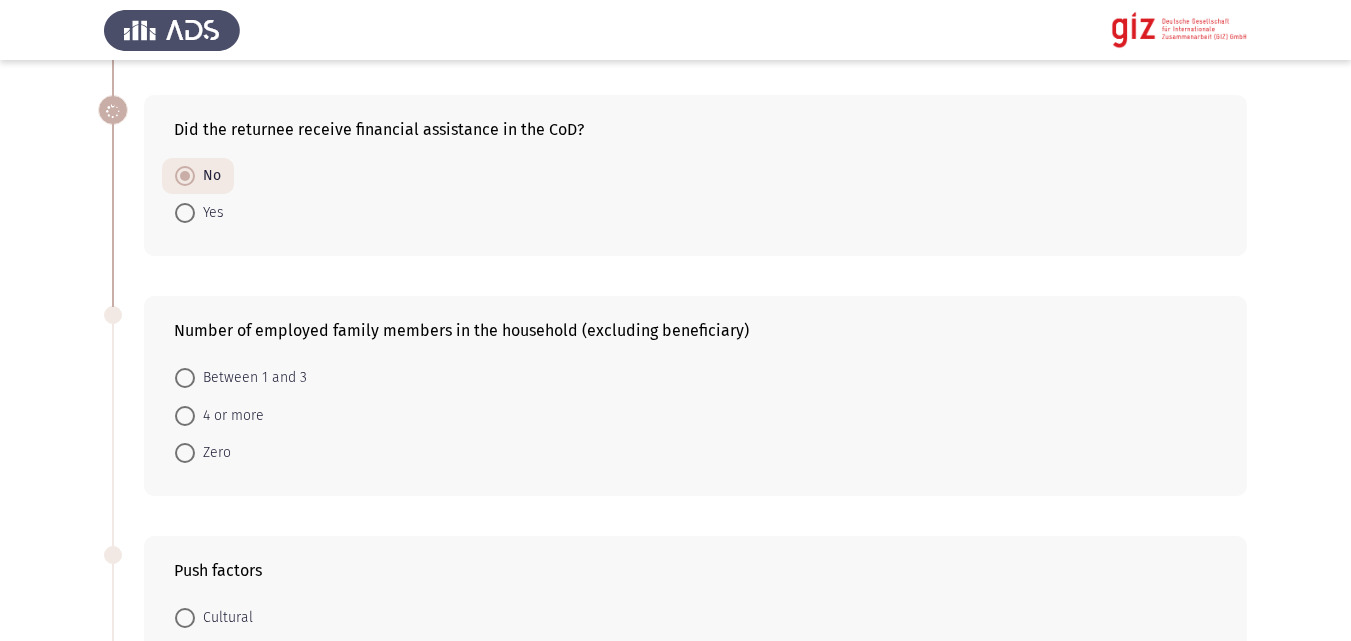 scroll, scrollTop: 808, scrollLeft: 0, axis: vertical 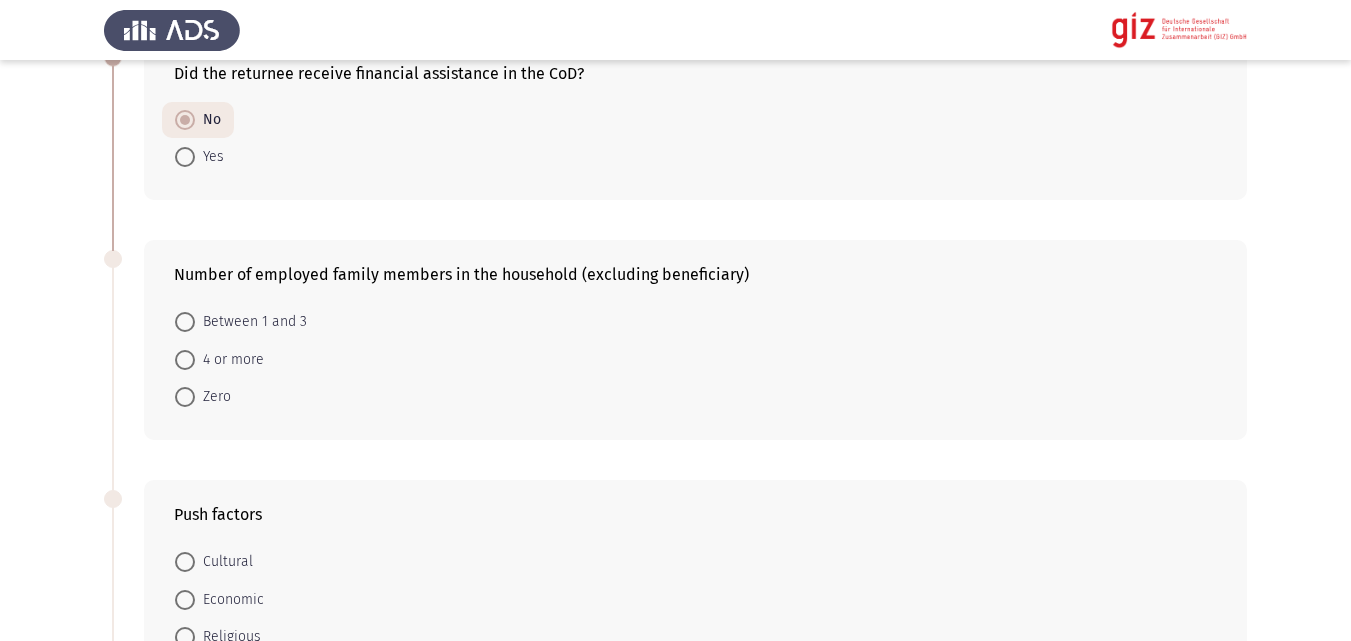 drag, startPoint x: 209, startPoint y: 410, endPoint x: 211, endPoint y: 395, distance: 15.132746 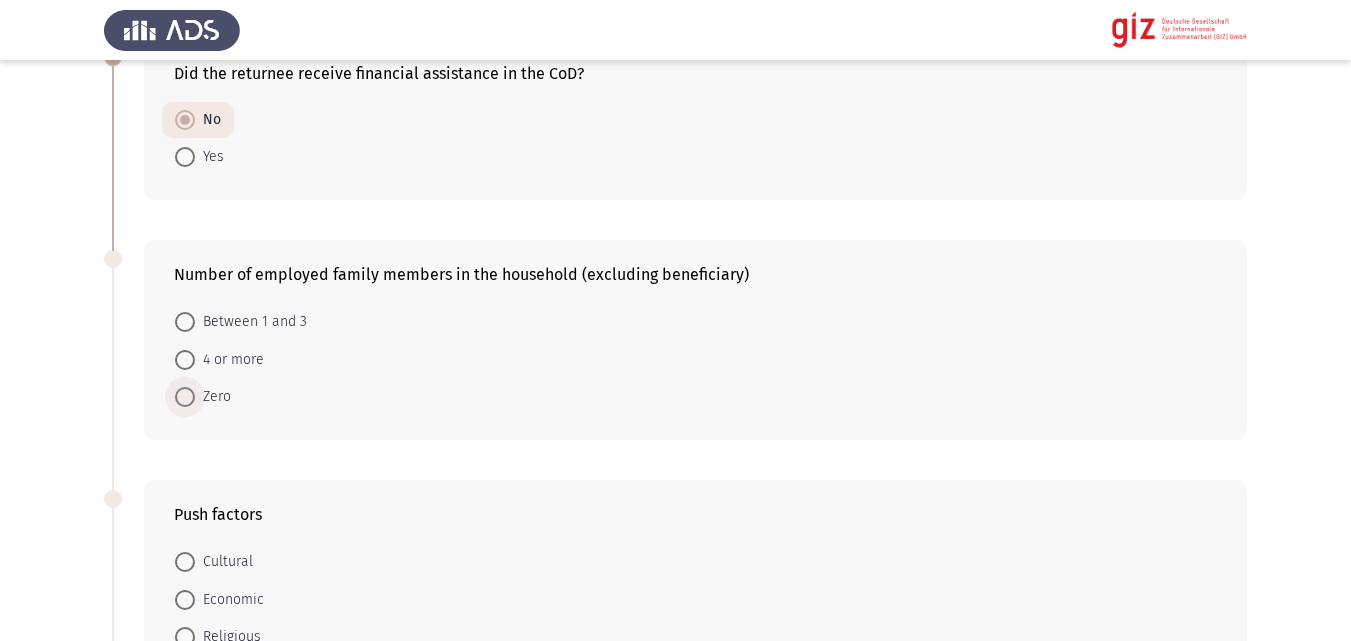 click on "Zero" at bounding box center [213, 397] 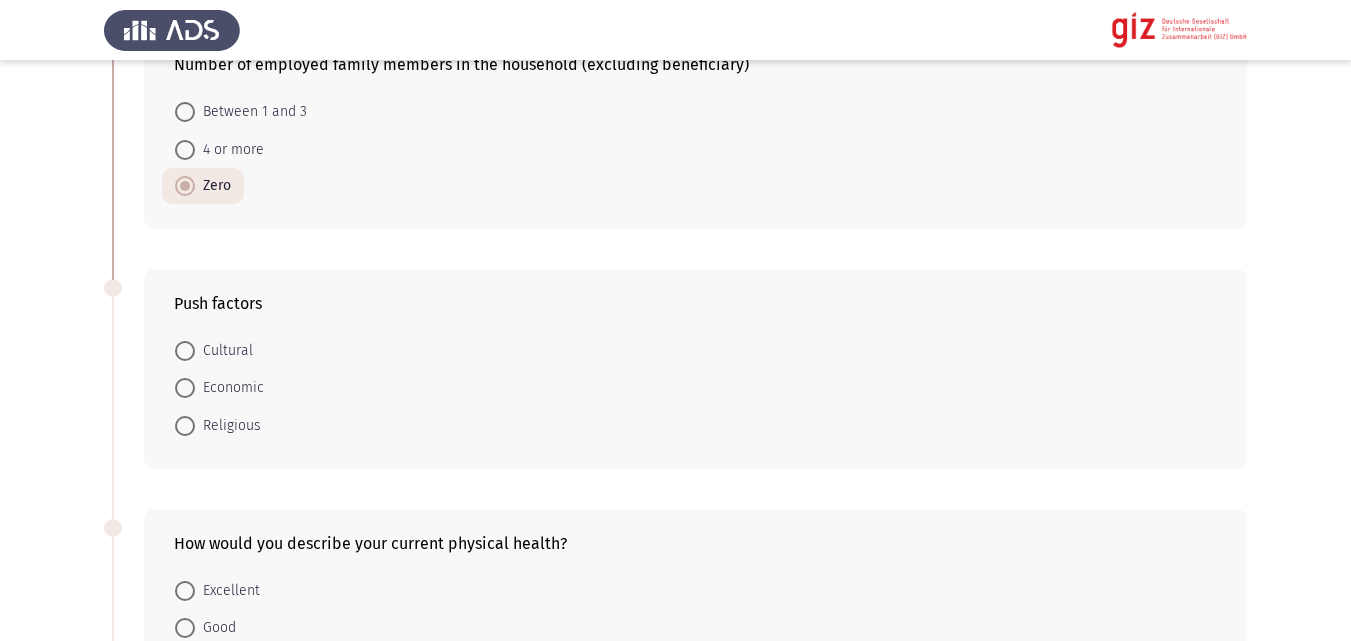 scroll, scrollTop: 1068, scrollLeft: 0, axis: vertical 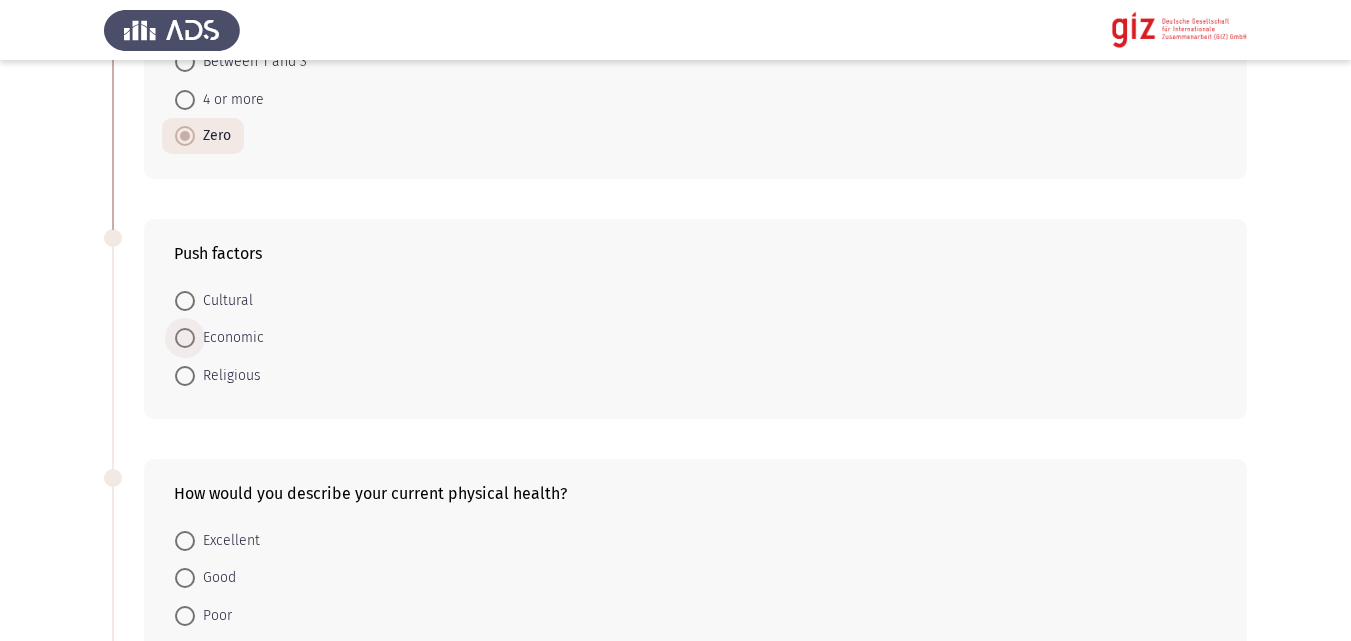 click at bounding box center [185, 338] 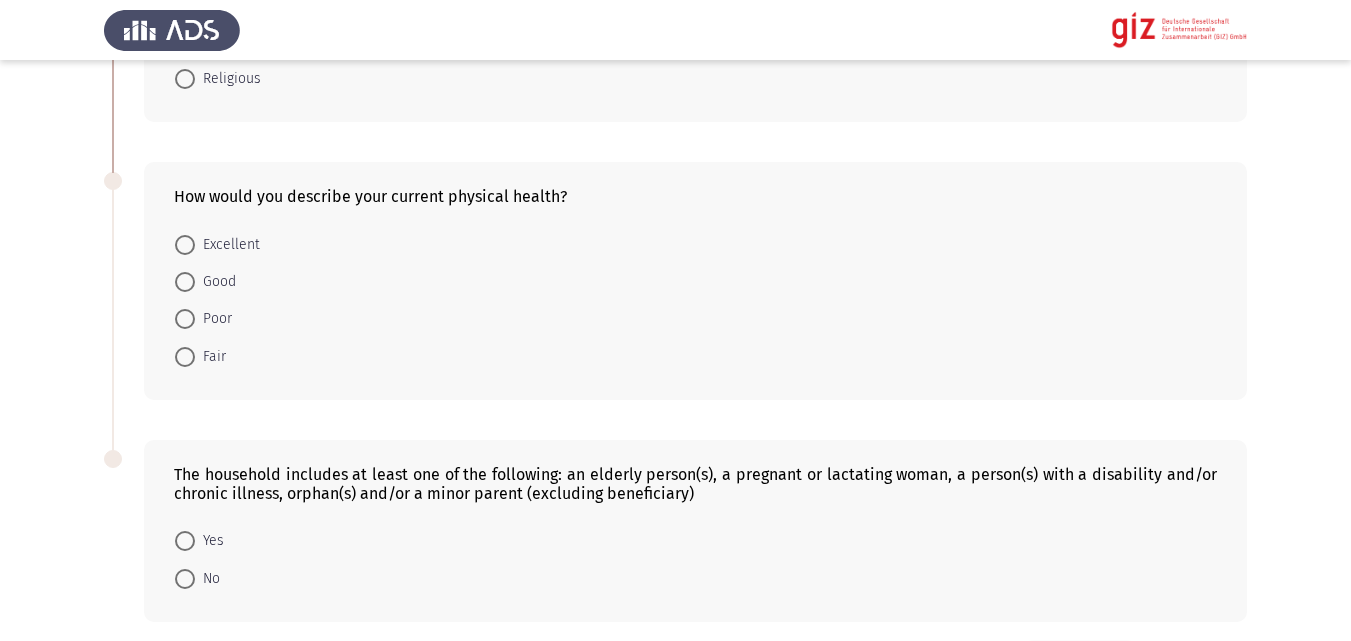 scroll, scrollTop: 1366, scrollLeft: 0, axis: vertical 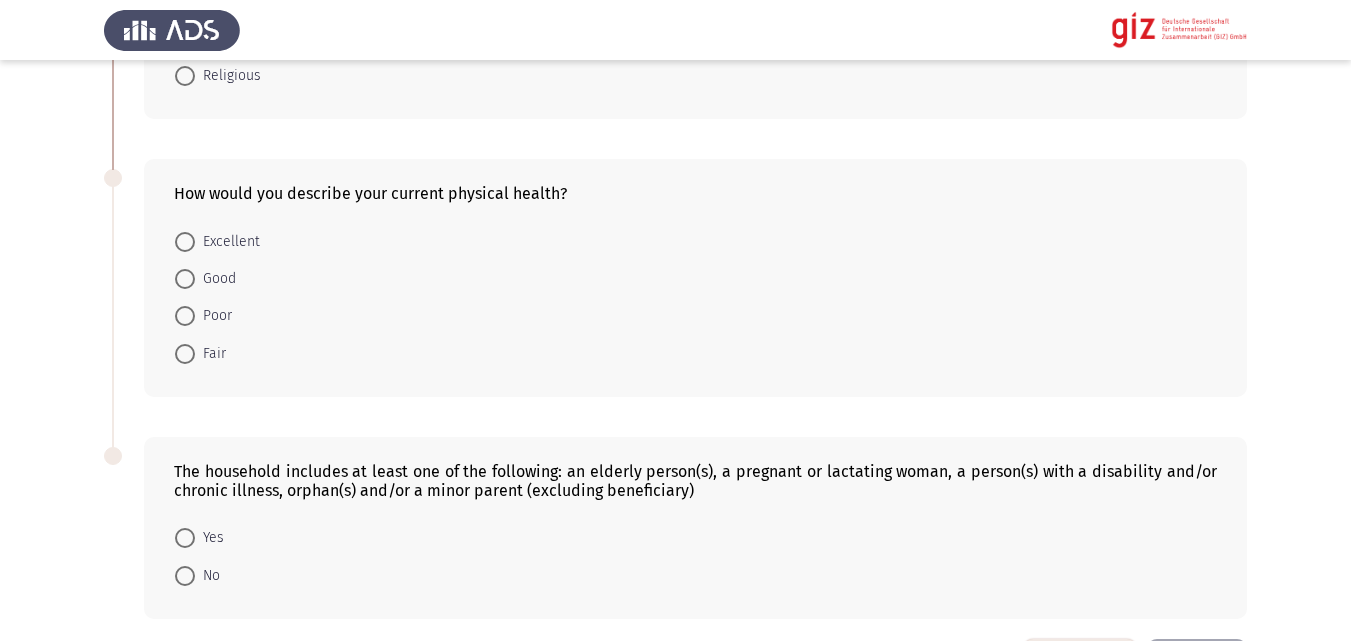 click on "Good" at bounding box center [215, 279] 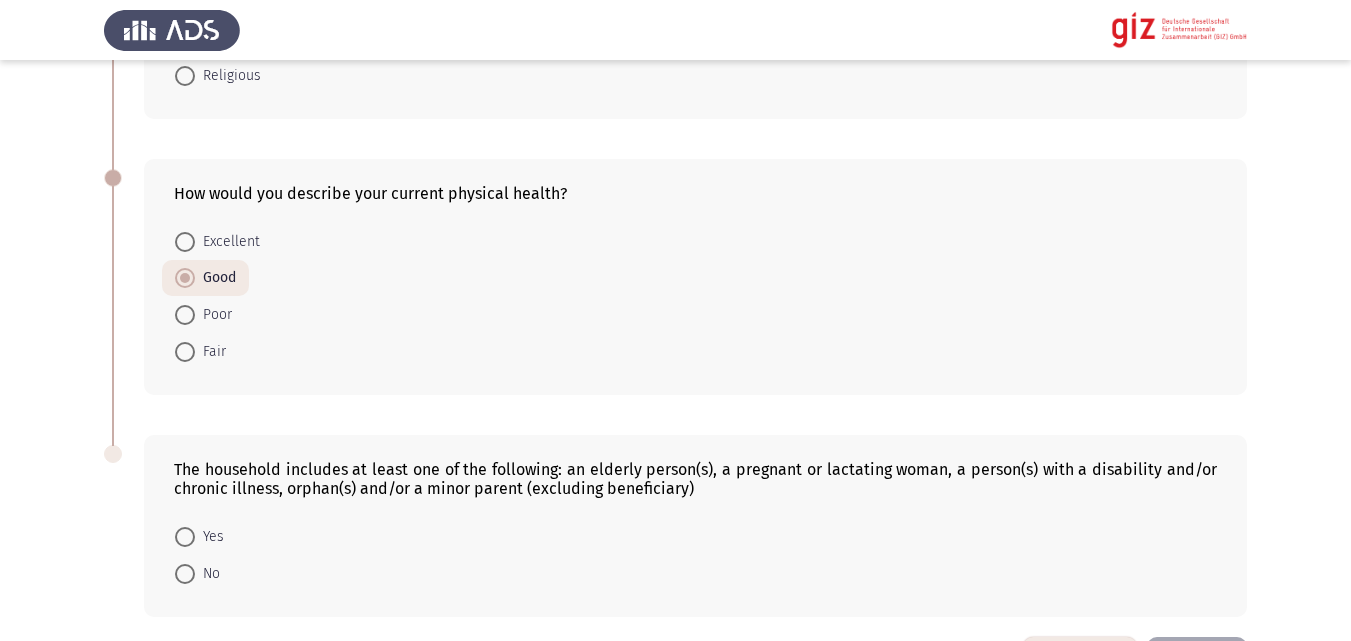 scroll, scrollTop: 1442, scrollLeft: 0, axis: vertical 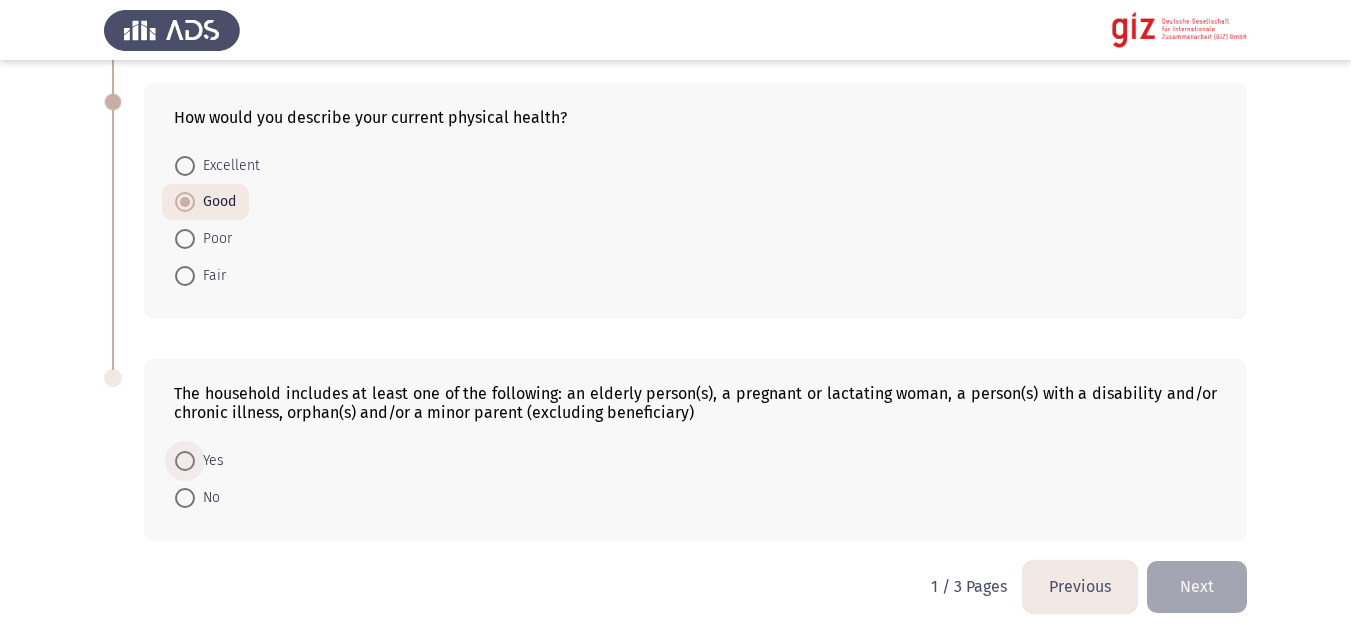 click on "Yes" at bounding box center [209, 461] 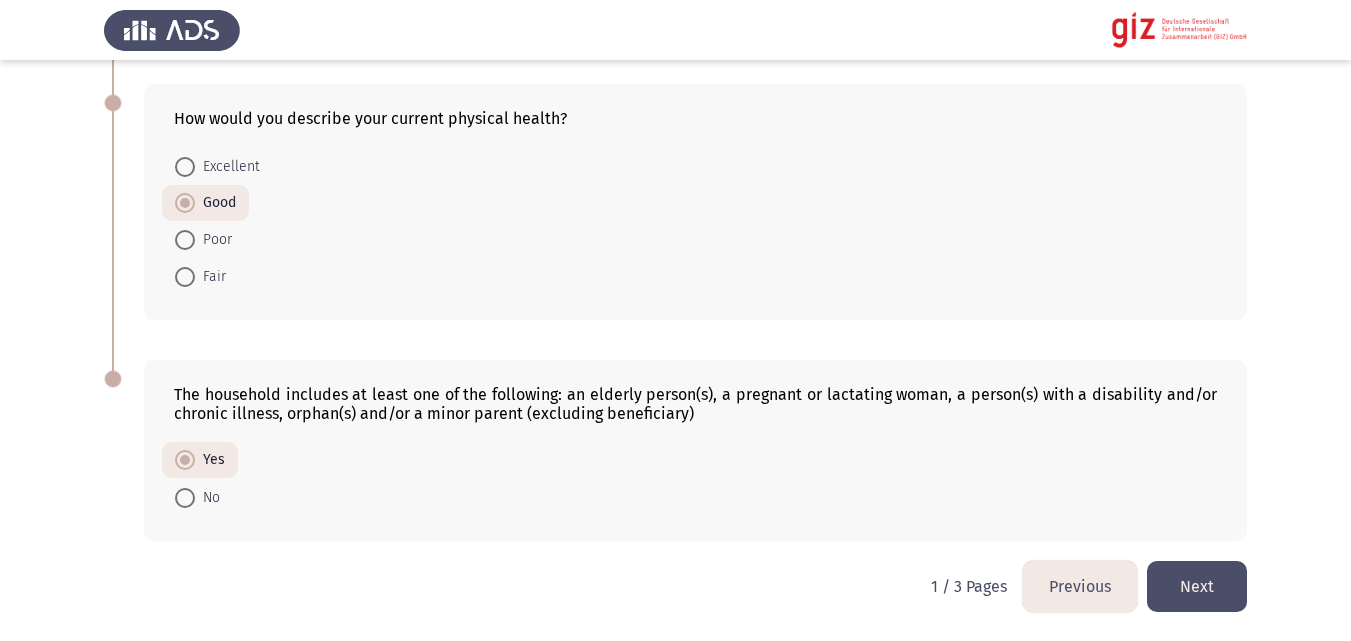 click on "Next" 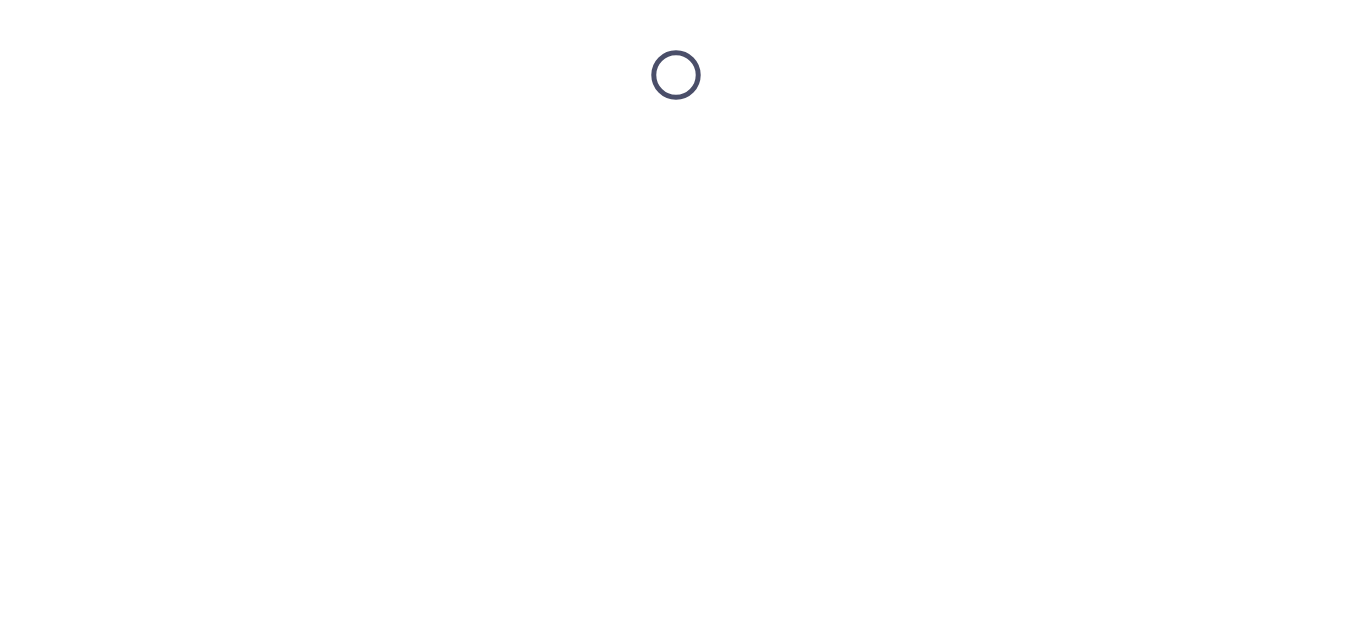 scroll, scrollTop: 0, scrollLeft: 0, axis: both 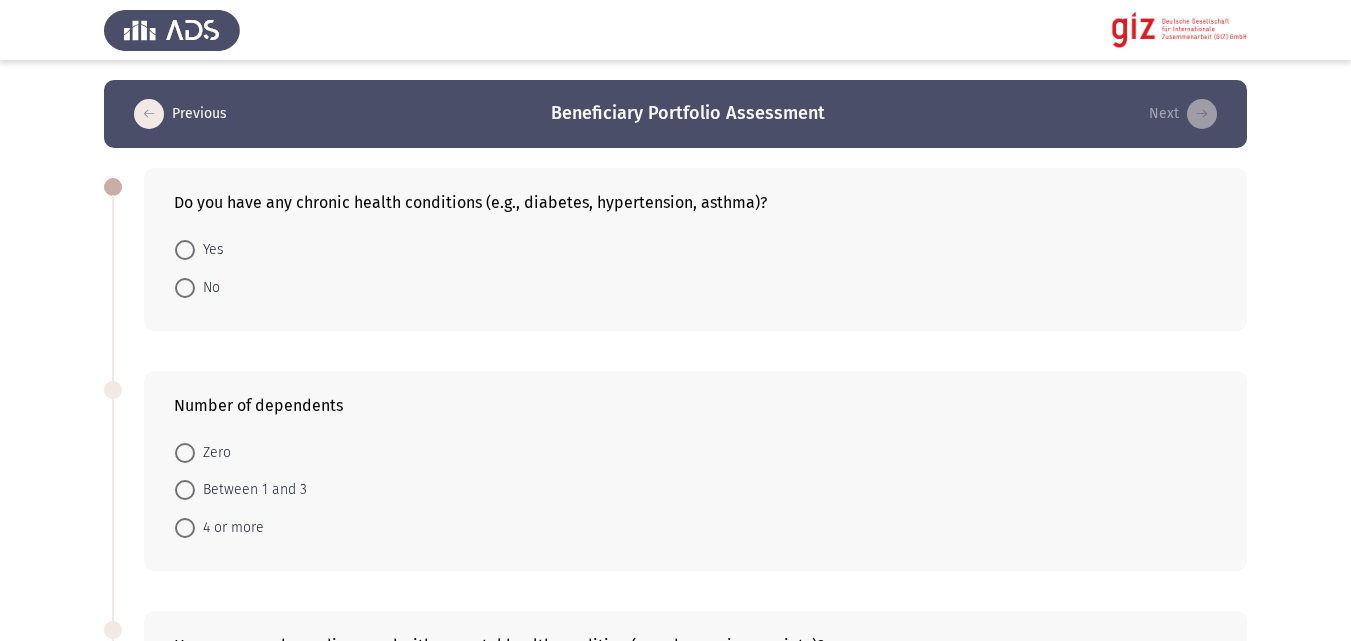 click on "No" at bounding box center (197, 286) 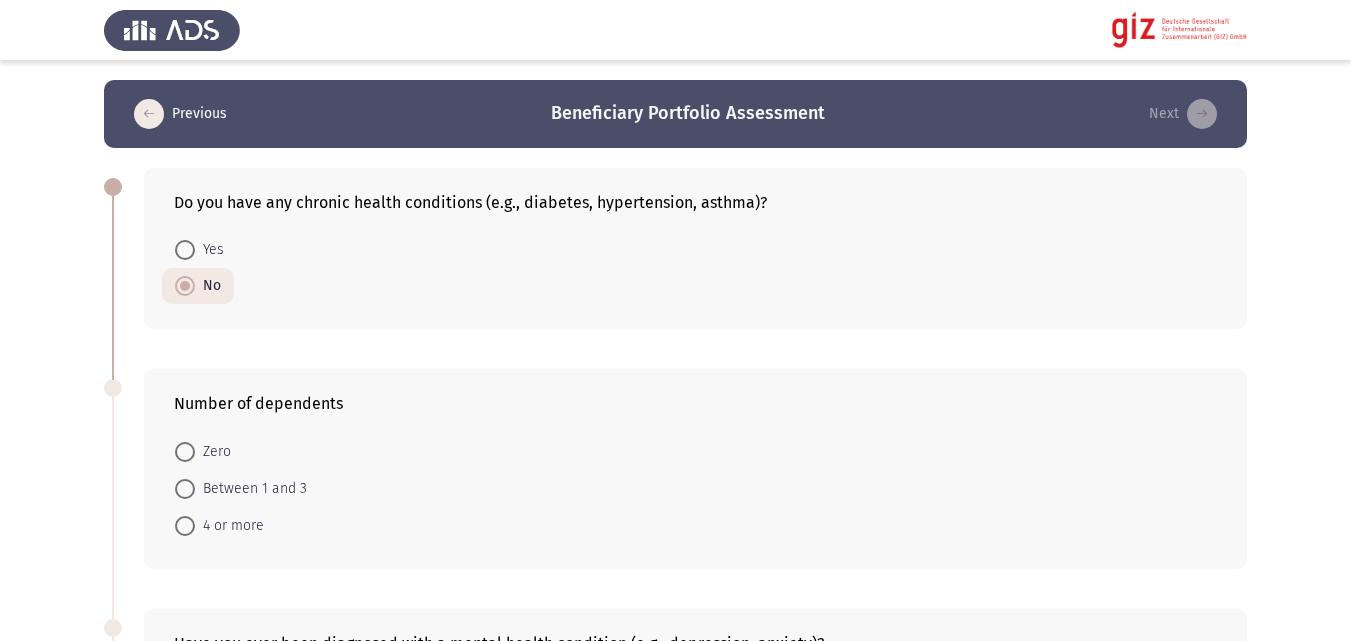 click on "4 or more" at bounding box center (229, 526) 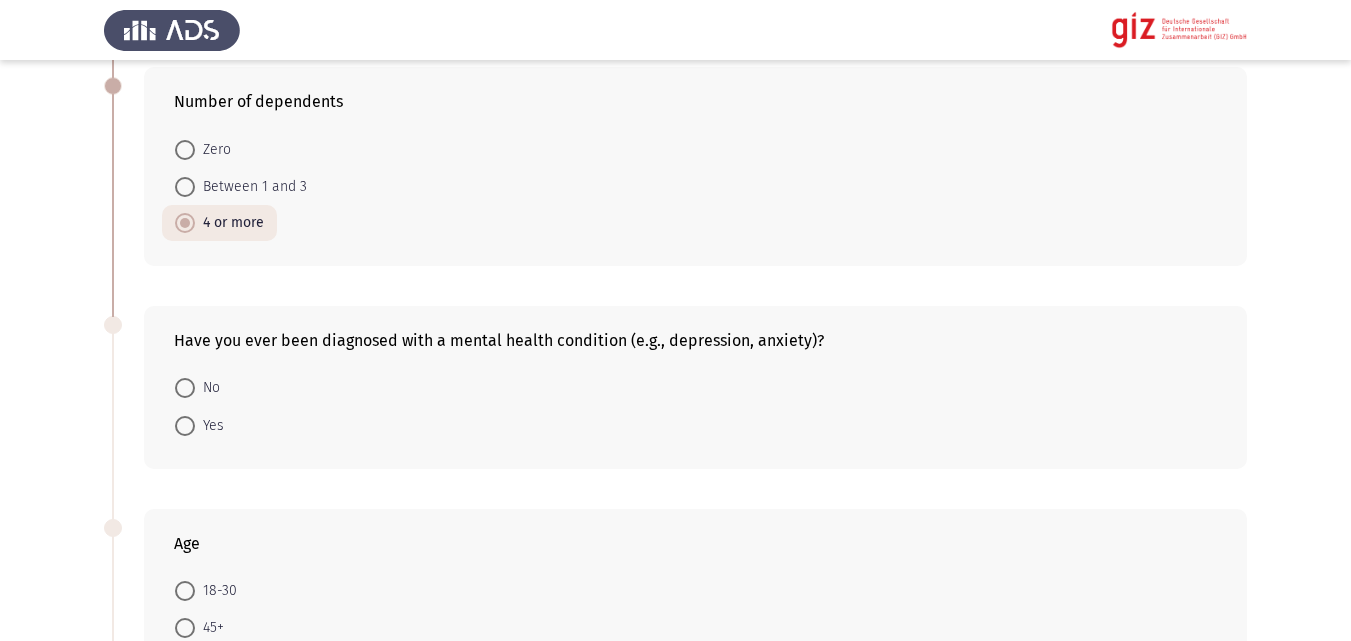scroll, scrollTop: 303, scrollLeft: 0, axis: vertical 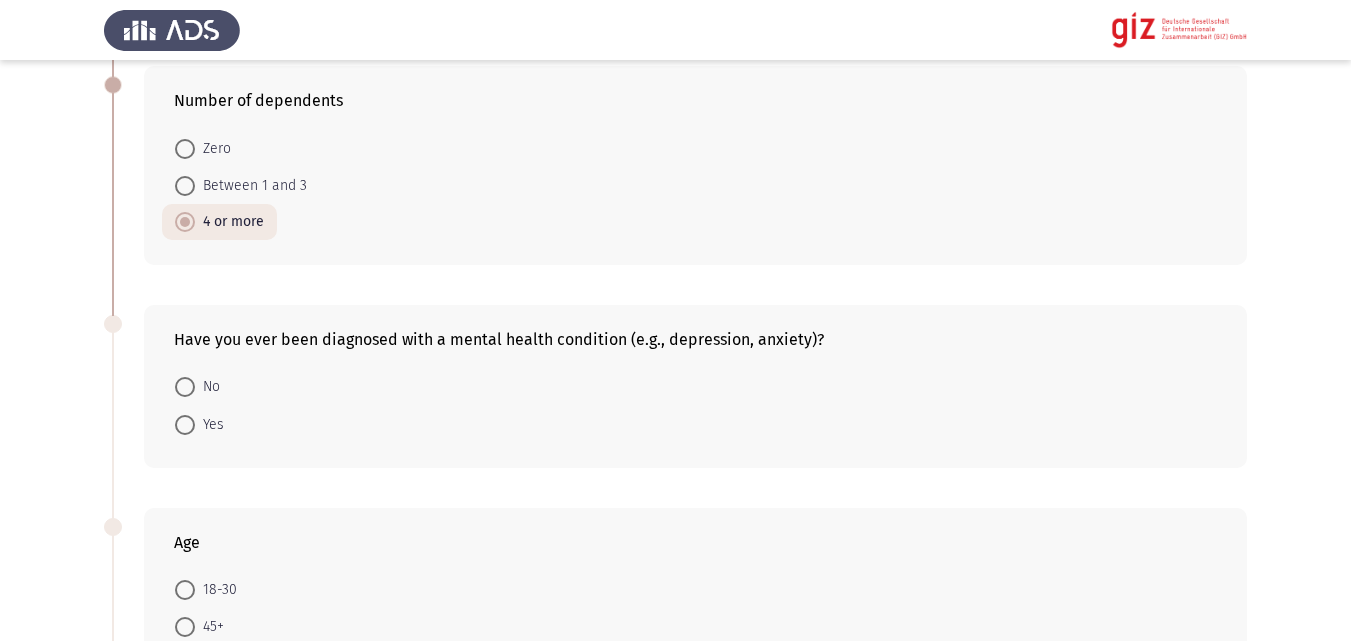 click on "No" at bounding box center (207, 387) 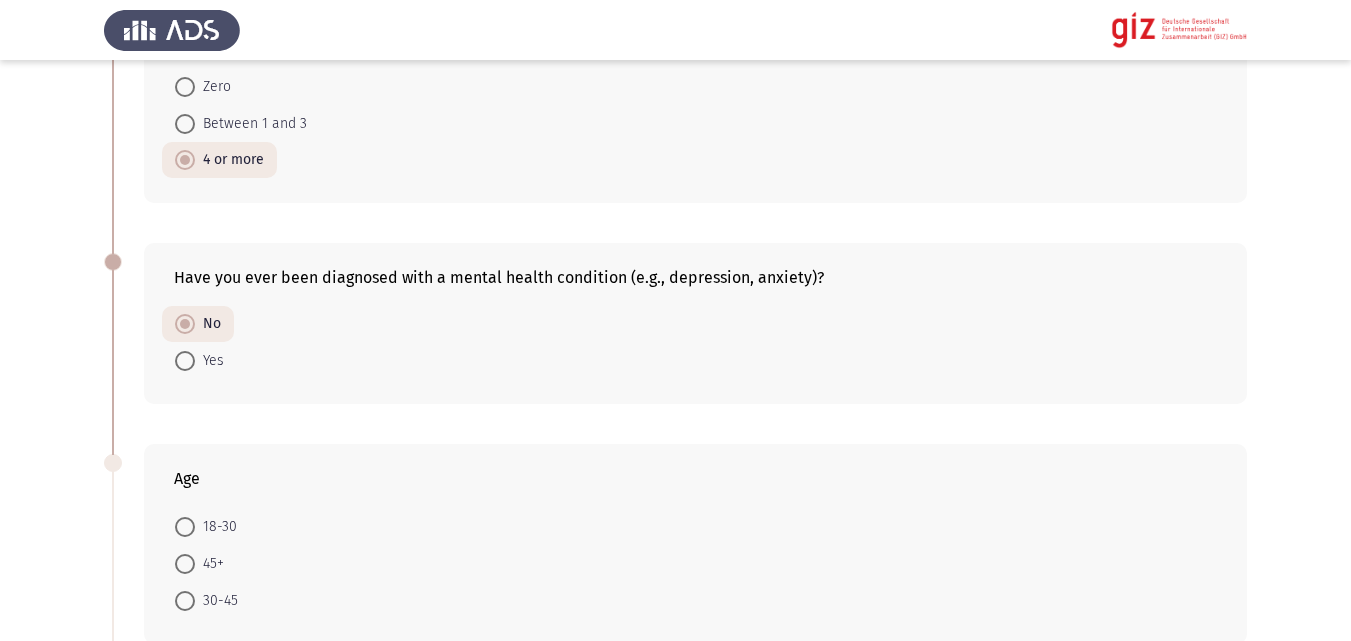scroll, scrollTop: 530, scrollLeft: 0, axis: vertical 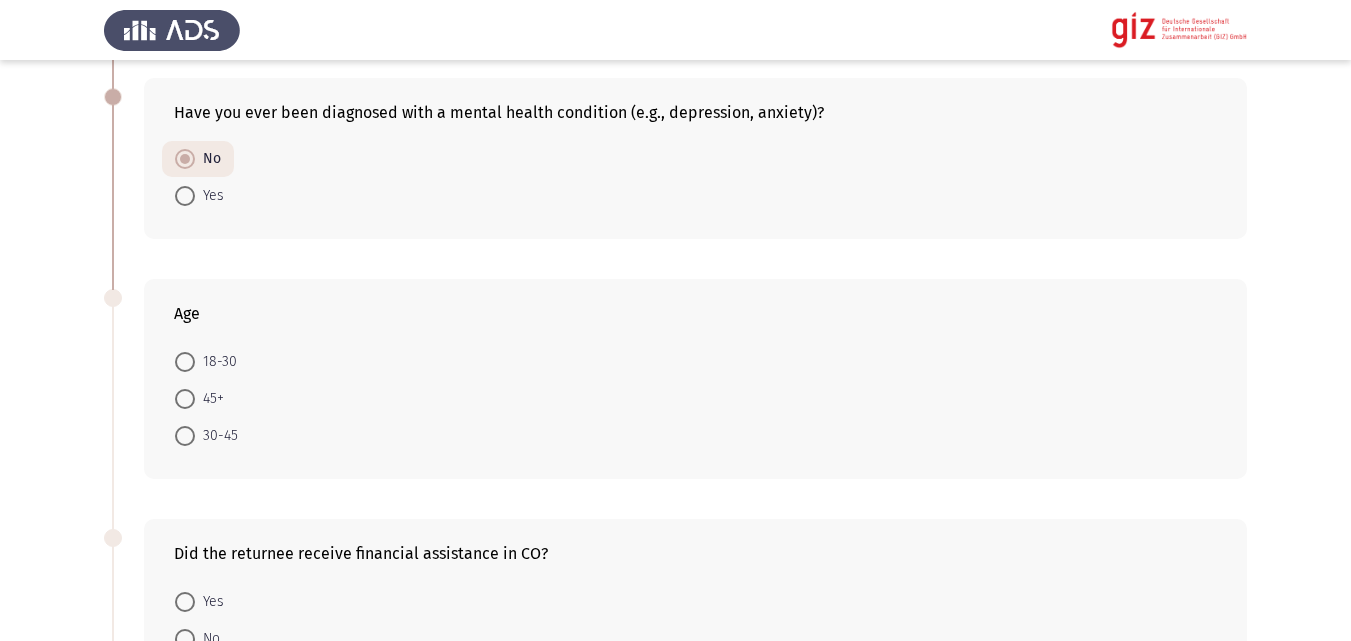 click on "45+" at bounding box center [209, 399] 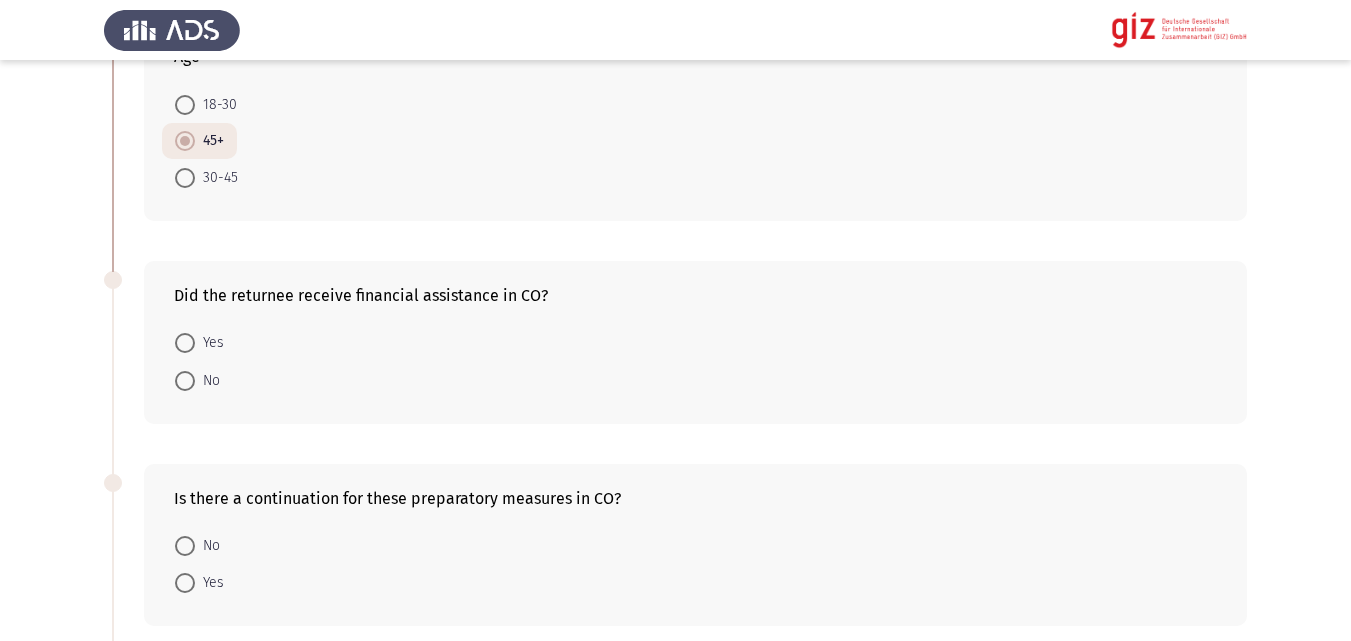 scroll, scrollTop: 859, scrollLeft: 0, axis: vertical 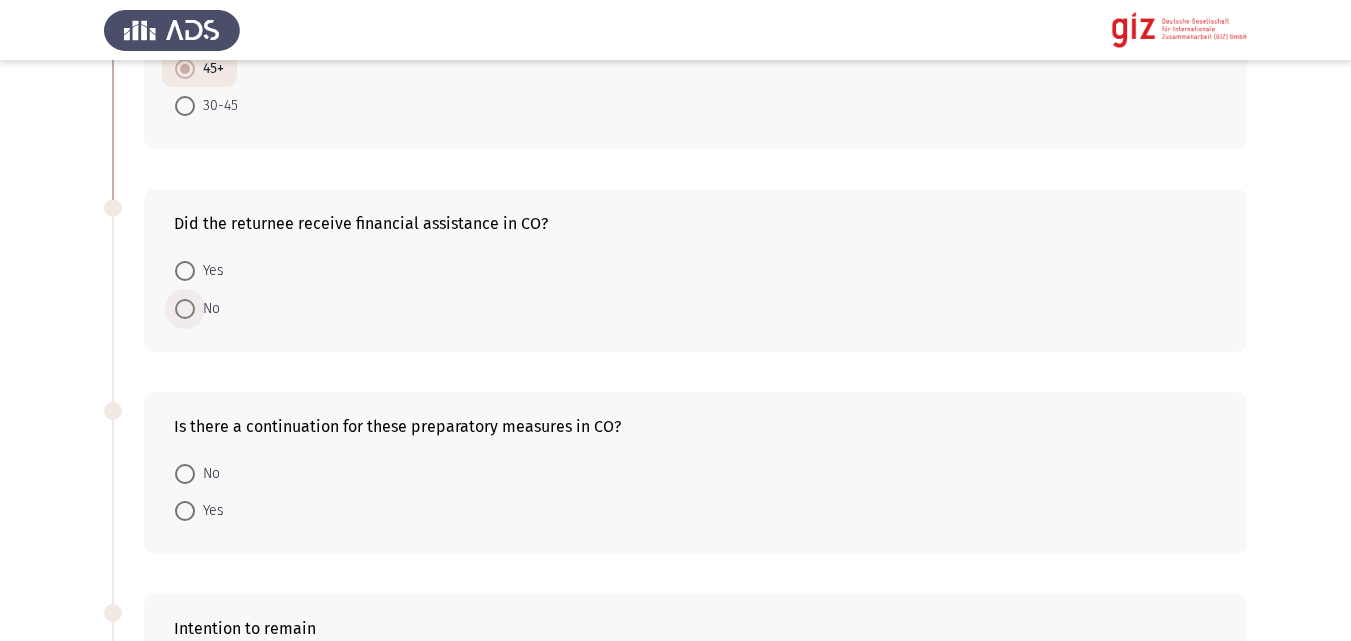 click on "No" at bounding box center (207, 309) 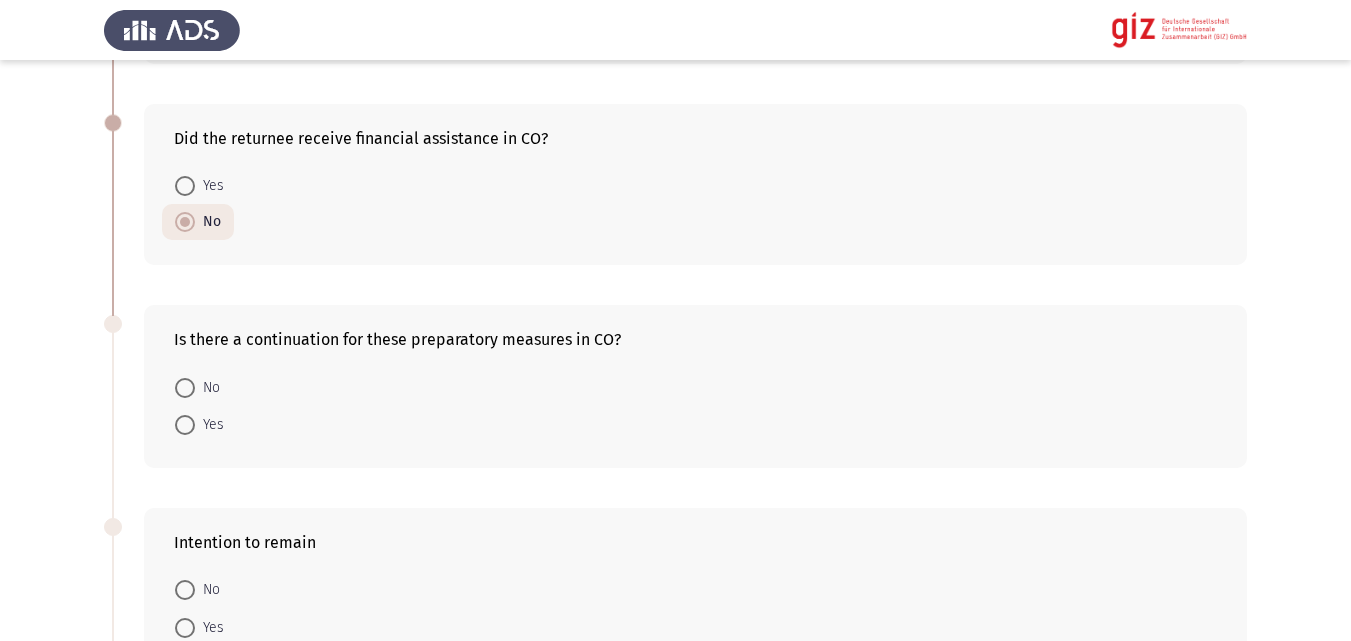scroll, scrollTop: 945, scrollLeft: 0, axis: vertical 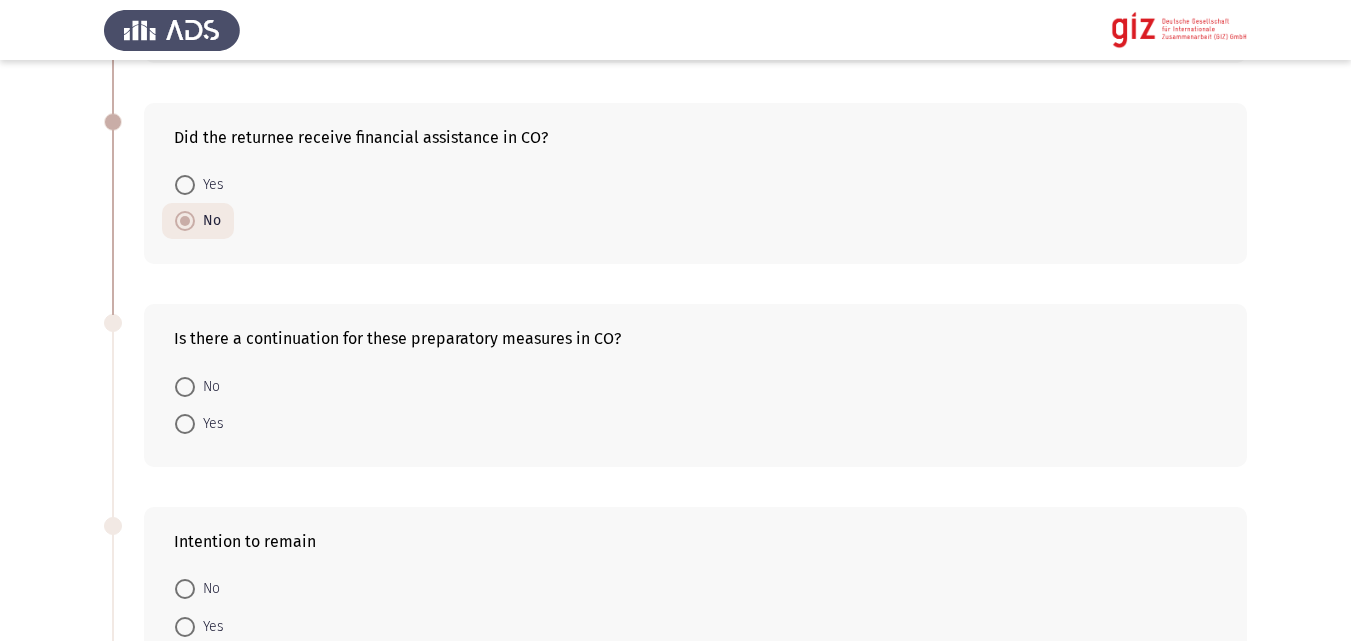 click at bounding box center [185, 387] 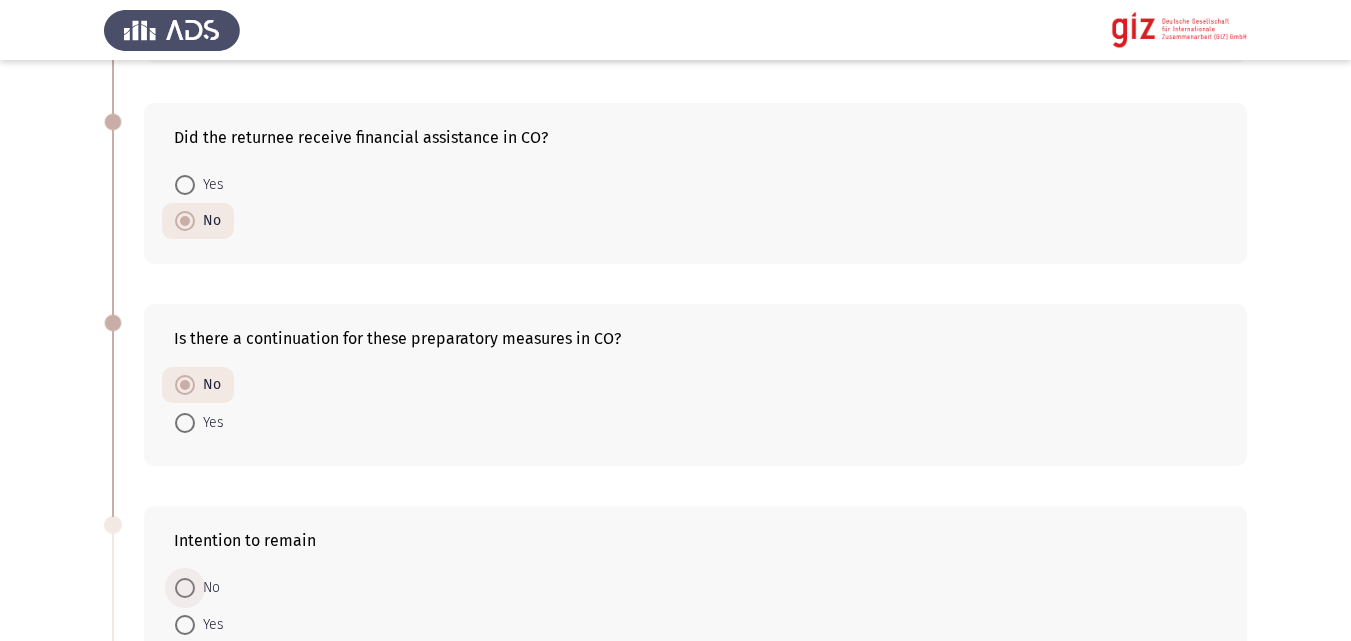 click on "No" at bounding box center [207, 588] 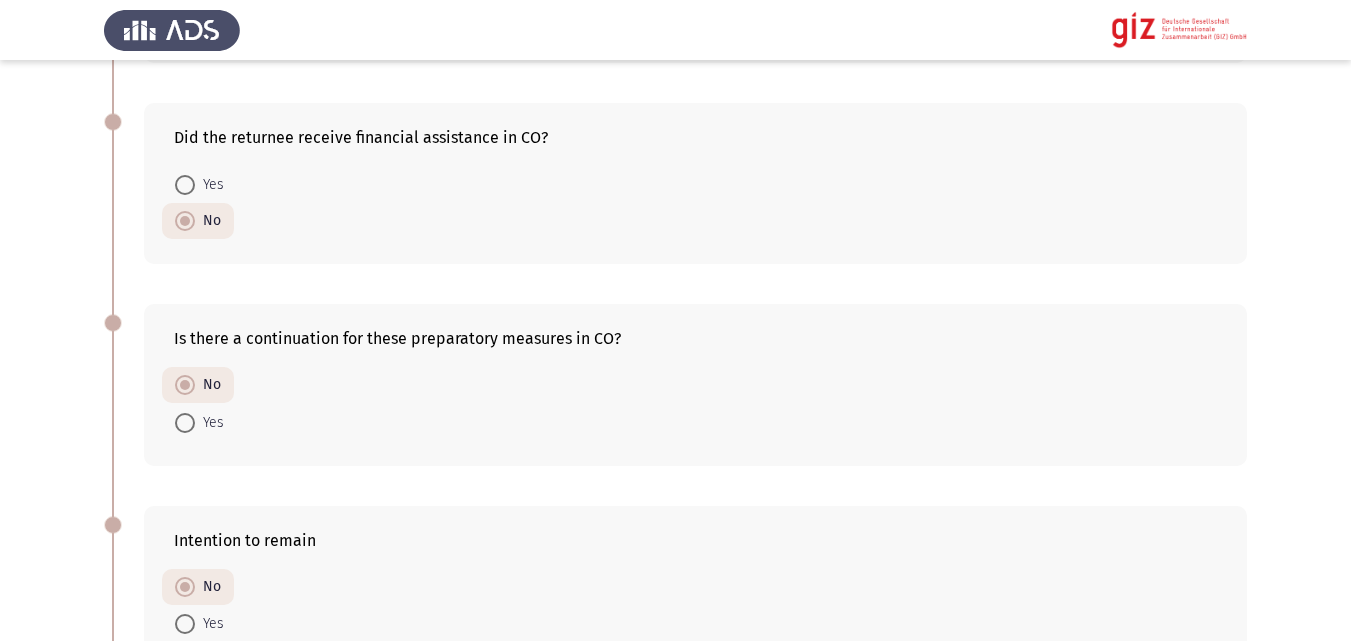 click on "Yes" at bounding box center [209, 624] 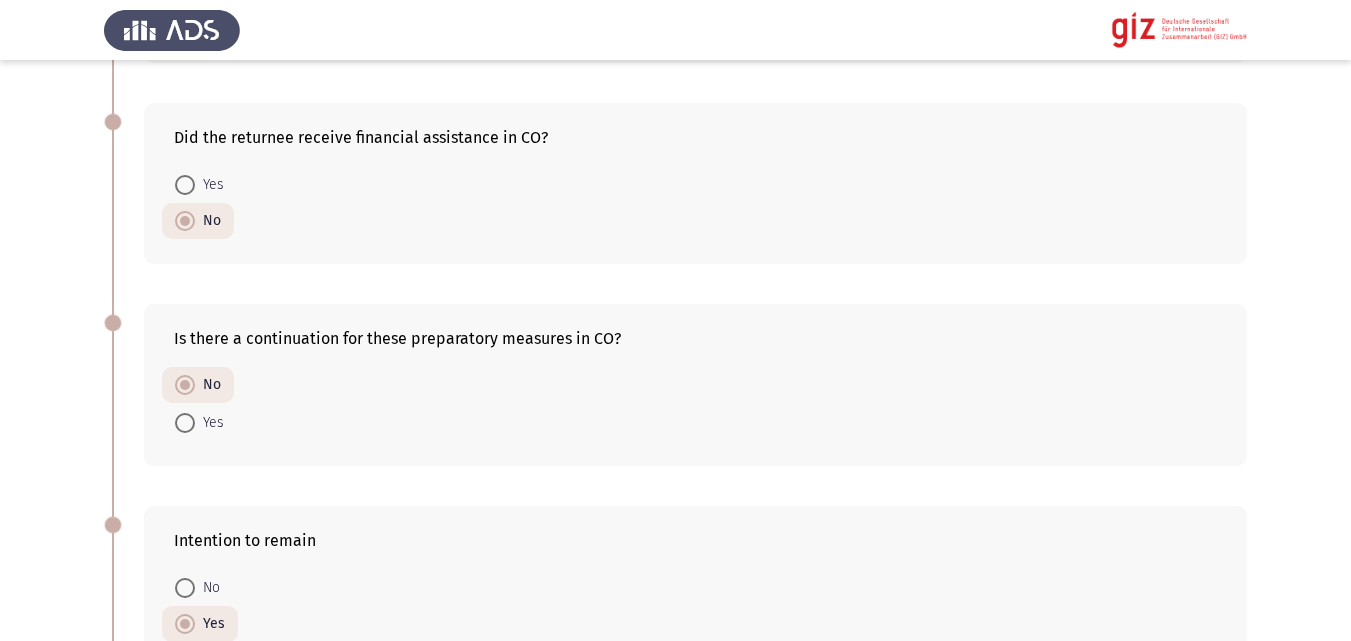 click at bounding box center (185, 588) 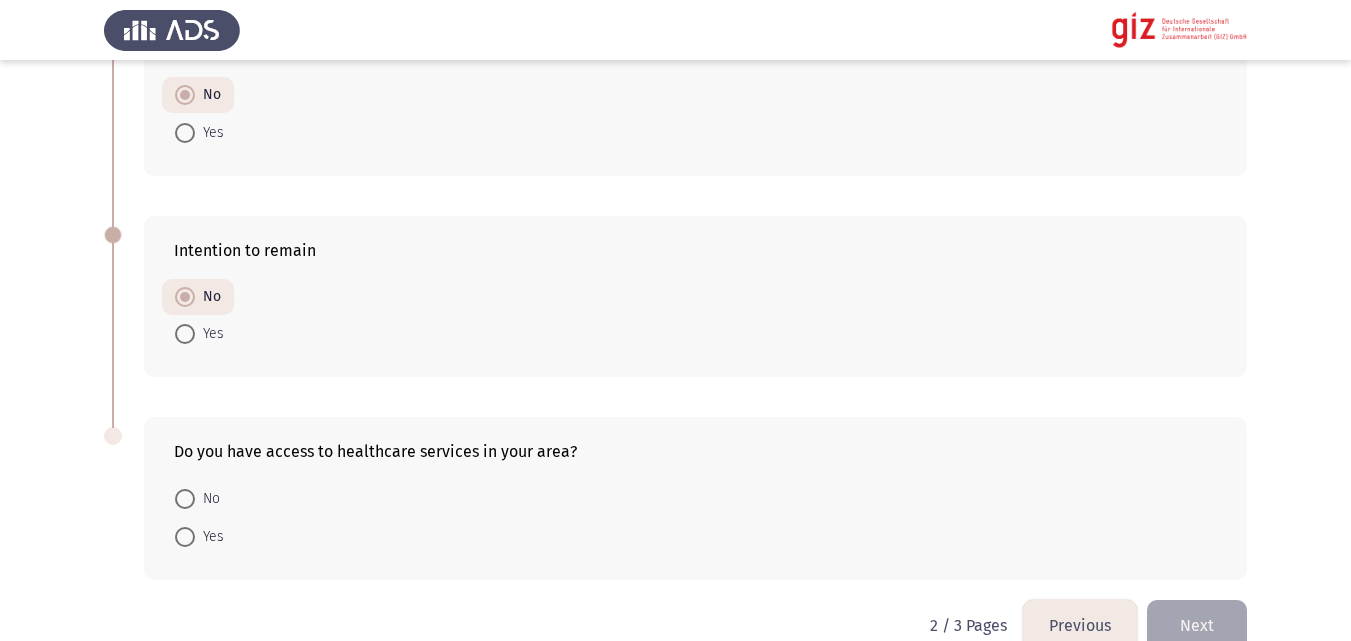 scroll, scrollTop: 1274, scrollLeft: 0, axis: vertical 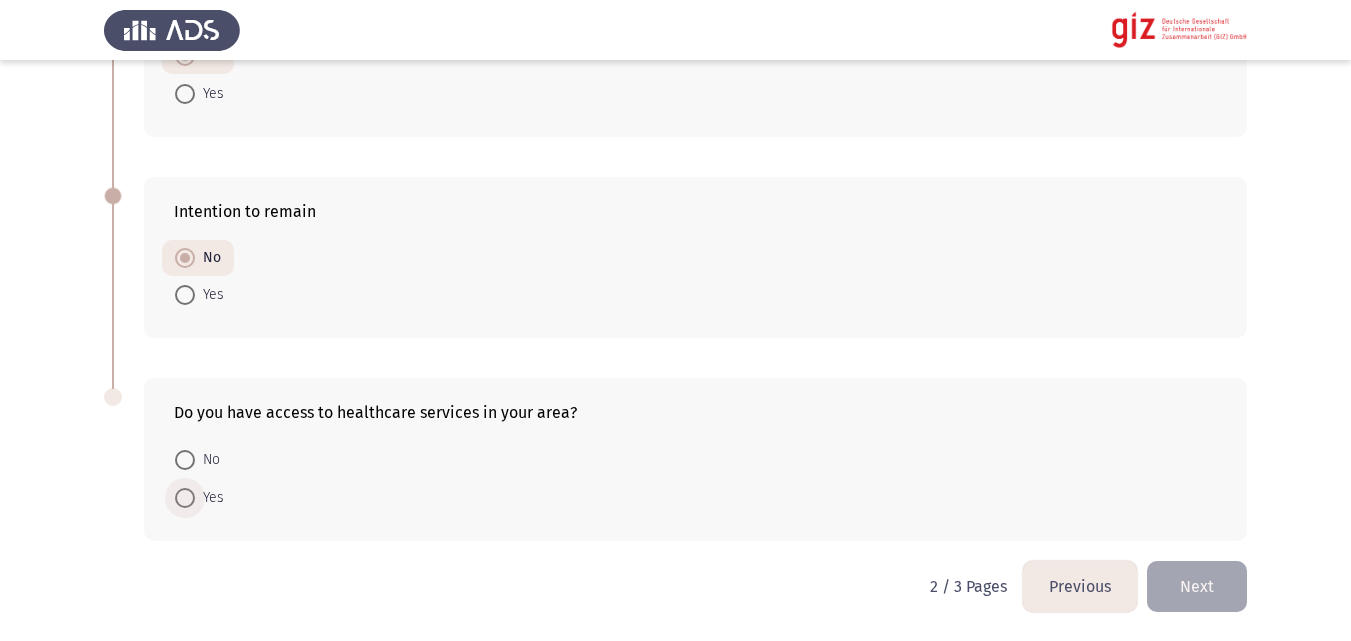 click on "Yes" at bounding box center [209, 498] 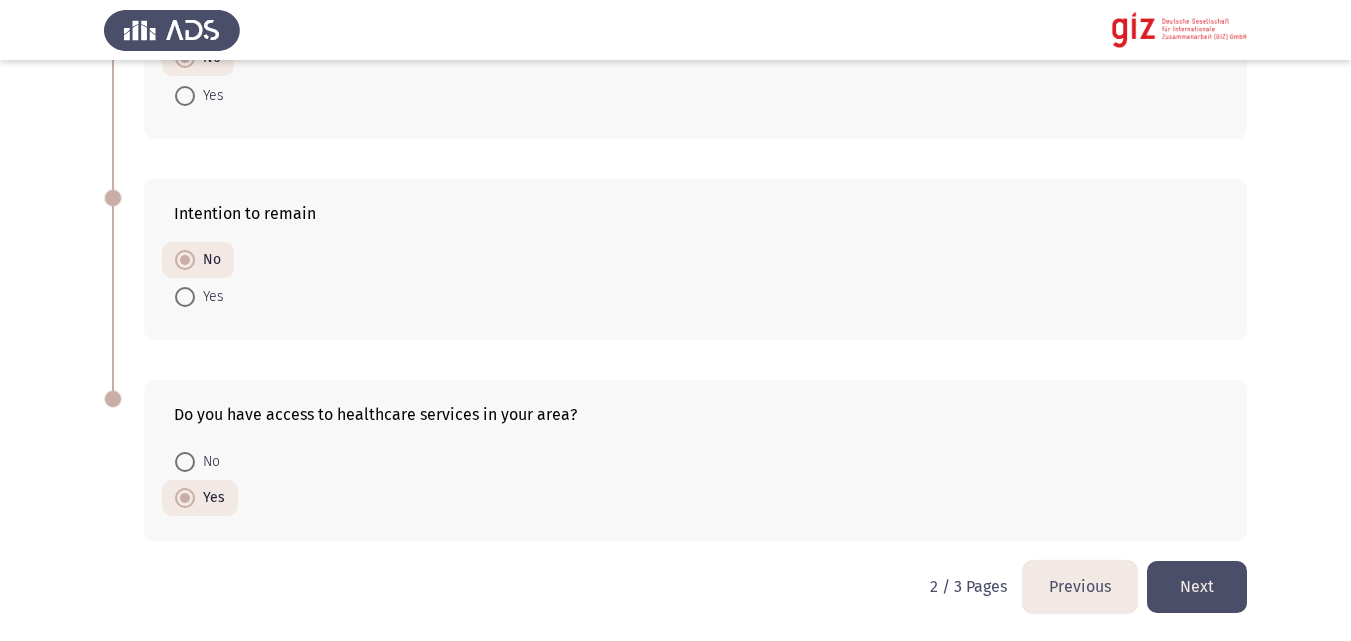 click on "Next" 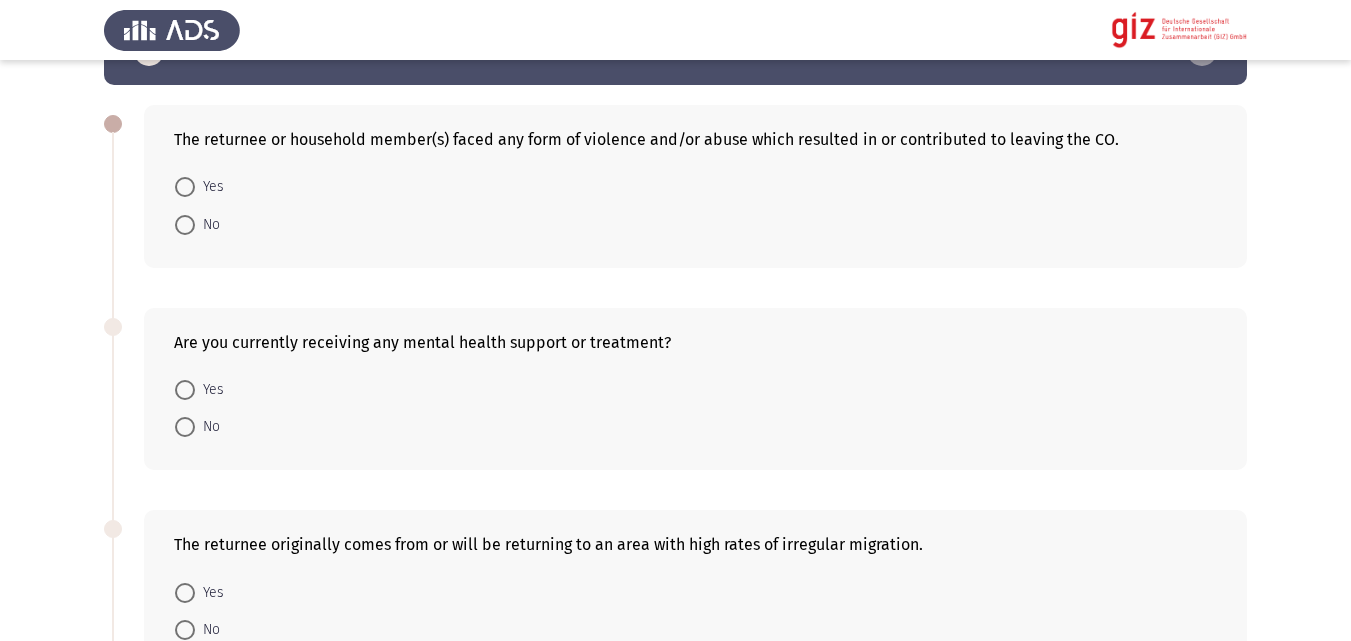 scroll, scrollTop: 64, scrollLeft: 0, axis: vertical 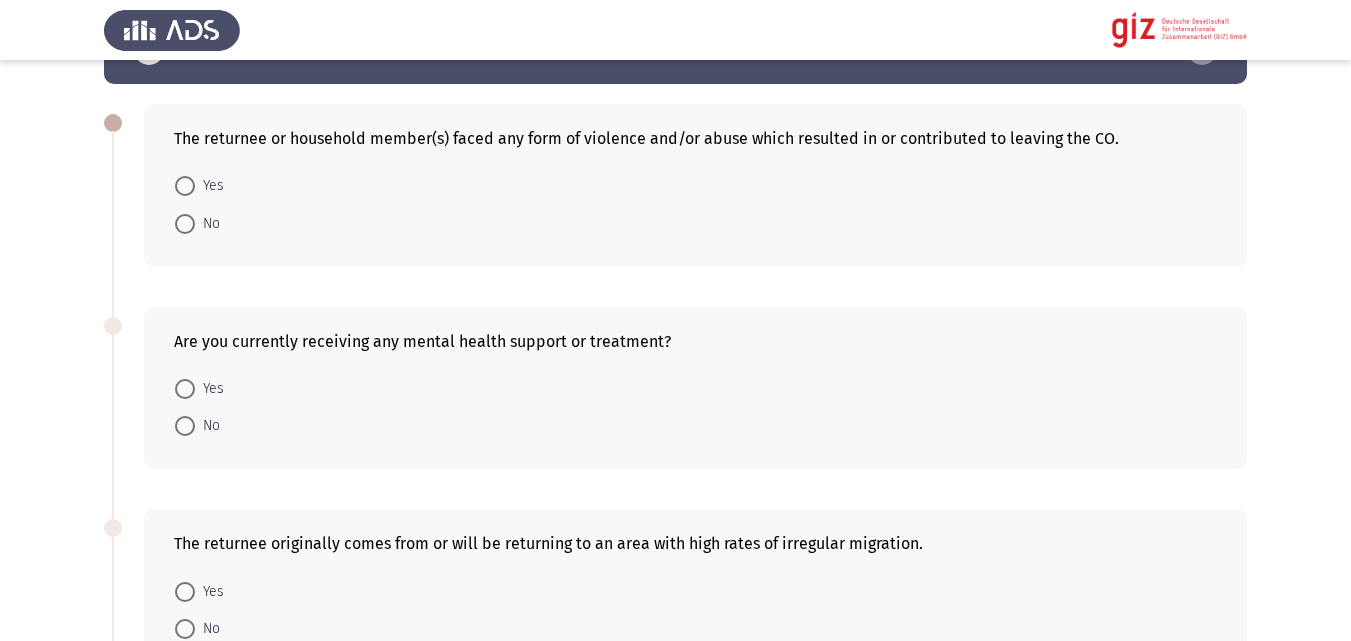 click on "No" at bounding box center [207, 224] 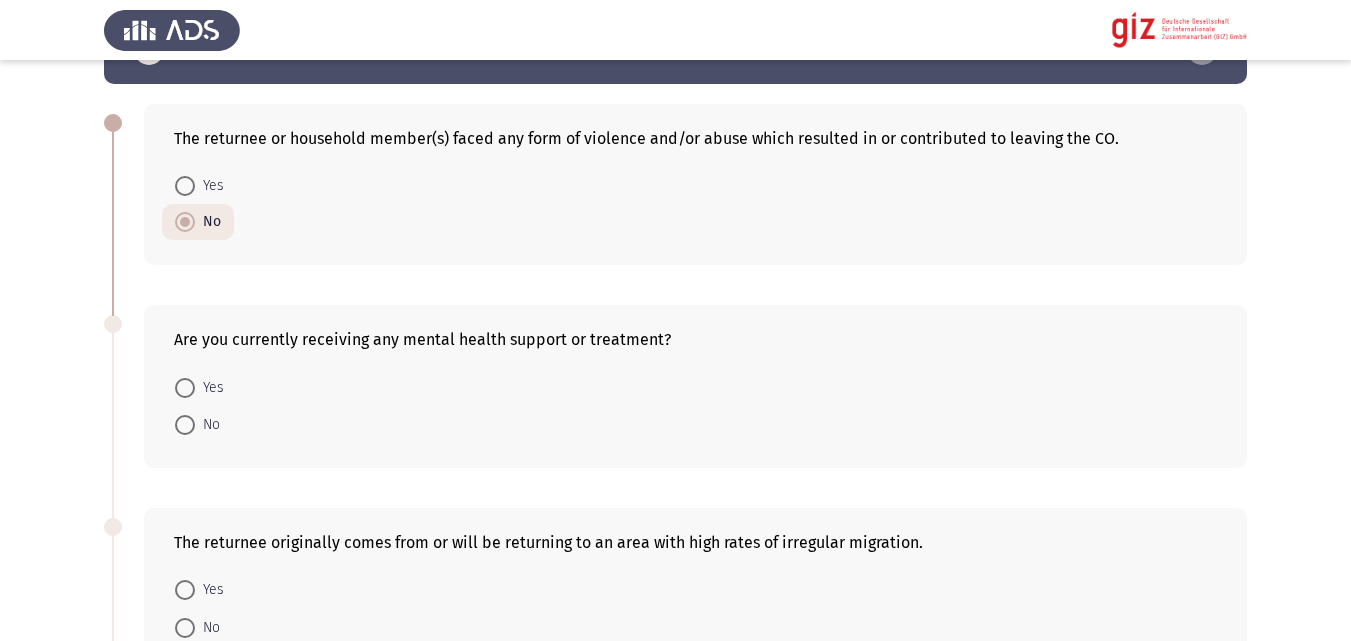 click on "No" at bounding box center (207, 425) 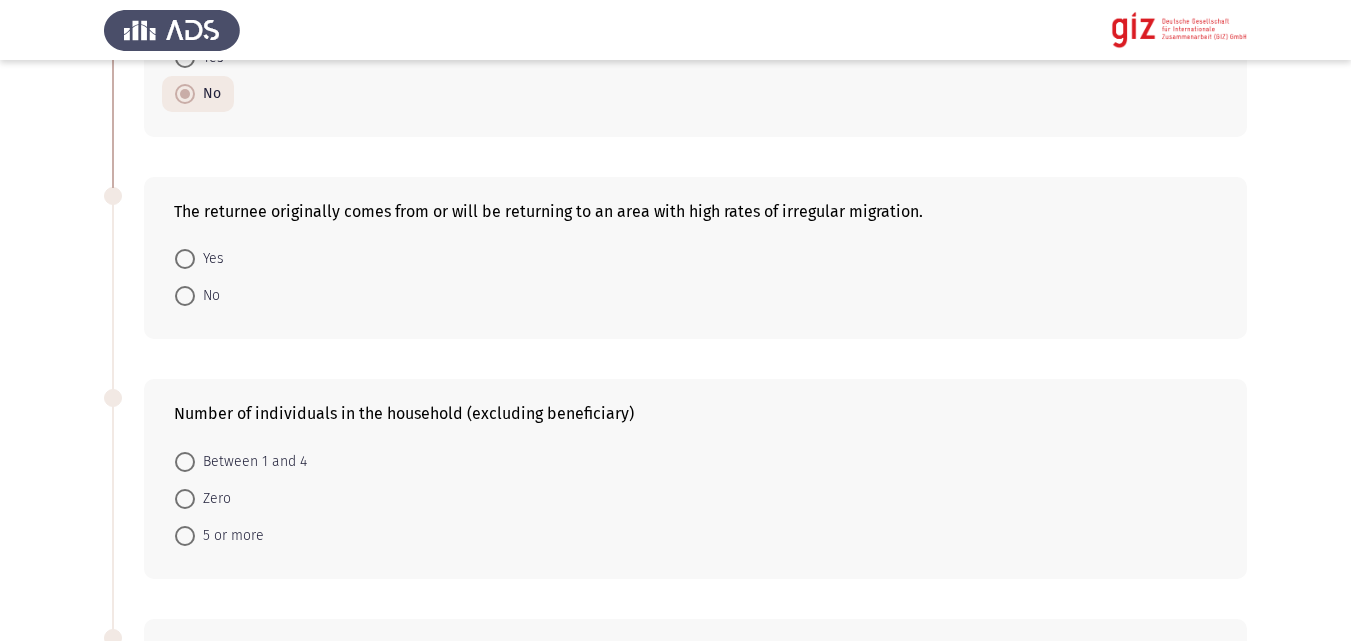 scroll, scrollTop: 402, scrollLeft: 0, axis: vertical 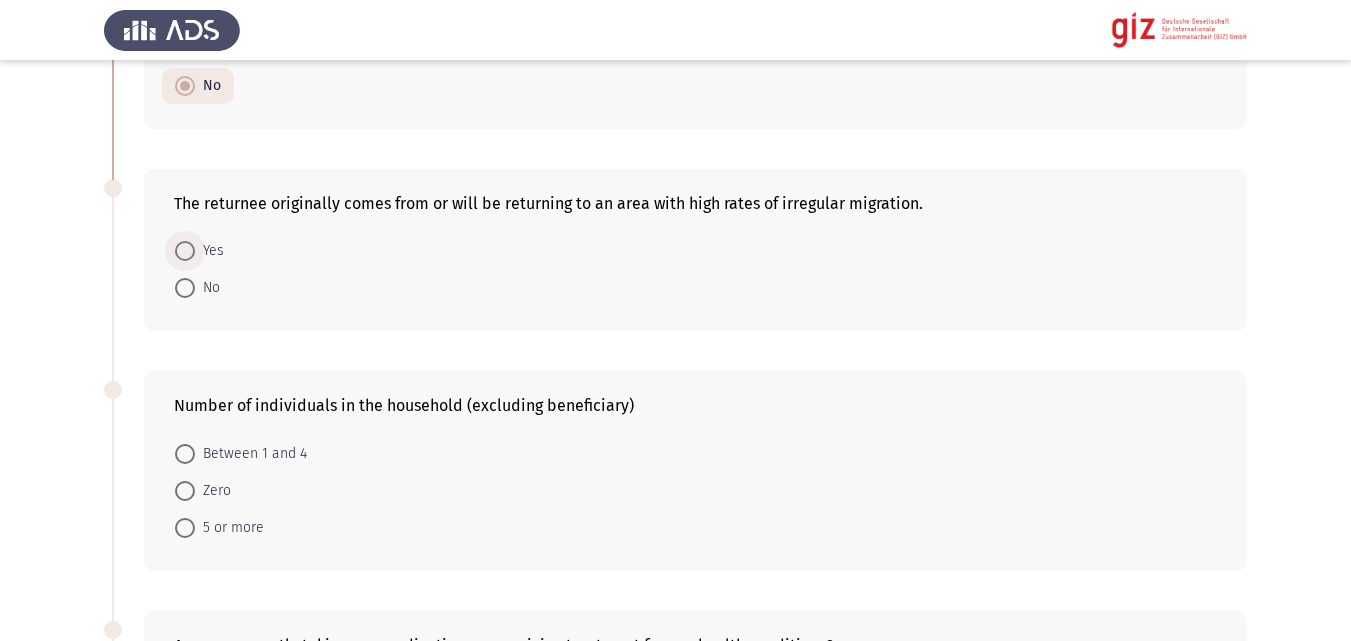 click on "Yes" at bounding box center (209, 251) 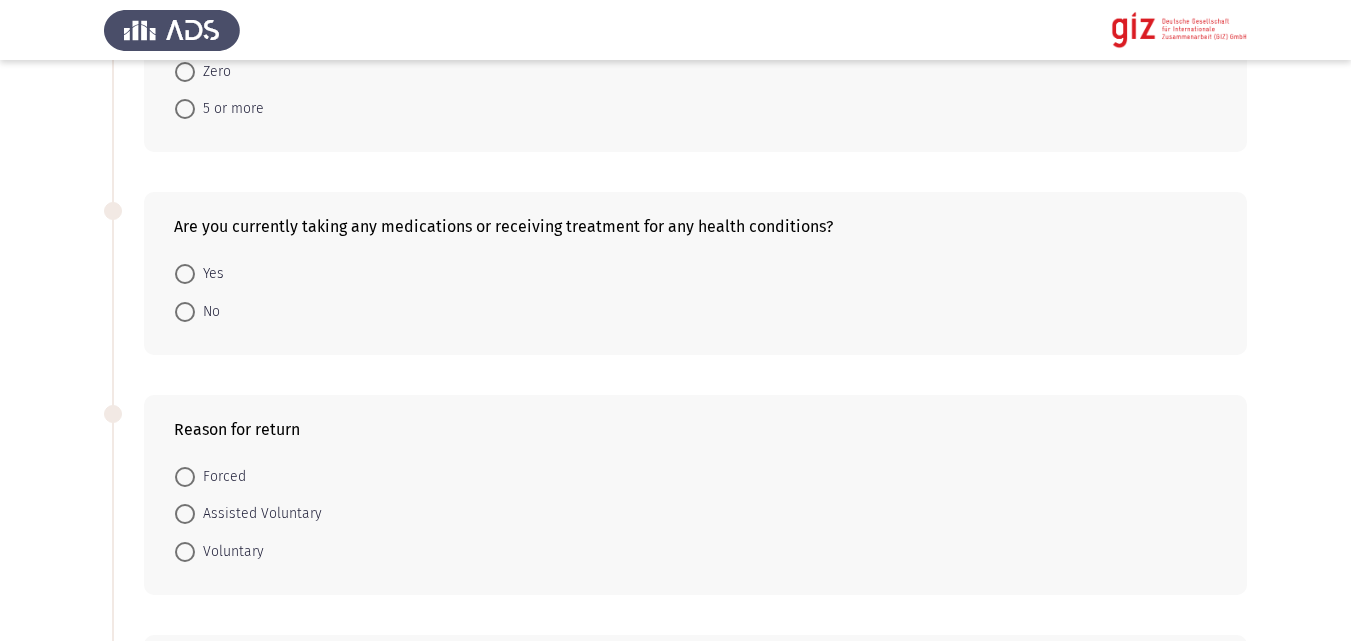 scroll, scrollTop: 821, scrollLeft: 0, axis: vertical 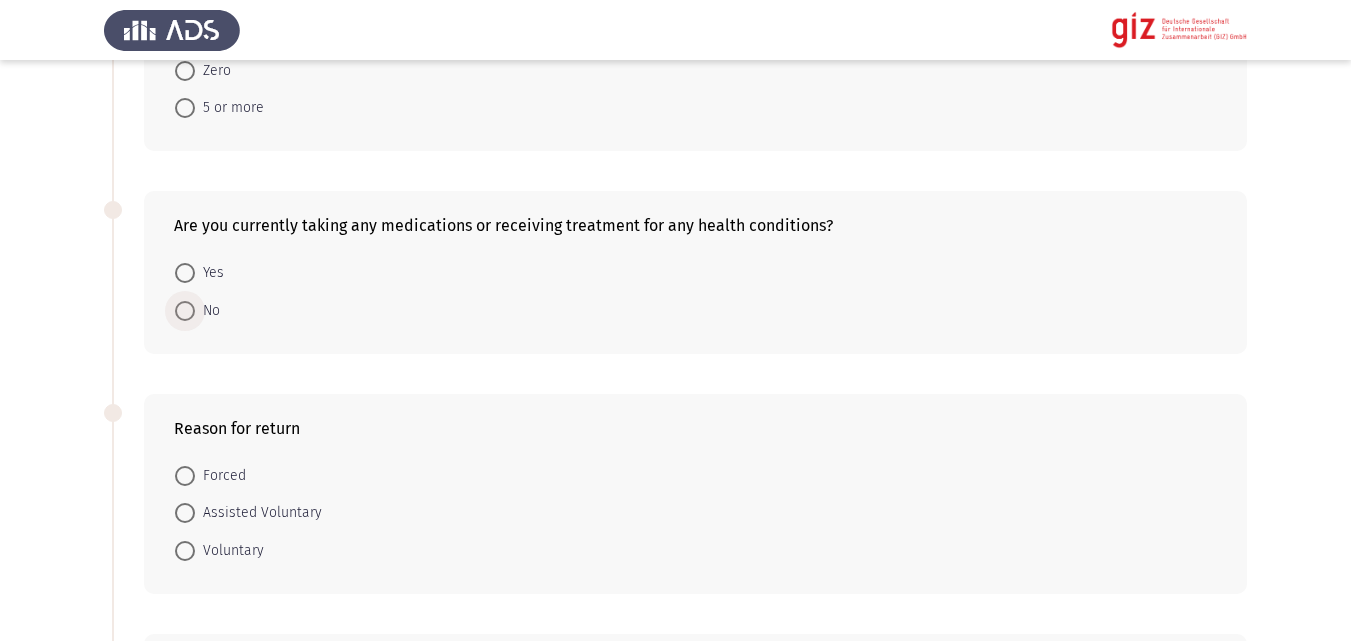 click on "No" at bounding box center (207, 311) 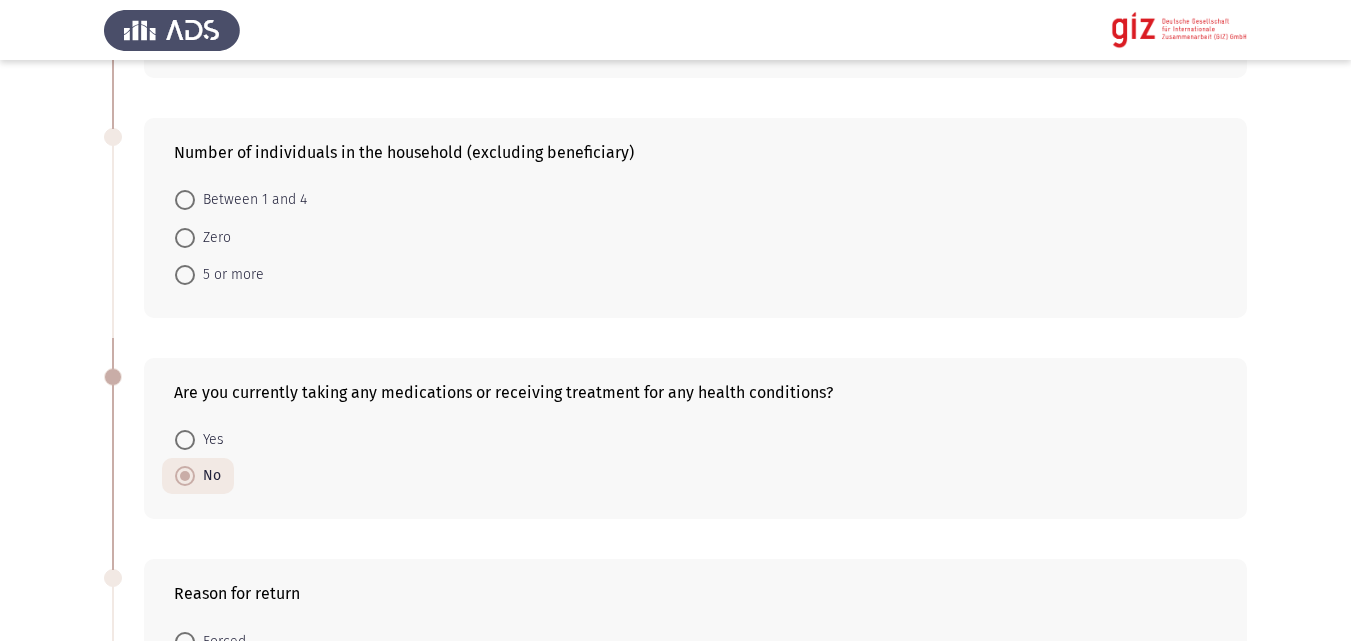 scroll, scrollTop: 653, scrollLeft: 0, axis: vertical 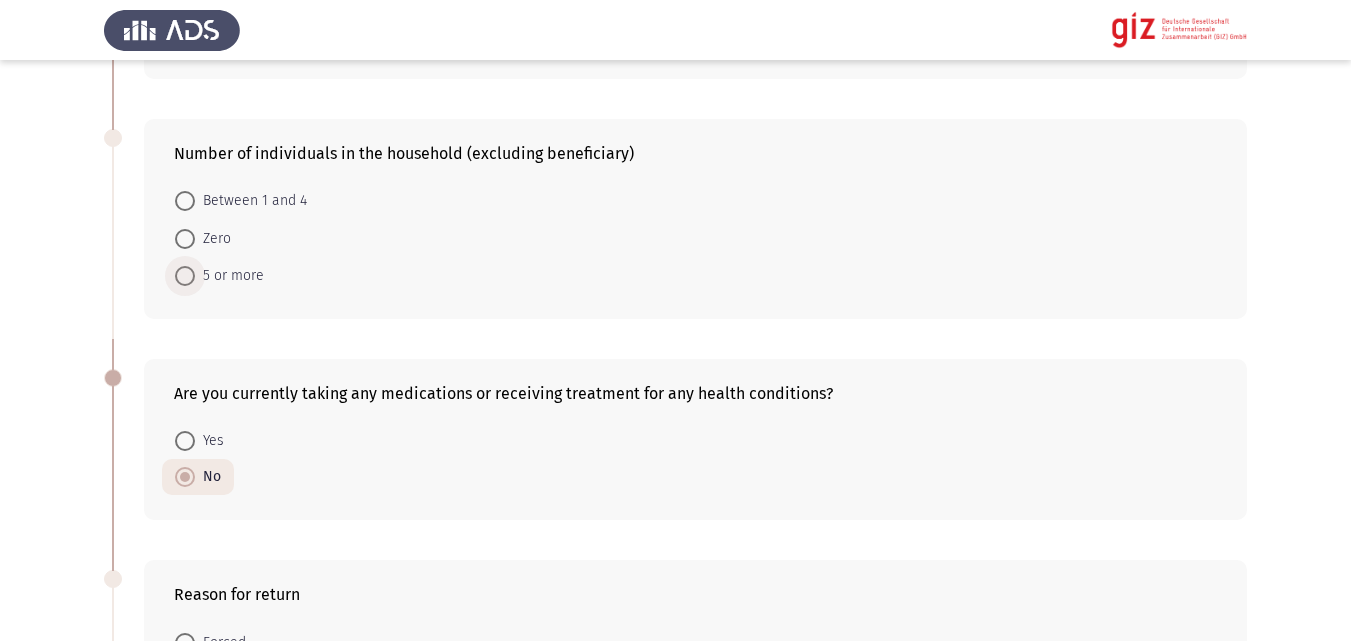 click on "5 or more" at bounding box center (229, 276) 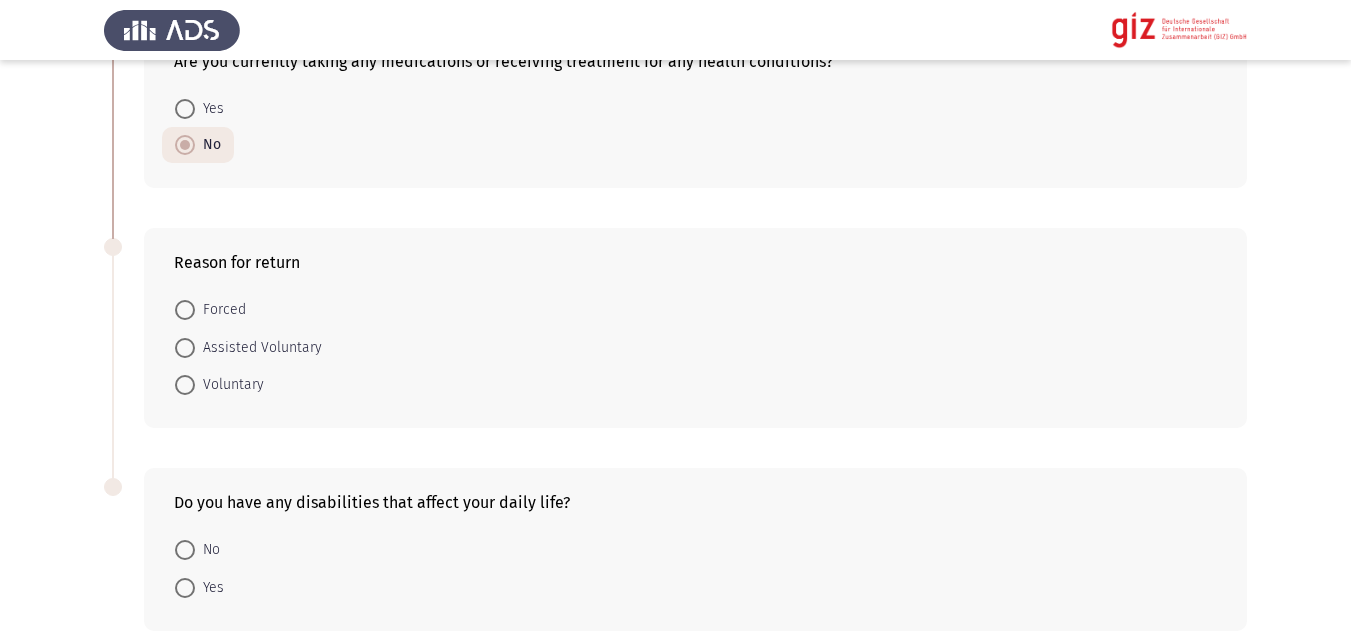 scroll, scrollTop: 985, scrollLeft: 0, axis: vertical 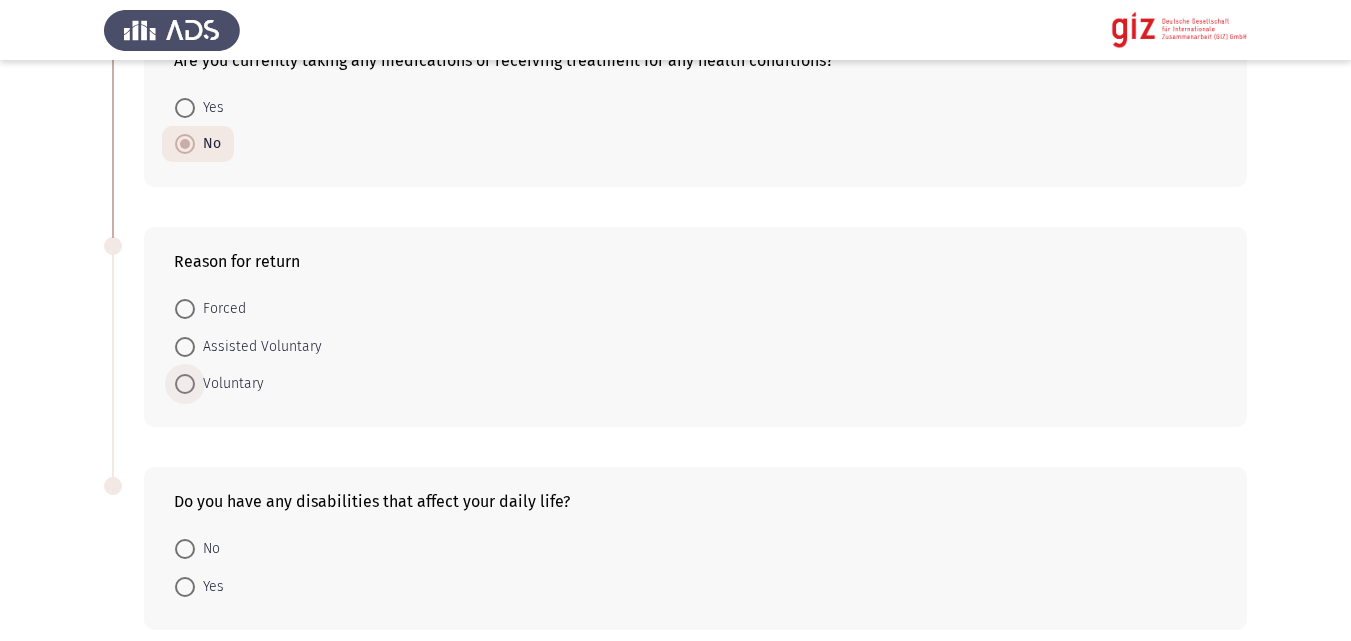 click on "Voluntary" at bounding box center [229, 384] 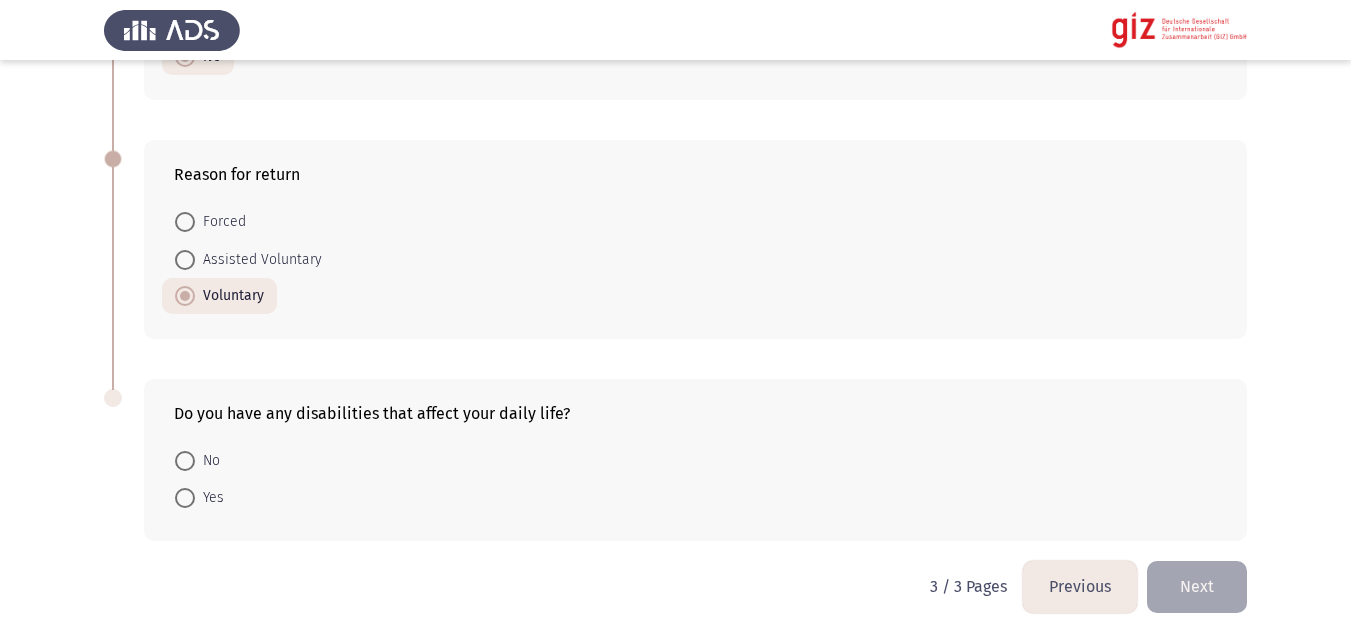click on "No" at bounding box center [197, 461] 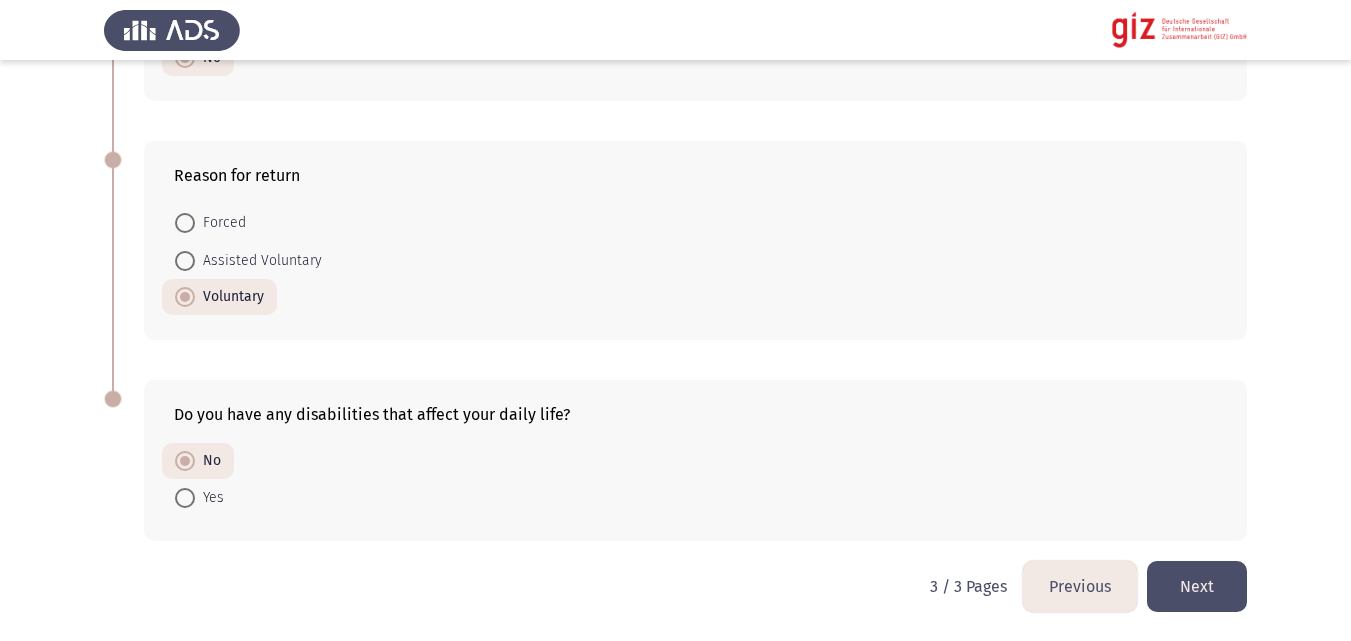 click on "Next" 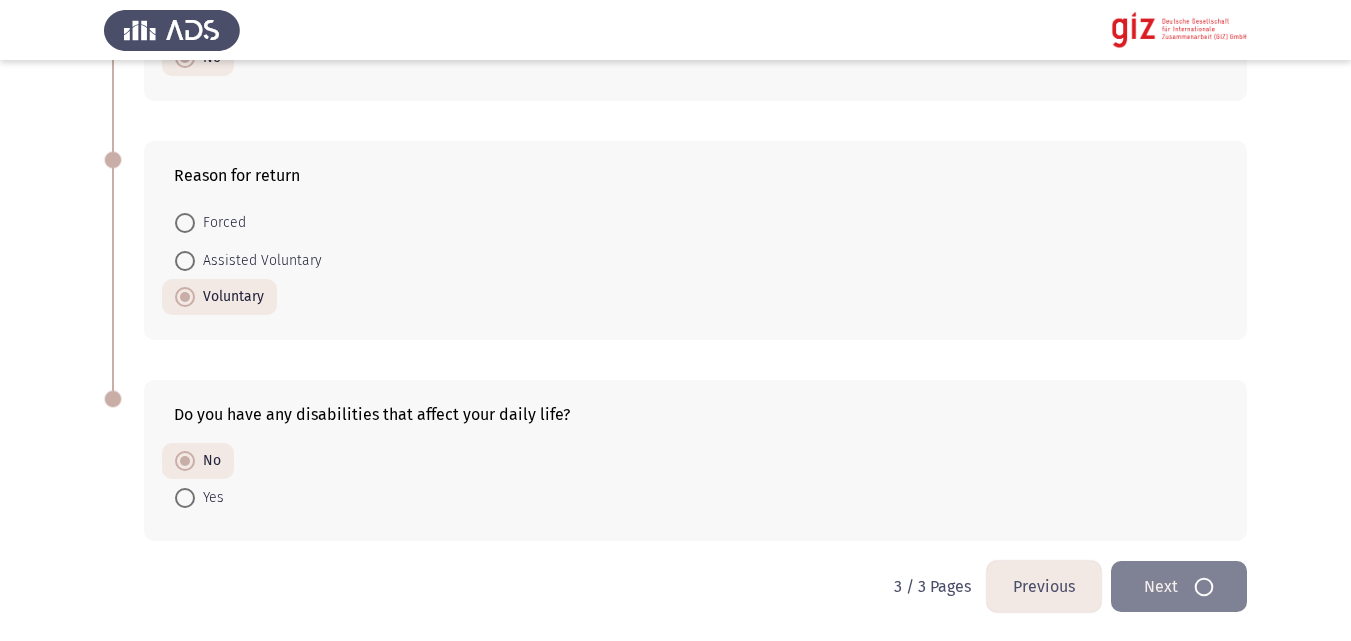 scroll, scrollTop: 0, scrollLeft: 0, axis: both 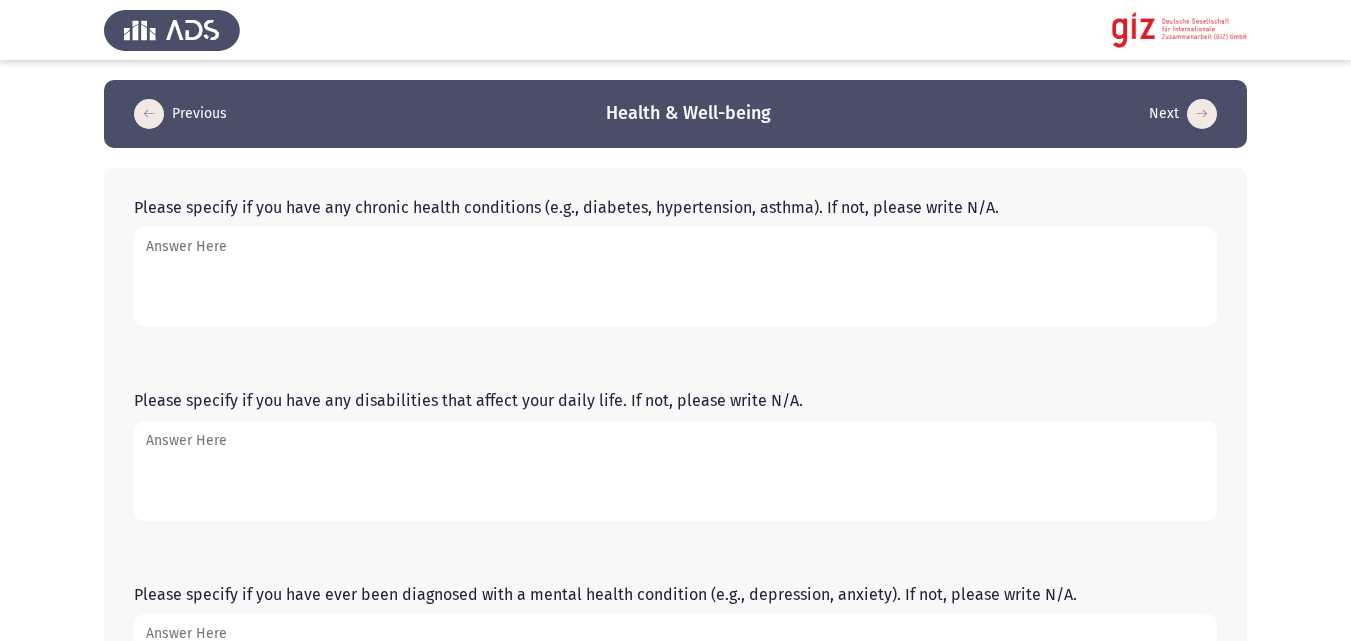 click on "Please specify if you have any chronic health conditions (e.g., diabetes, hypertension, asthma). If not, please write N/A." at bounding box center [675, 277] 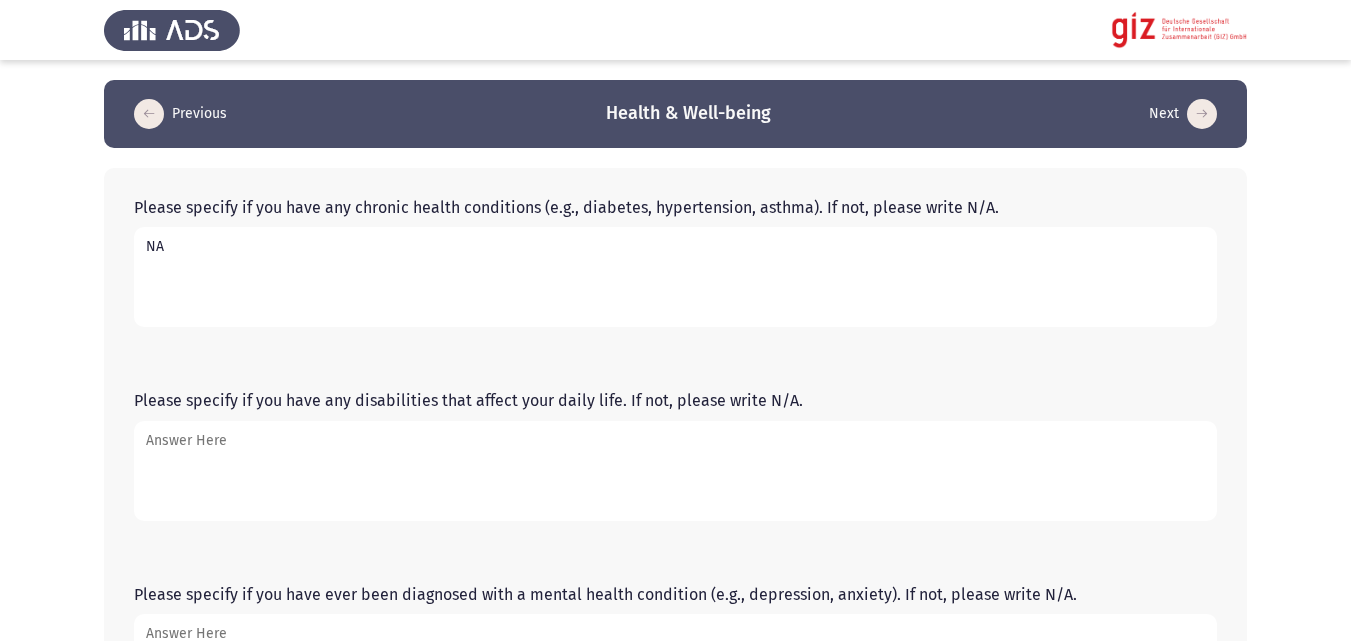type on "NA" 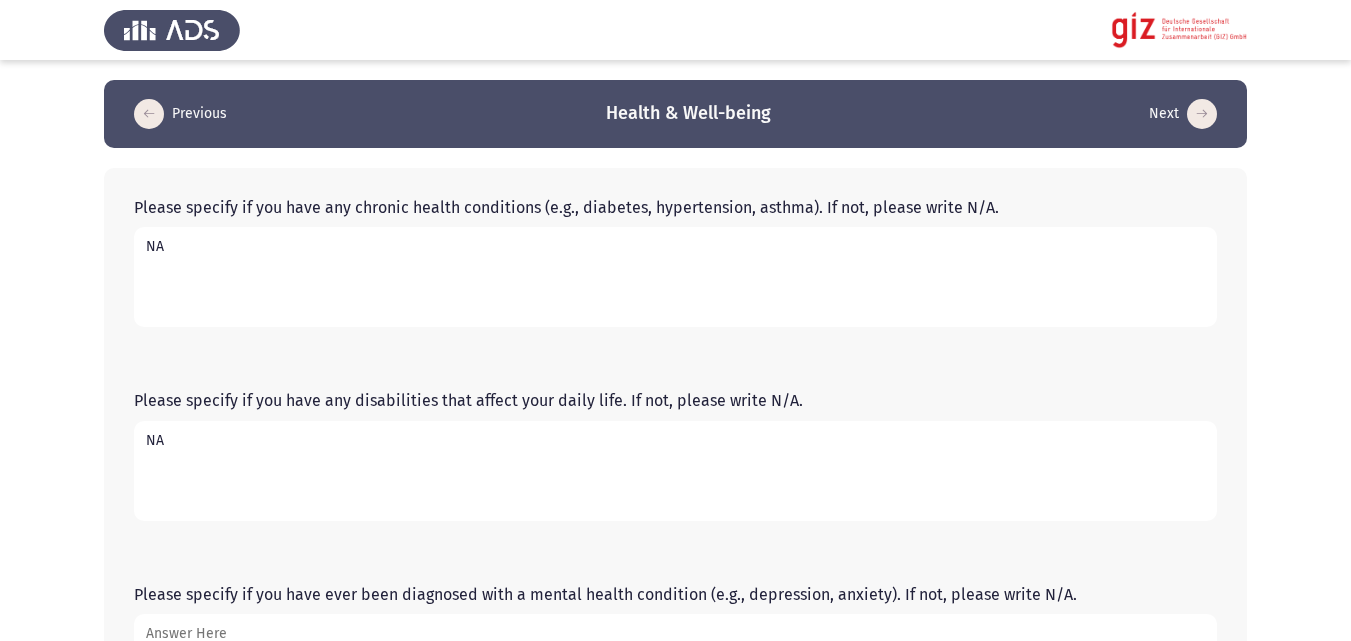 type on "NA" 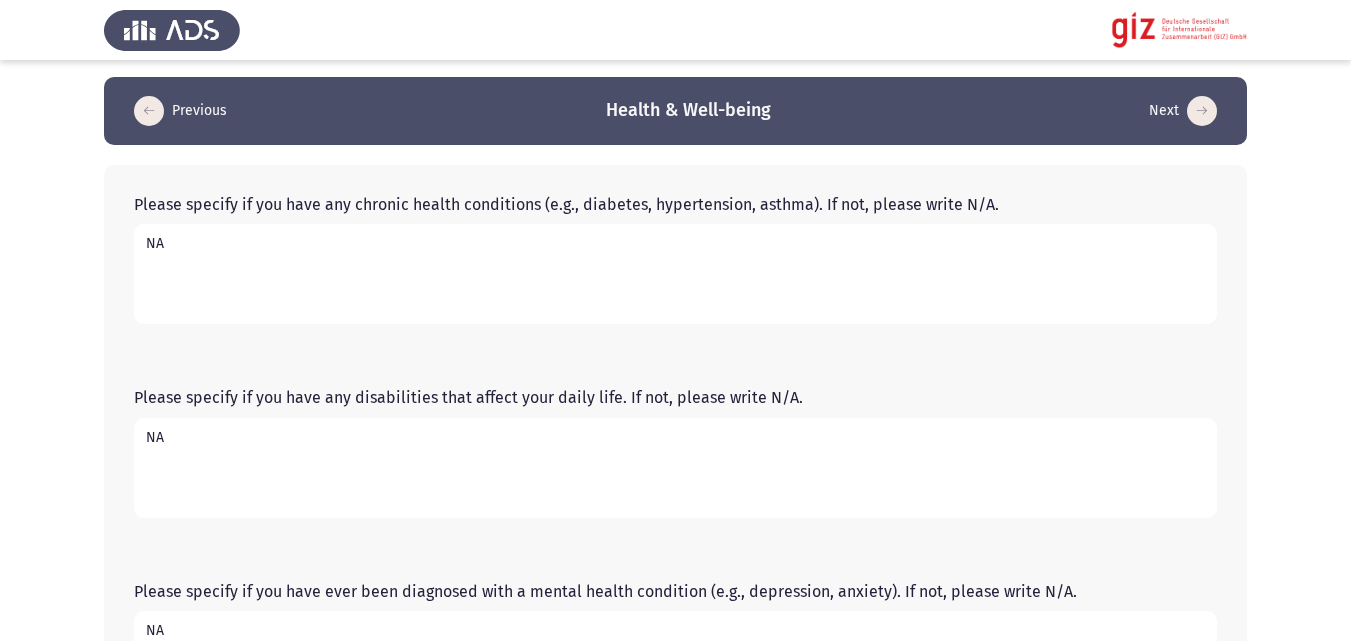 type on "NA" 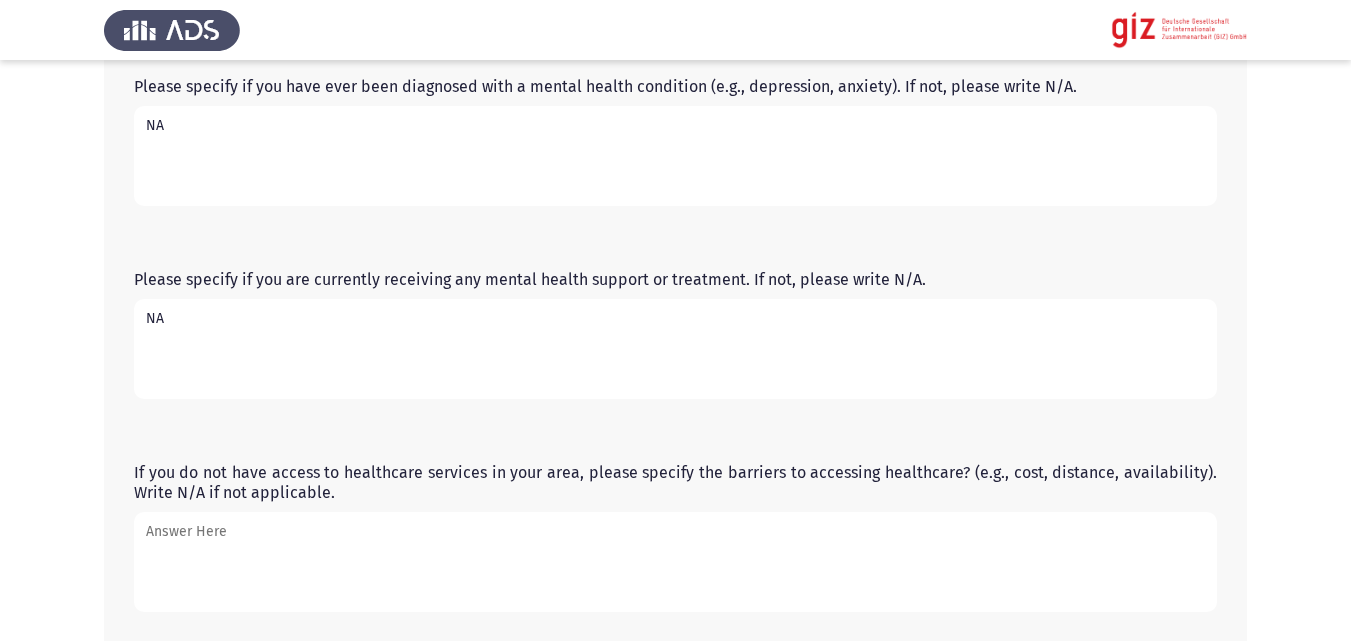 type on "NA" 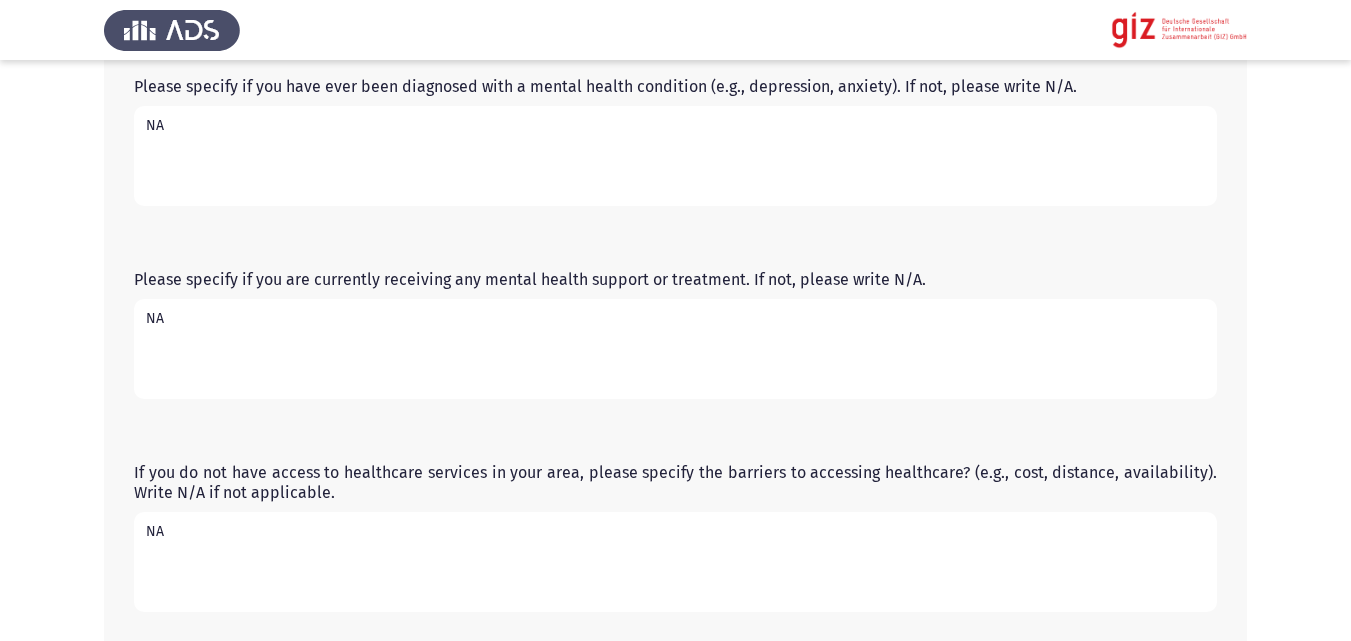 type on "NA" 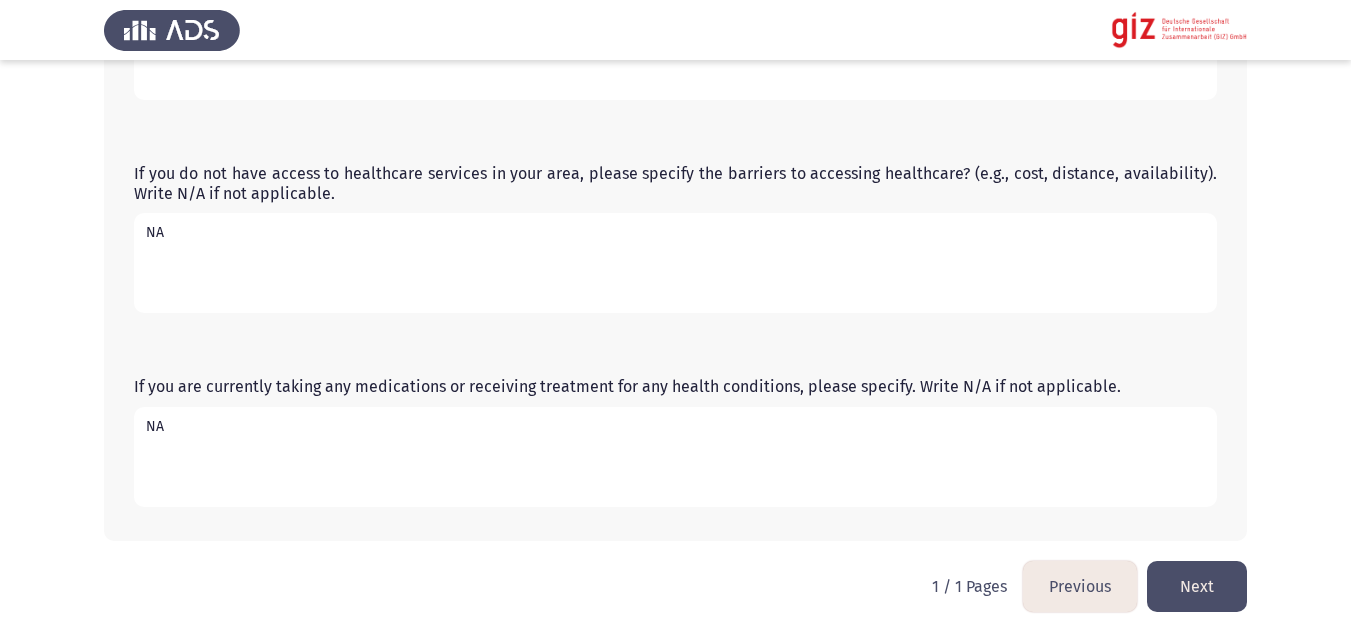type on "NA" 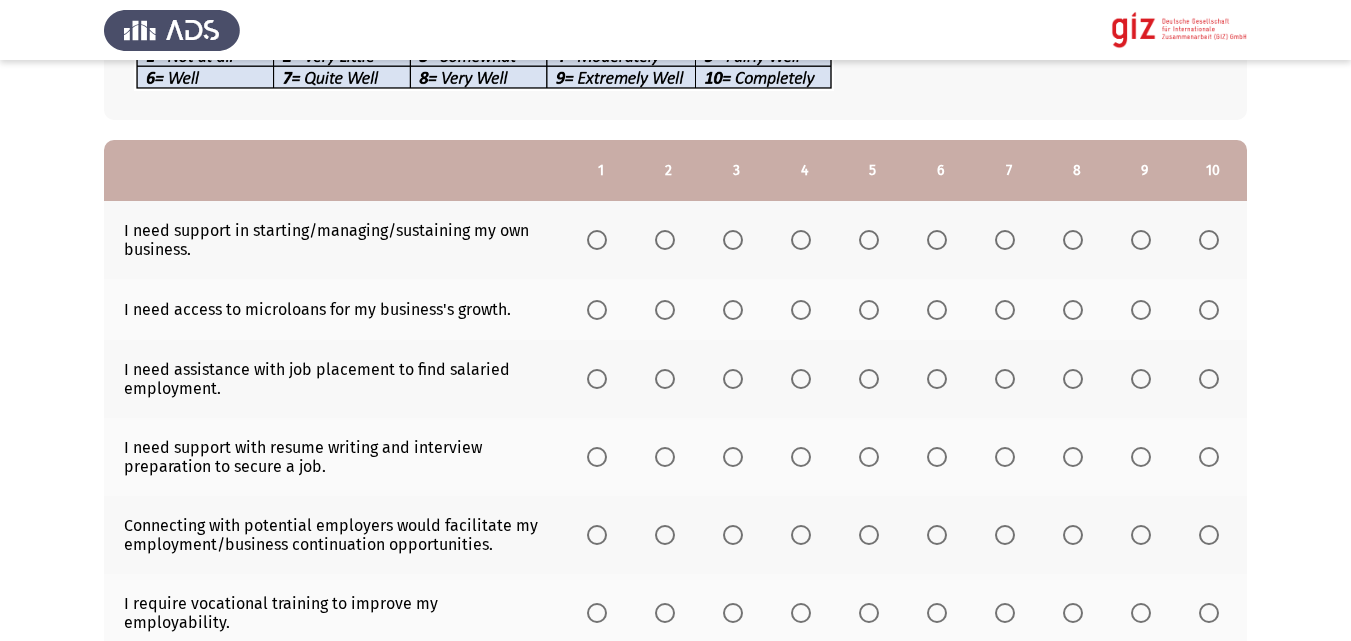 scroll, scrollTop: 210, scrollLeft: 0, axis: vertical 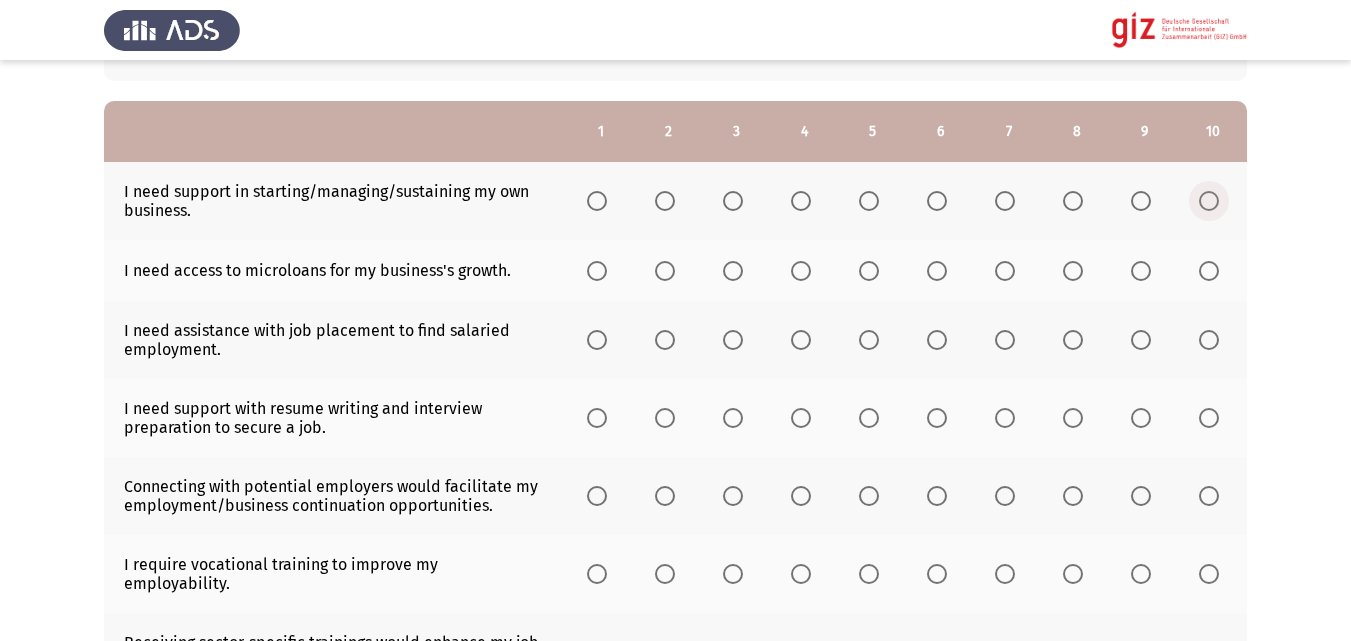 click at bounding box center (1209, 201) 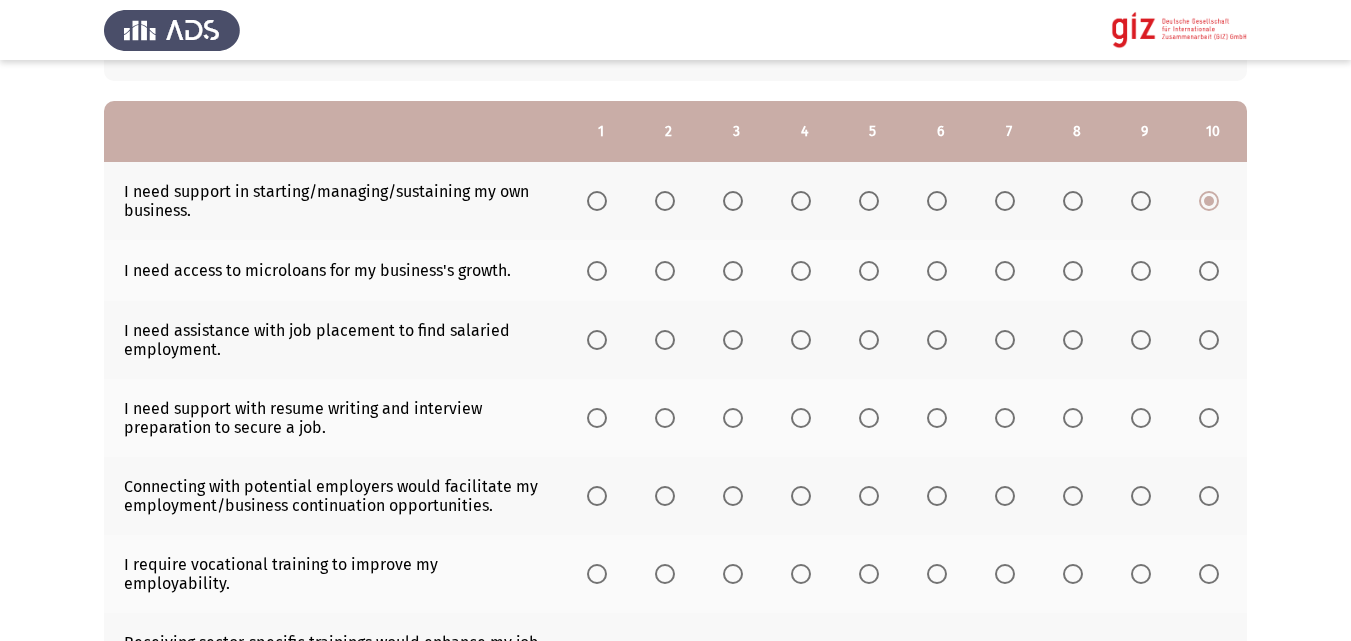 click at bounding box center [1209, 271] 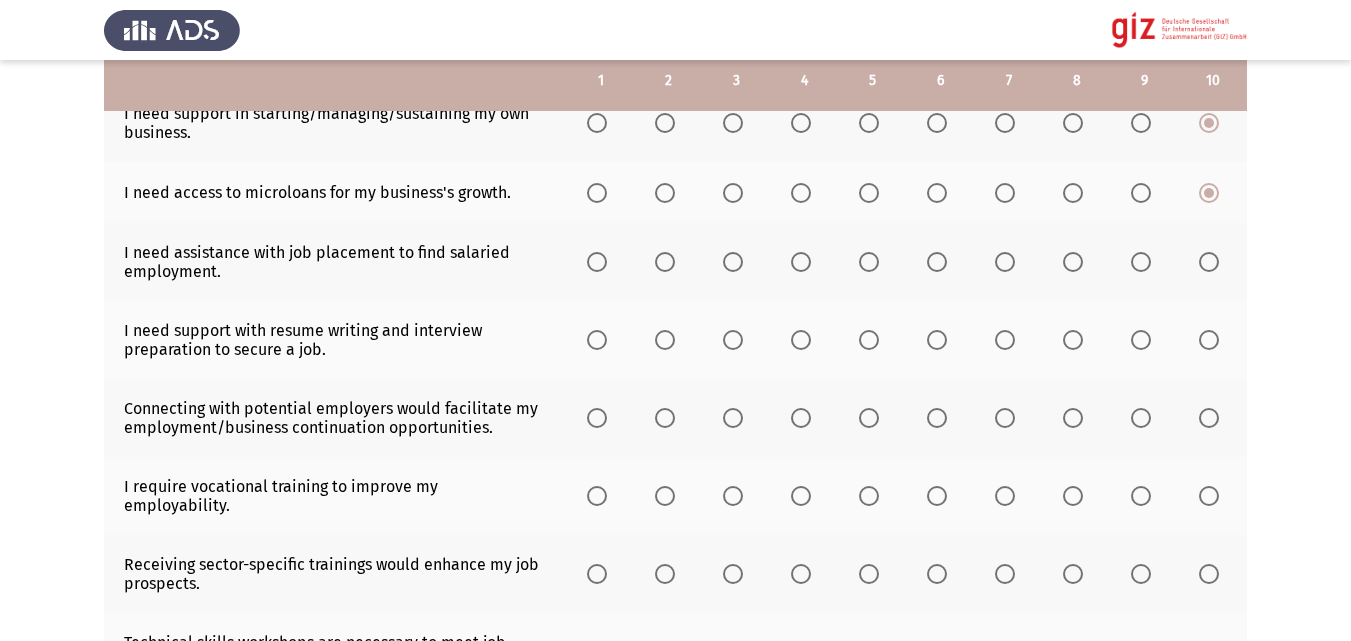 scroll, scrollTop: 278, scrollLeft: 0, axis: vertical 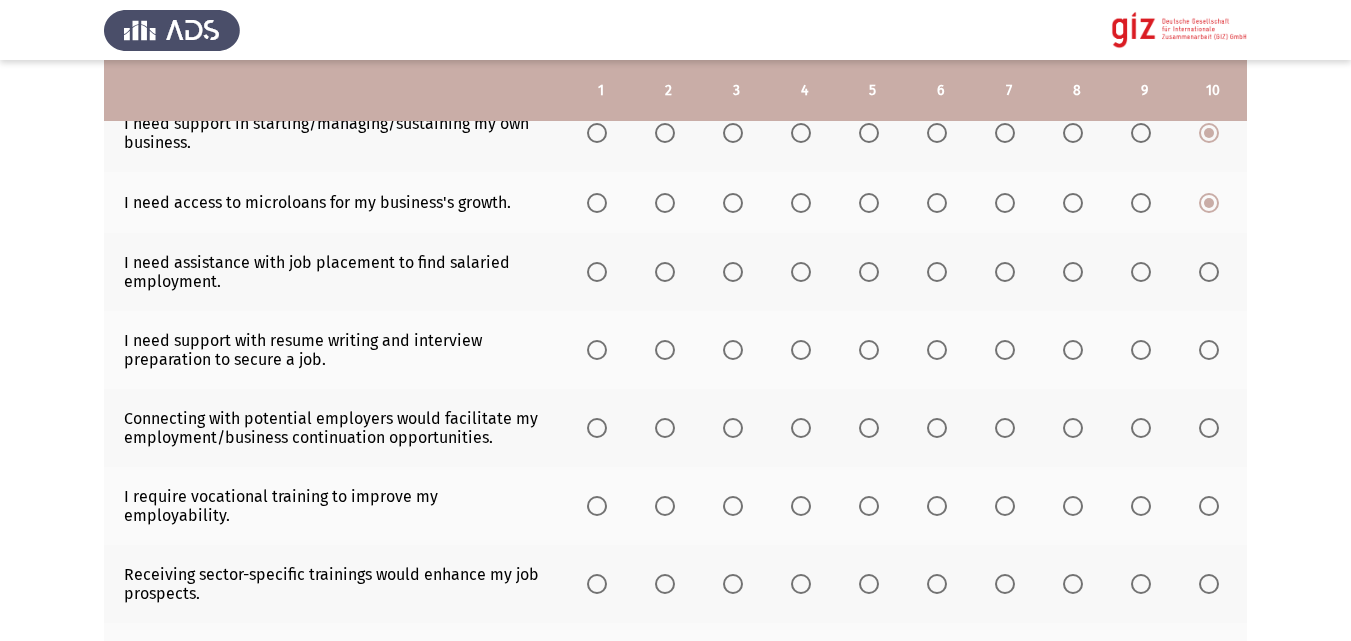 click at bounding box center [597, 272] 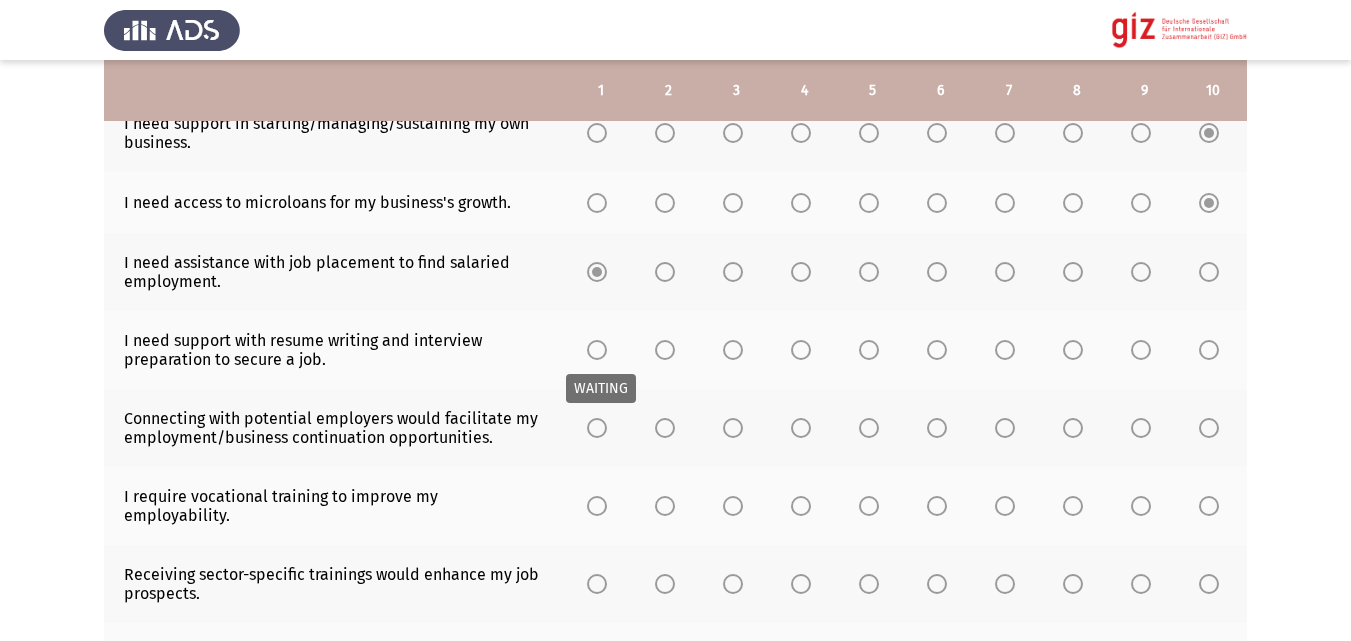 click at bounding box center [597, 350] 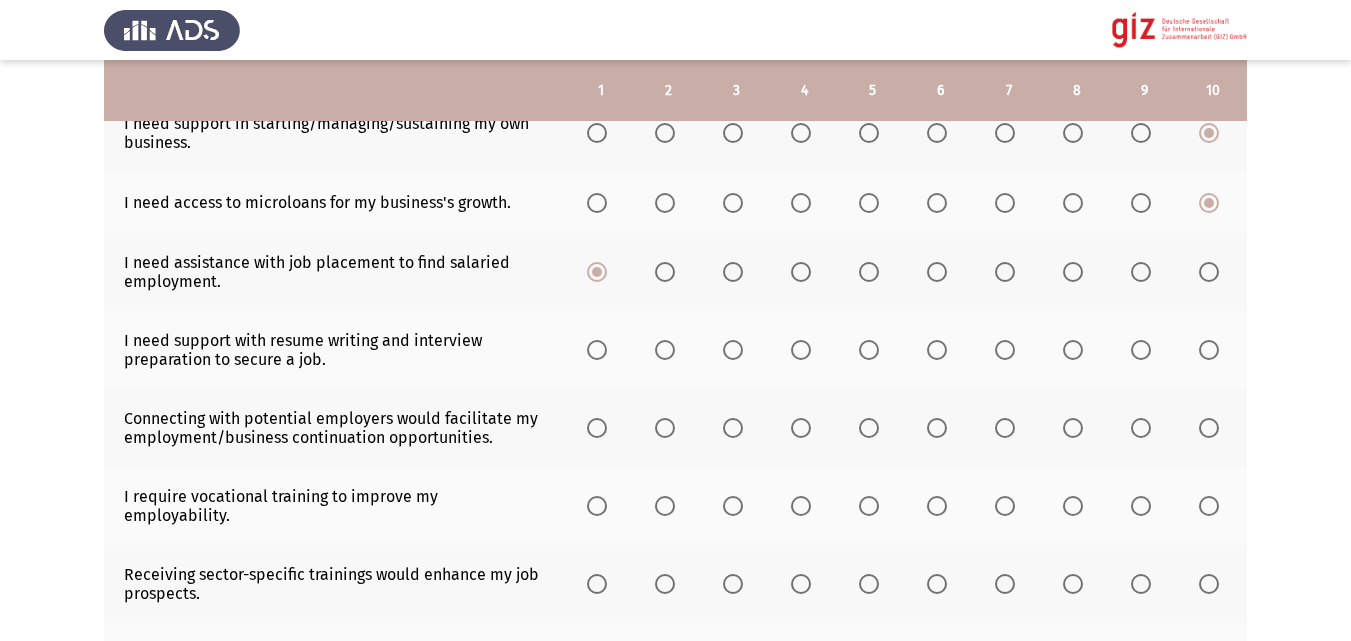 click 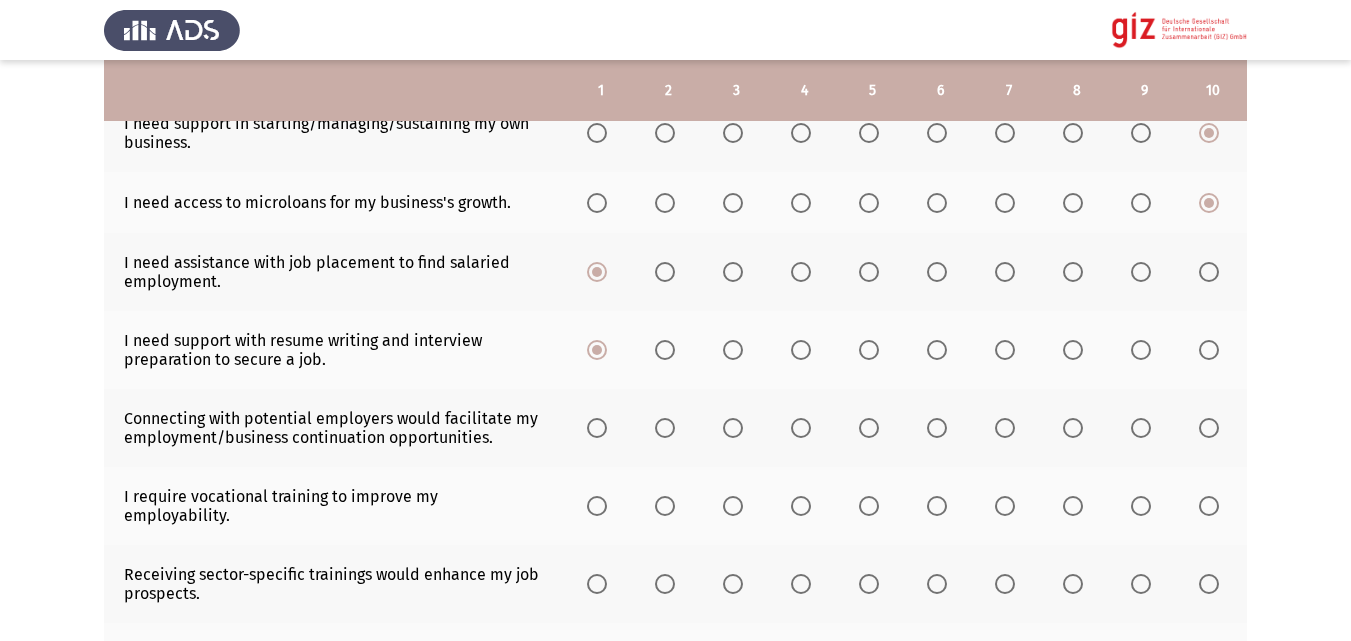 click at bounding box center (597, 428) 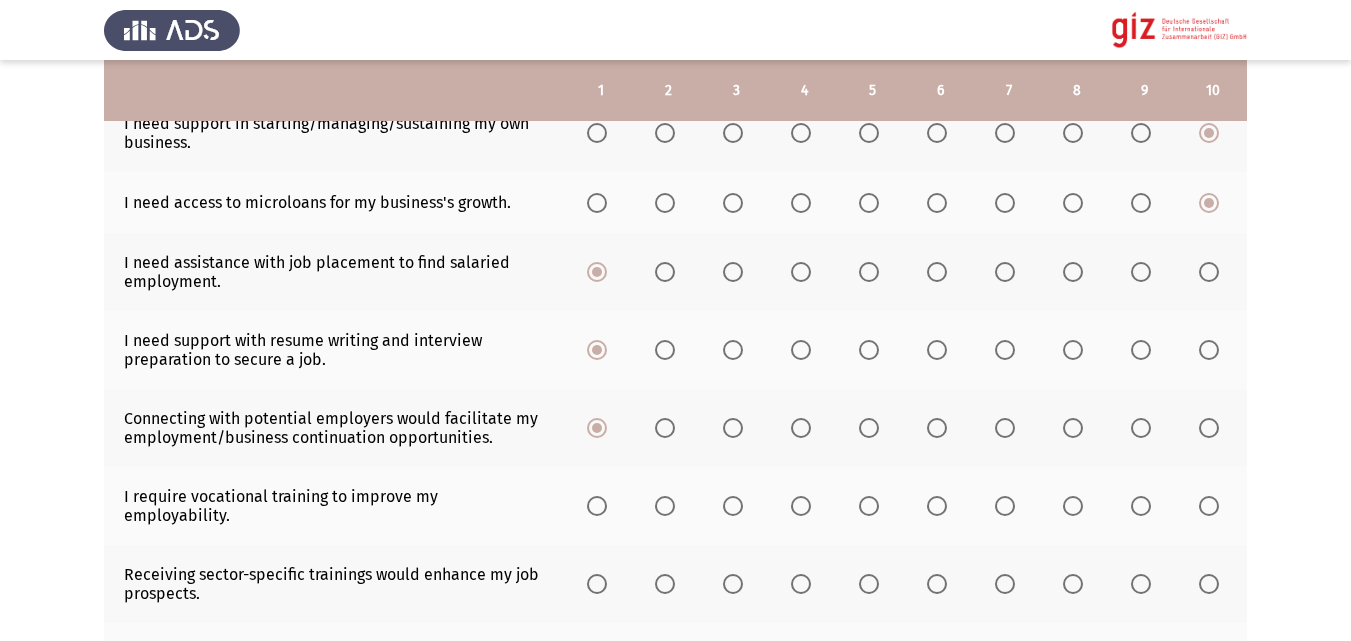 click at bounding box center (597, 506) 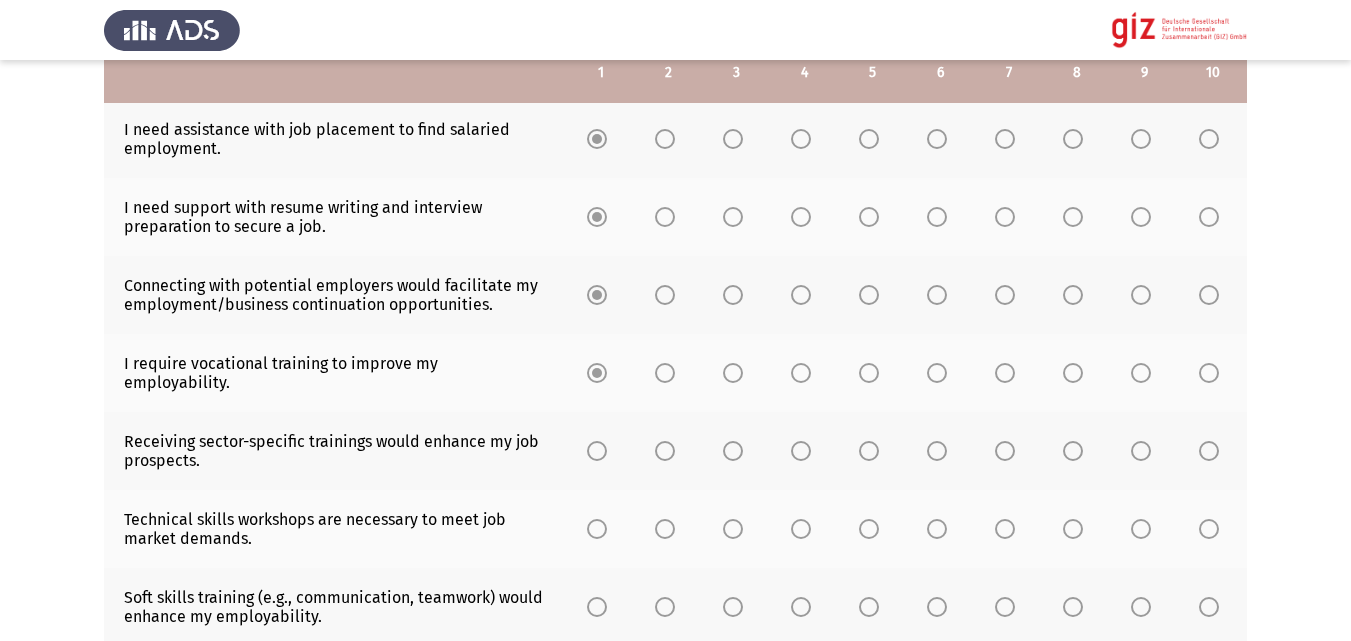 scroll, scrollTop: 412, scrollLeft: 0, axis: vertical 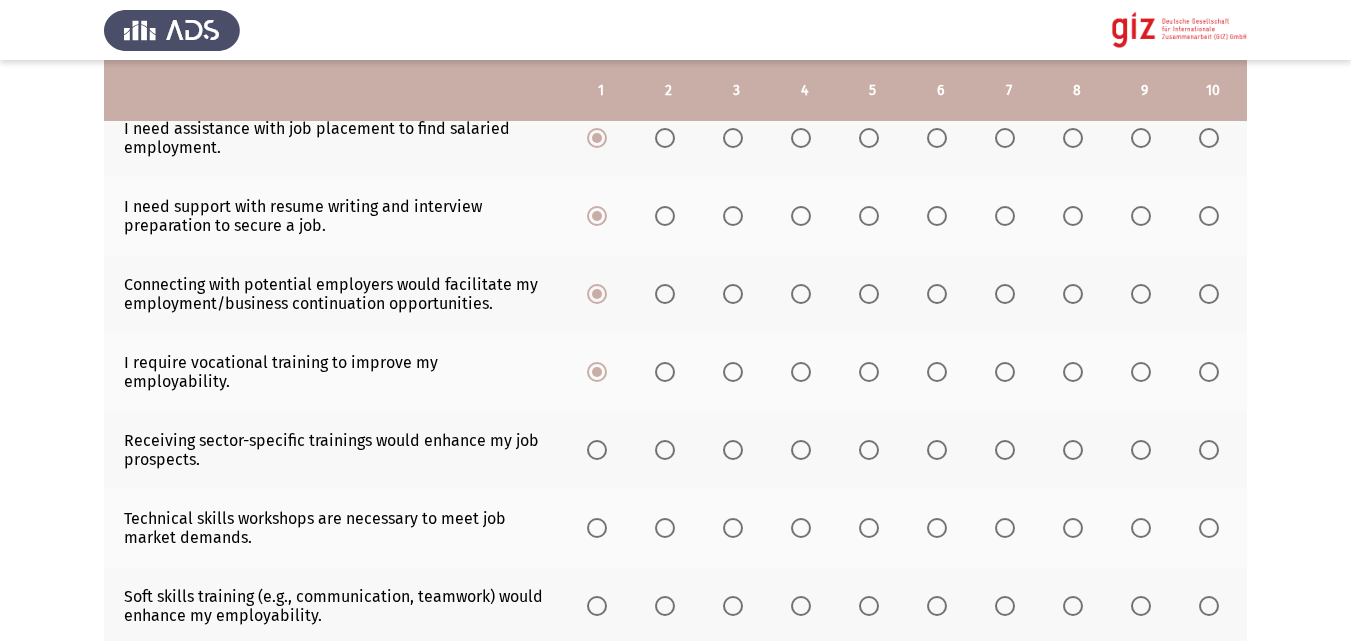 click 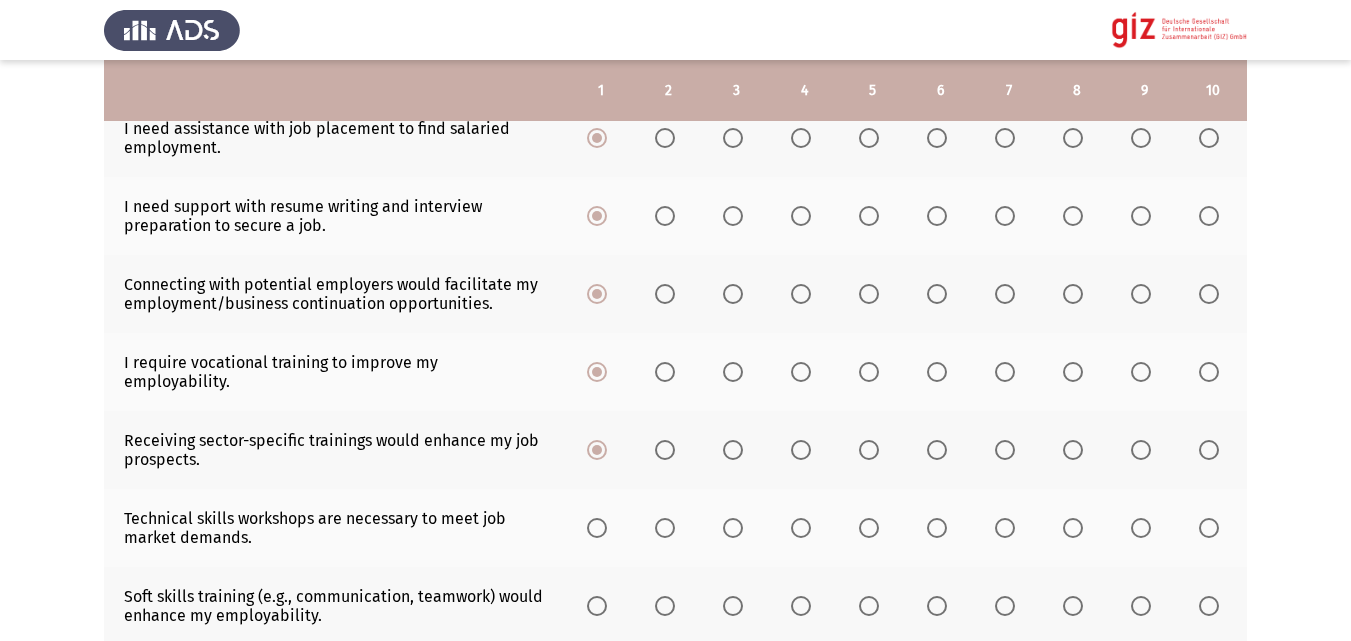 click at bounding box center (597, 528) 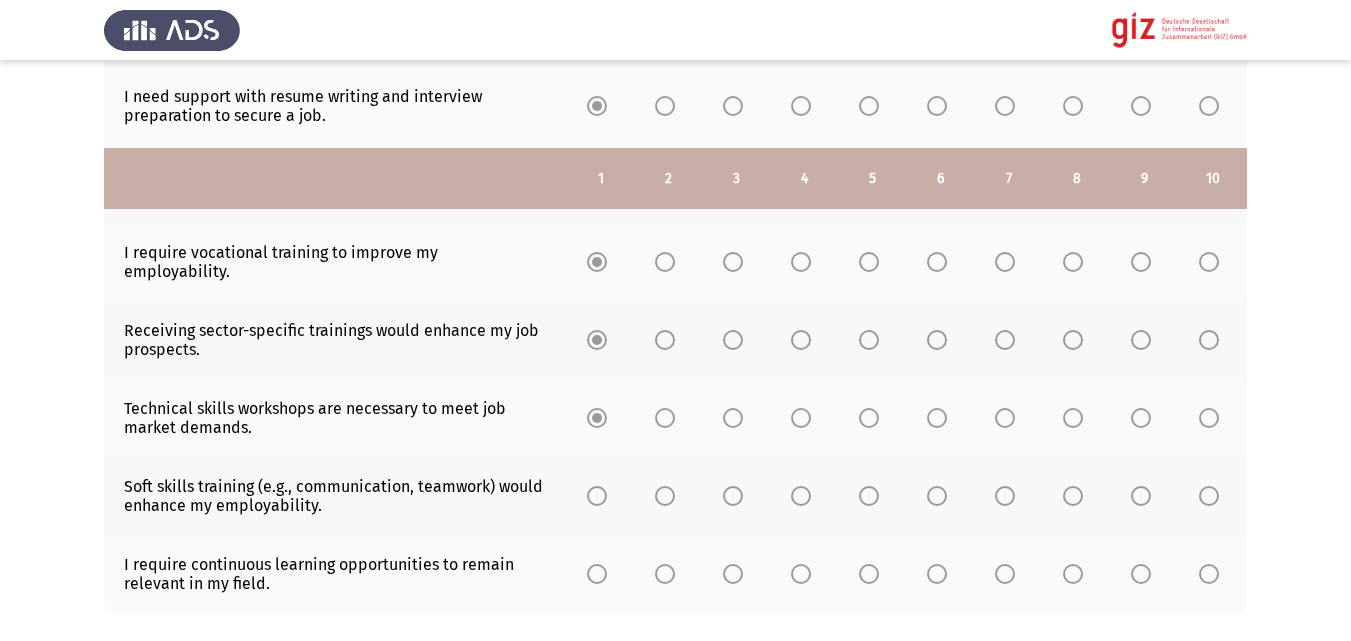 scroll, scrollTop: 616, scrollLeft: 0, axis: vertical 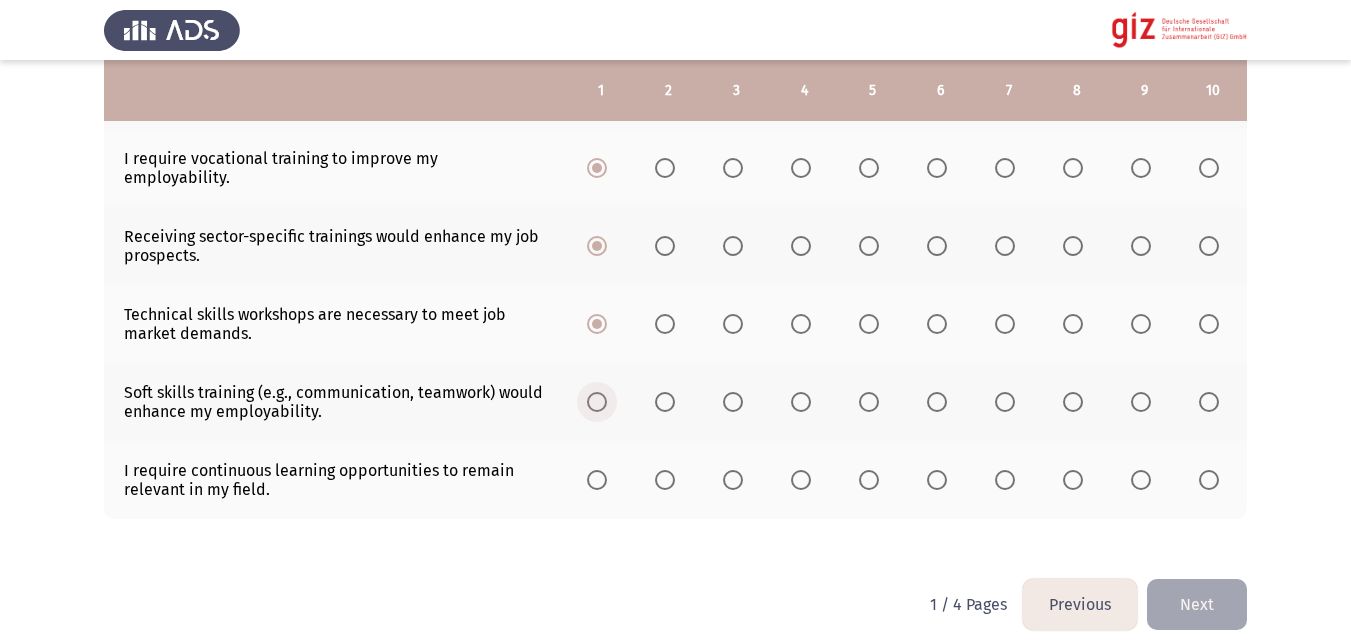 click at bounding box center (597, 402) 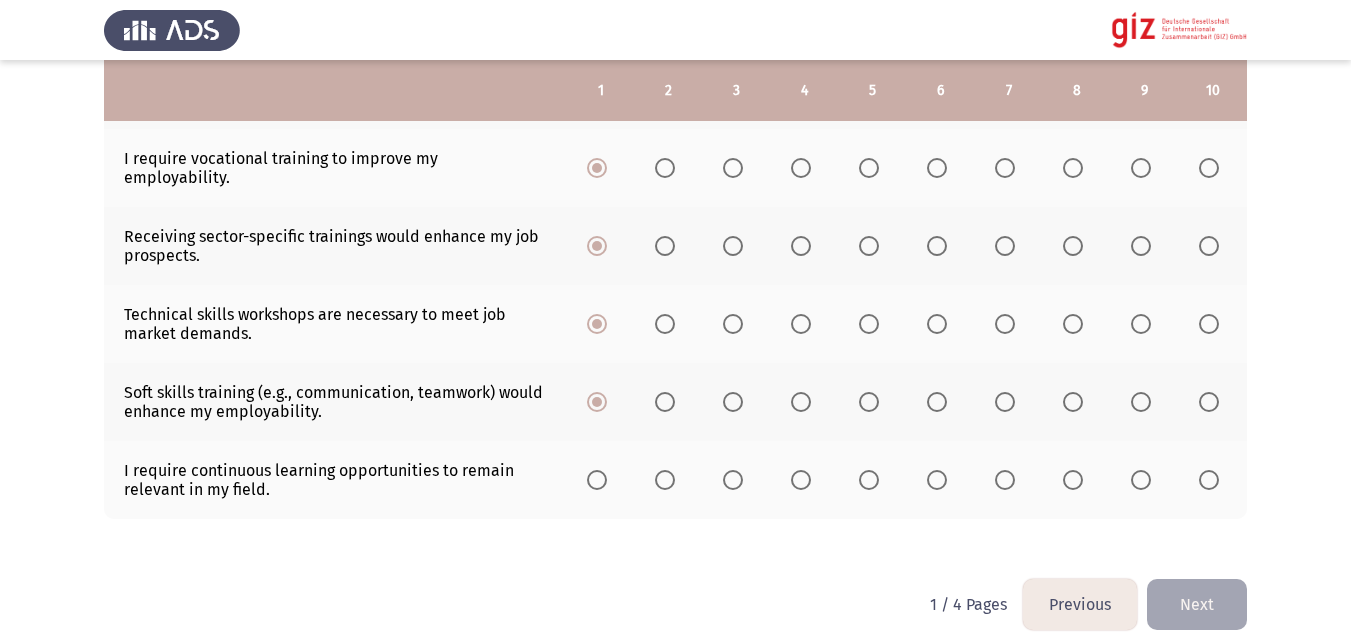 click 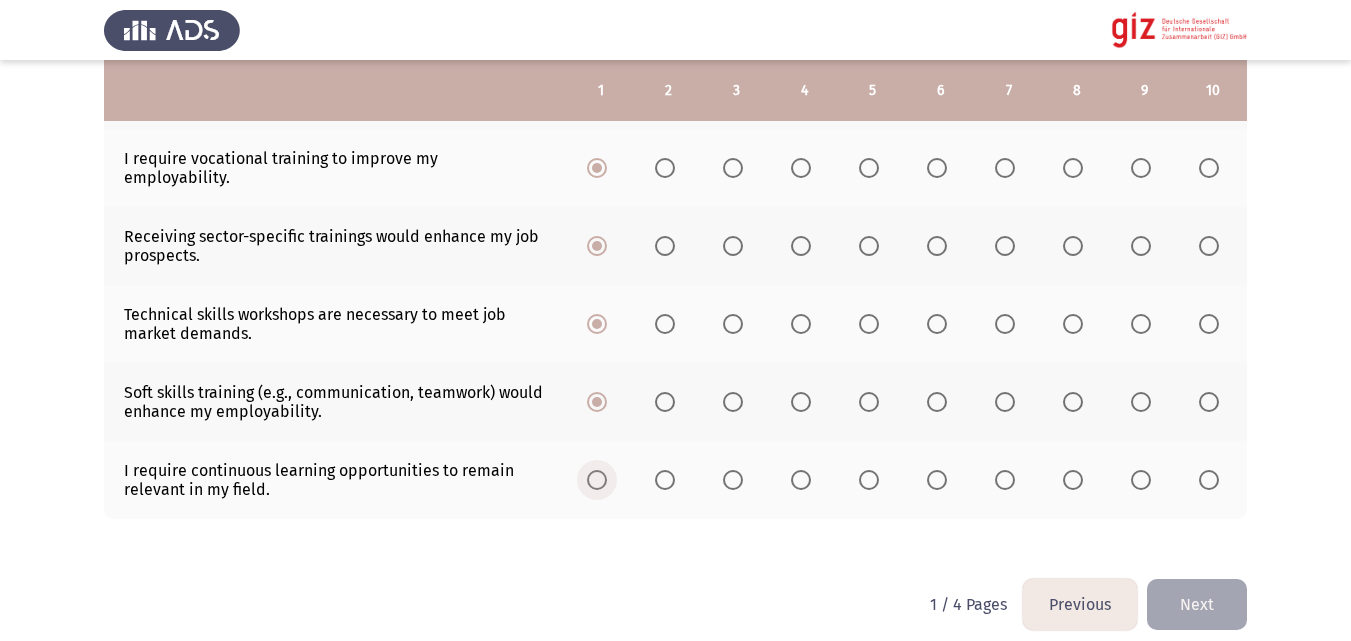 click at bounding box center (597, 480) 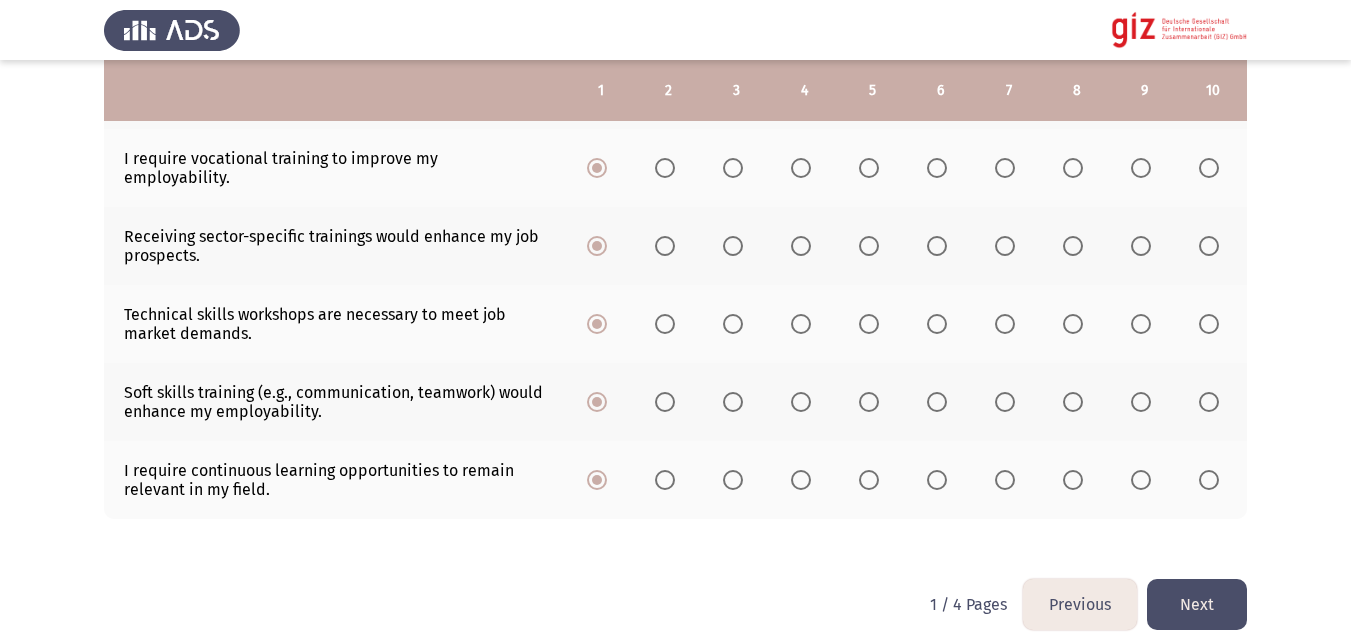 click on "Next" 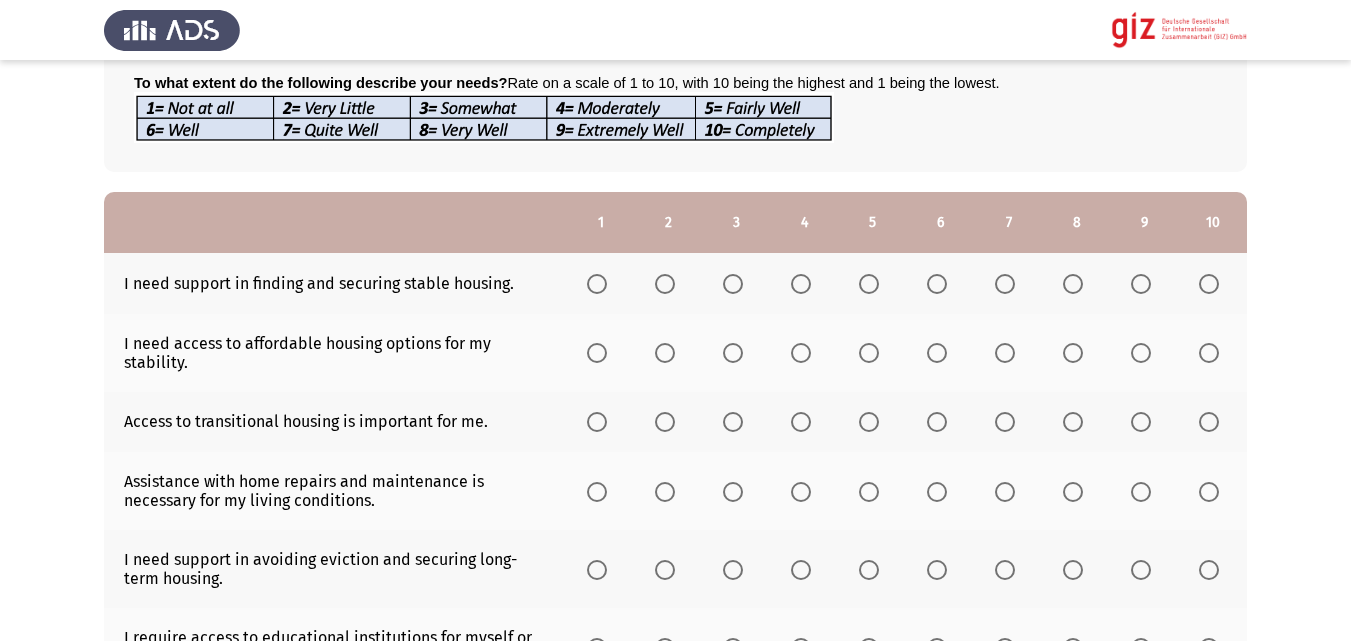 scroll, scrollTop: 146, scrollLeft: 0, axis: vertical 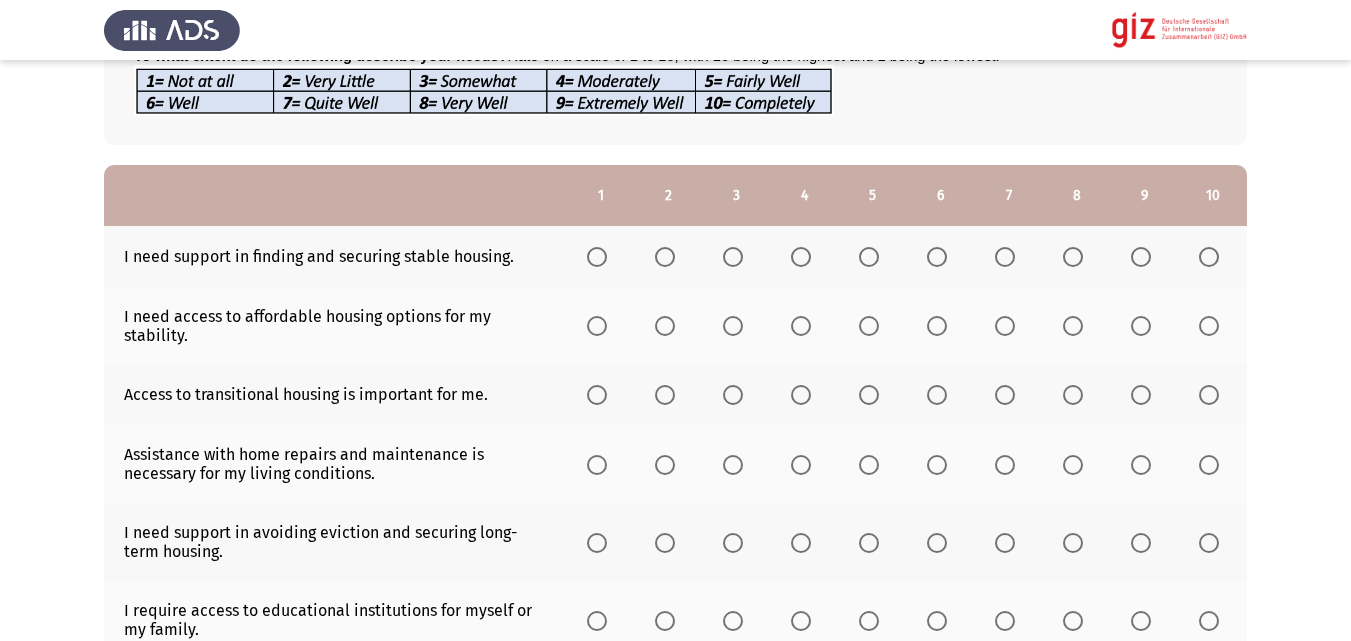 drag, startPoint x: 579, startPoint y: 253, endPoint x: 600, endPoint y: 260, distance: 22.135944 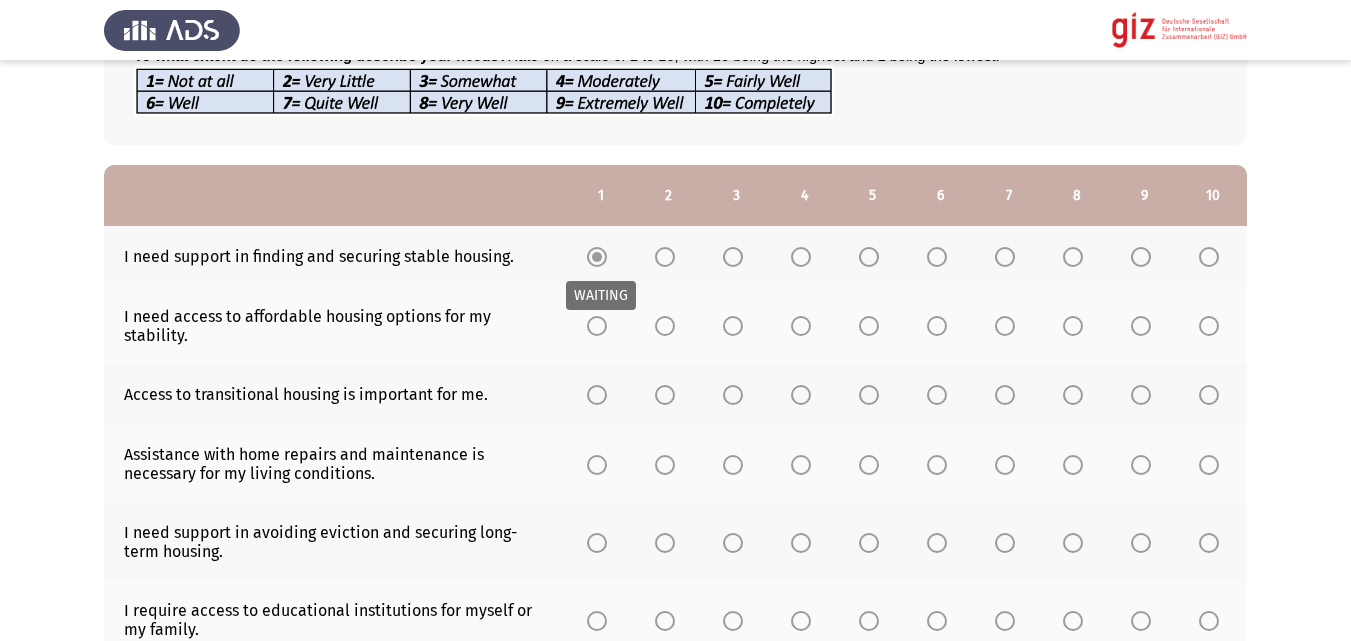 click on "WAITING" at bounding box center (601, 295) 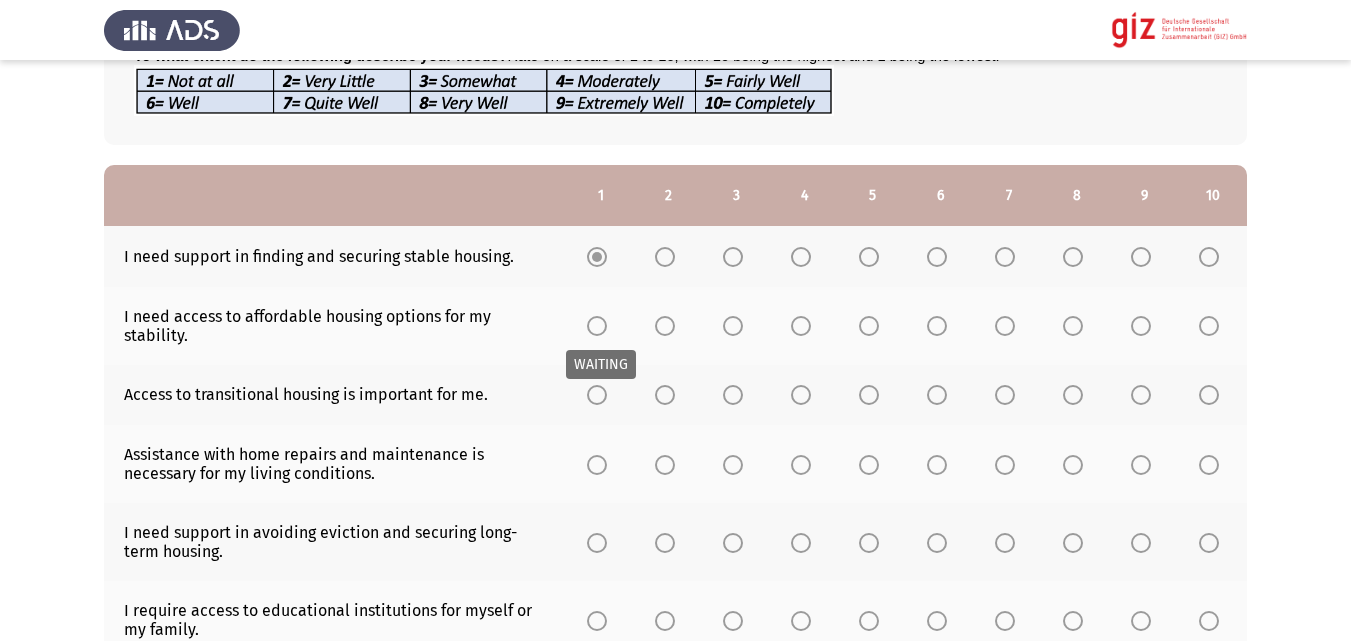 click at bounding box center [597, 326] 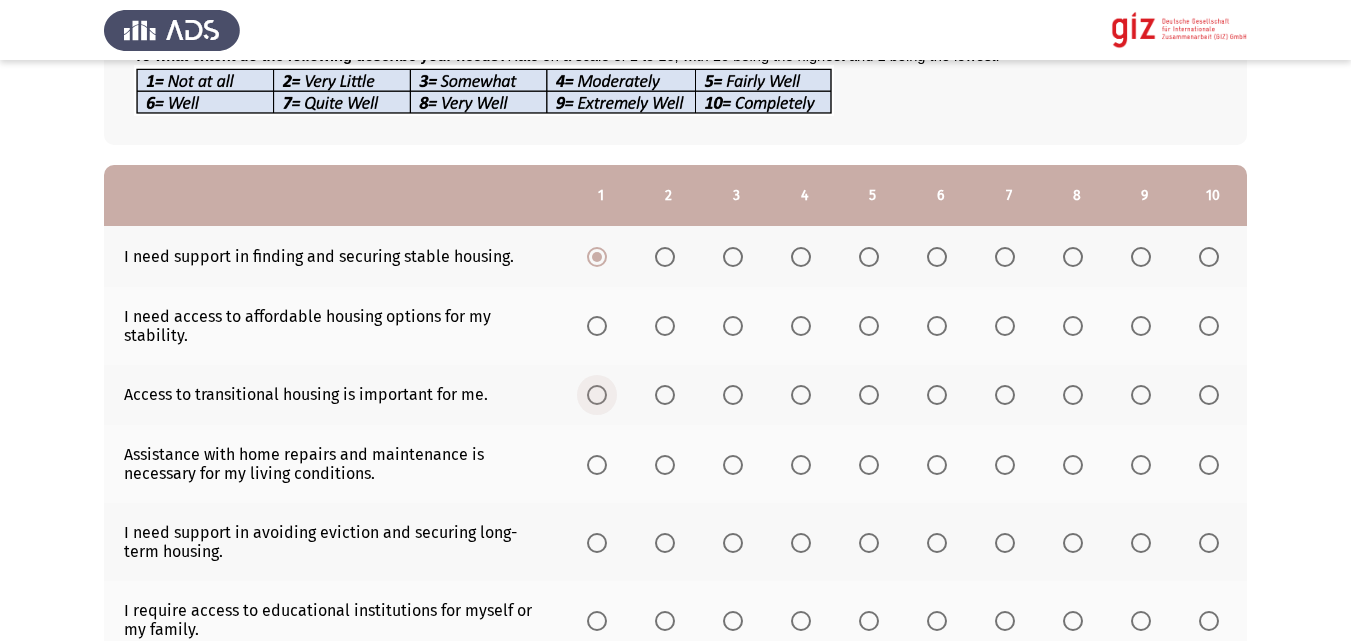 click at bounding box center [597, 395] 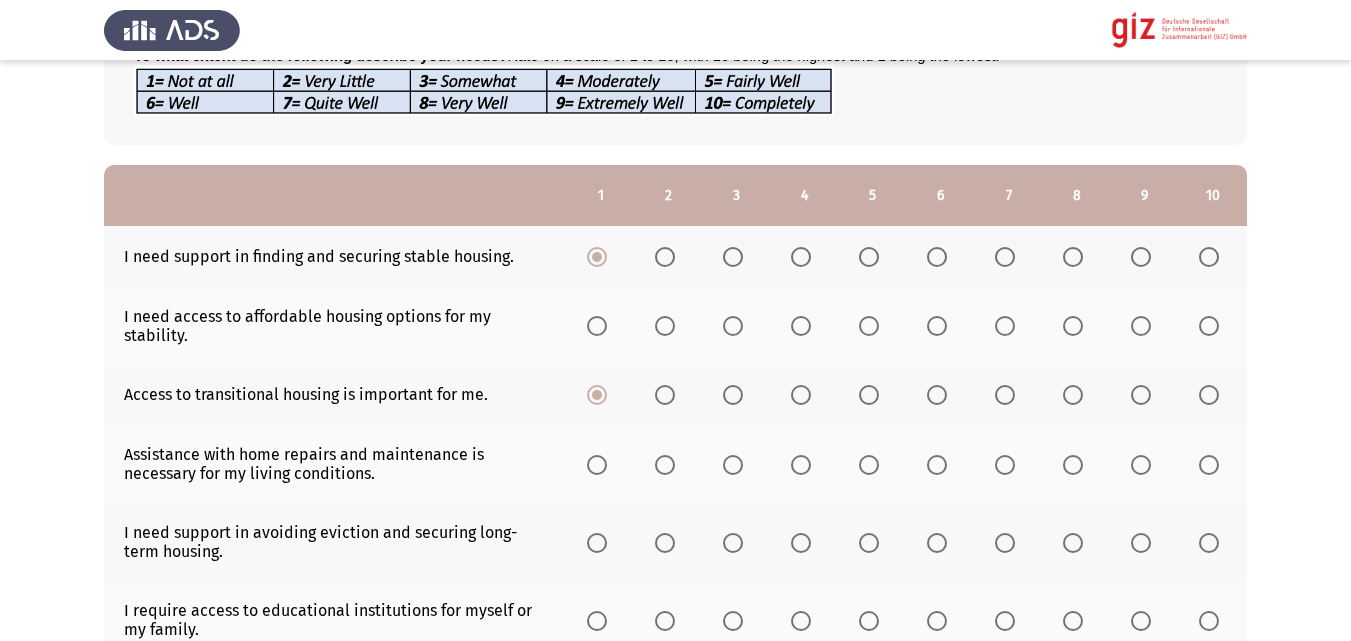 click at bounding box center (597, 326) 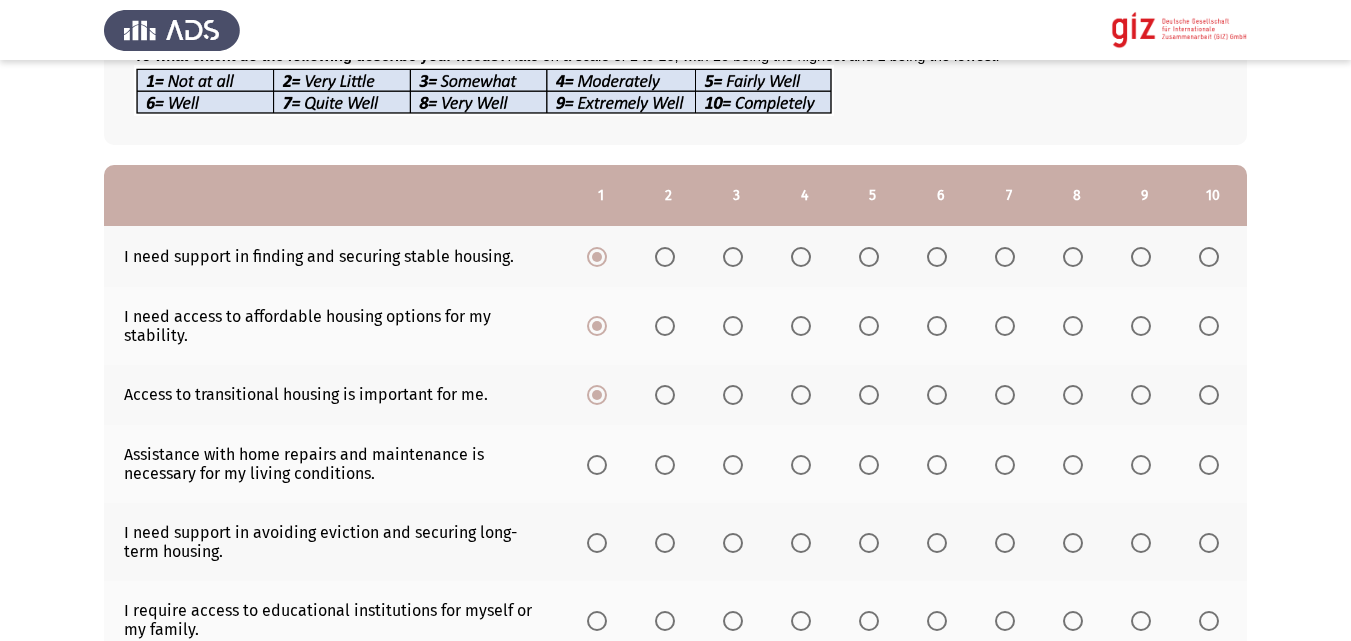 click 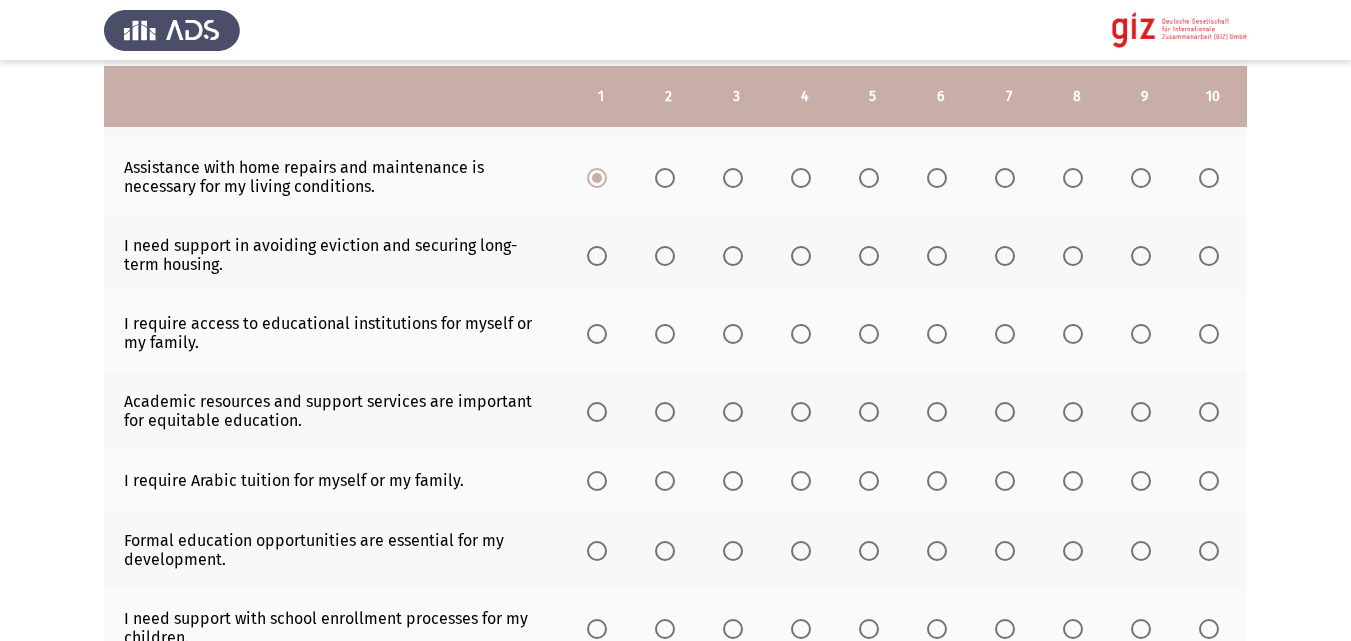 scroll, scrollTop: 439, scrollLeft: 0, axis: vertical 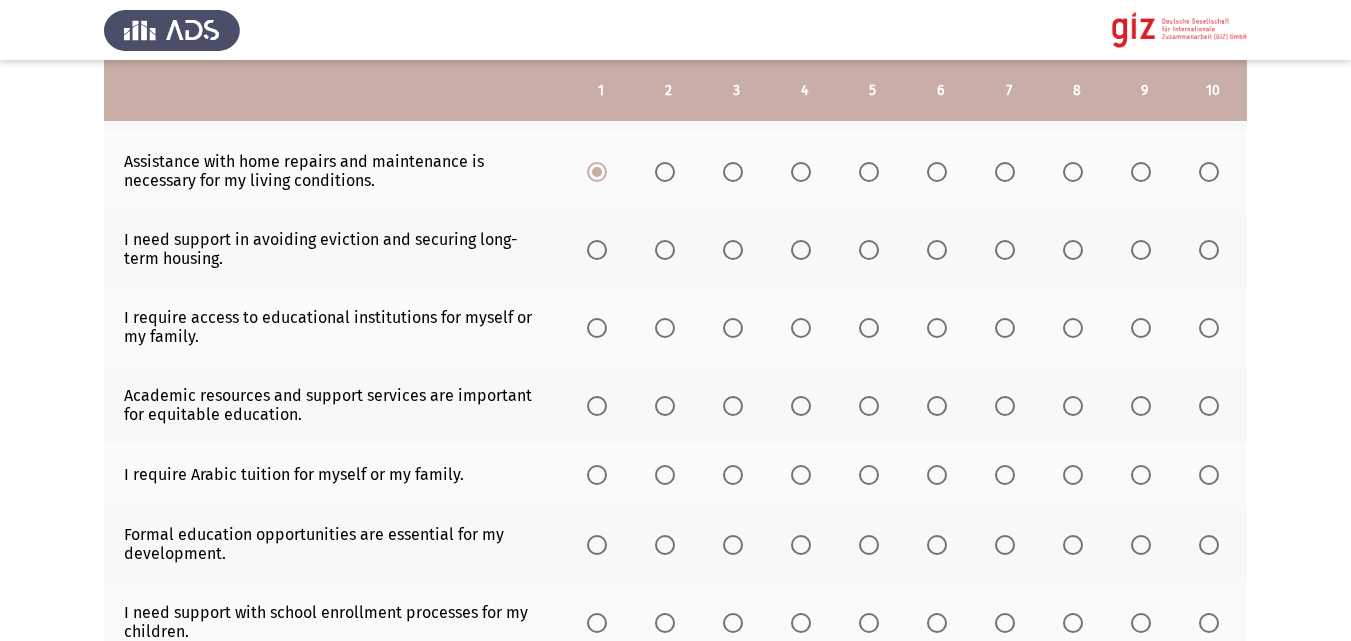 click 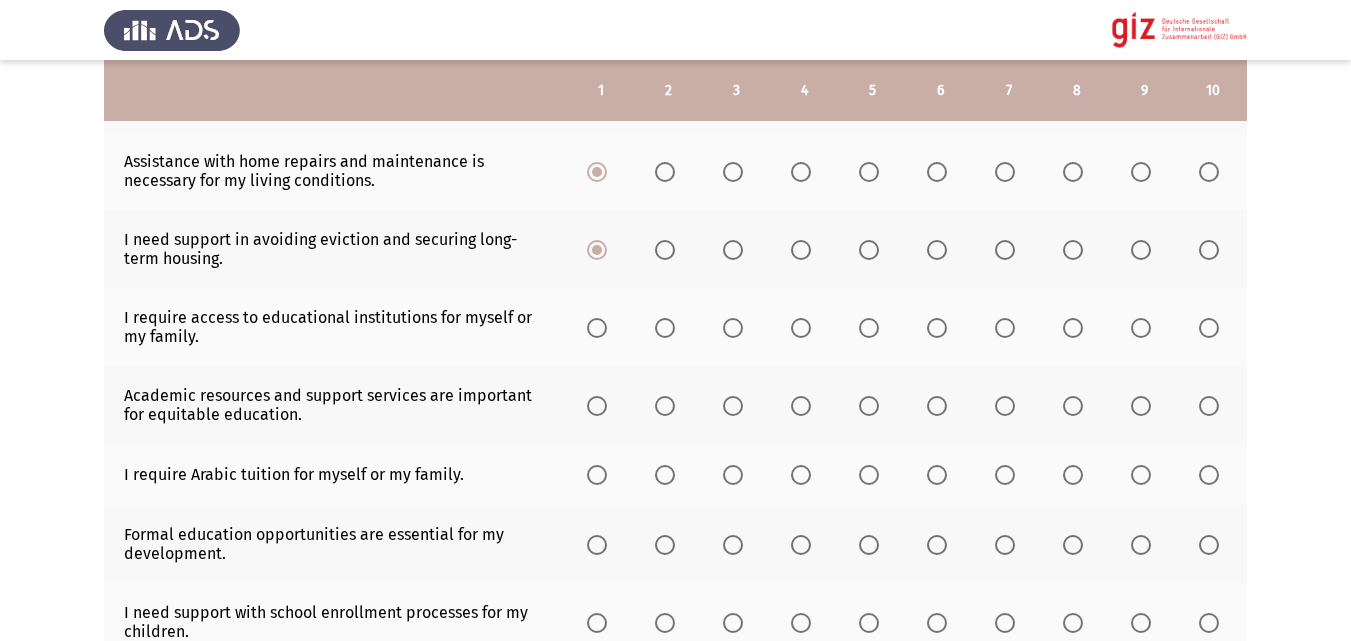 drag, startPoint x: 592, startPoint y: 309, endPoint x: 592, endPoint y: 326, distance: 17 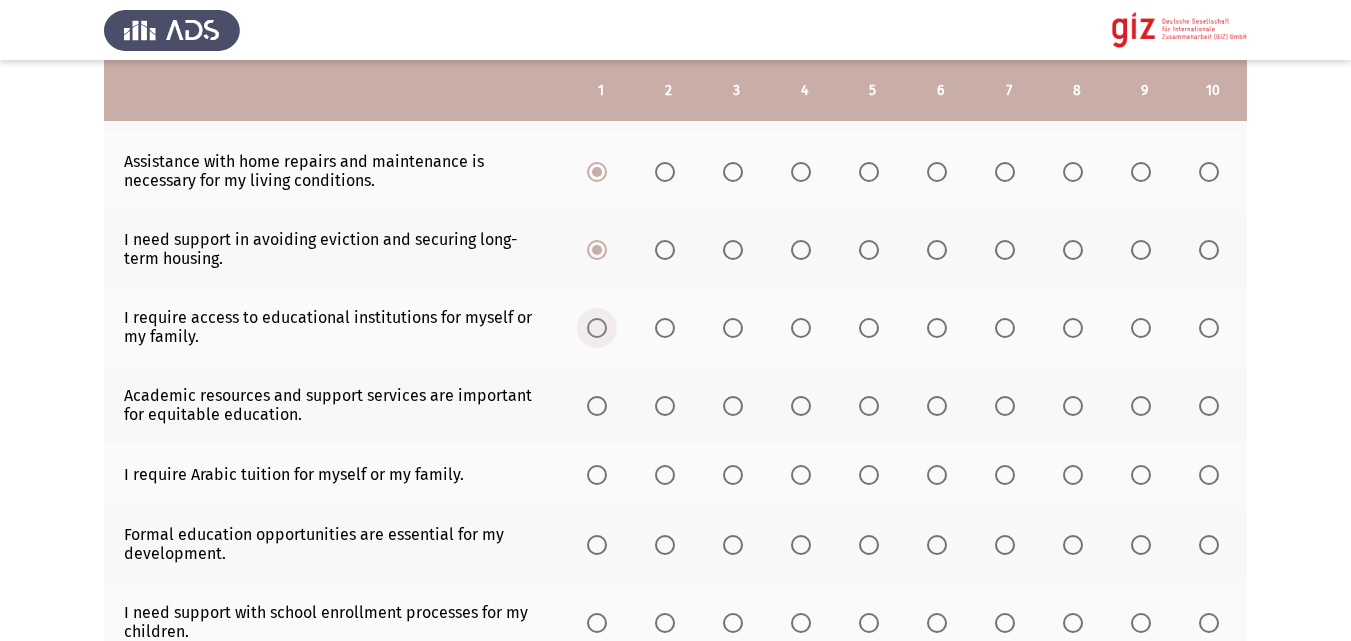 click at bounding box center [597, 328] 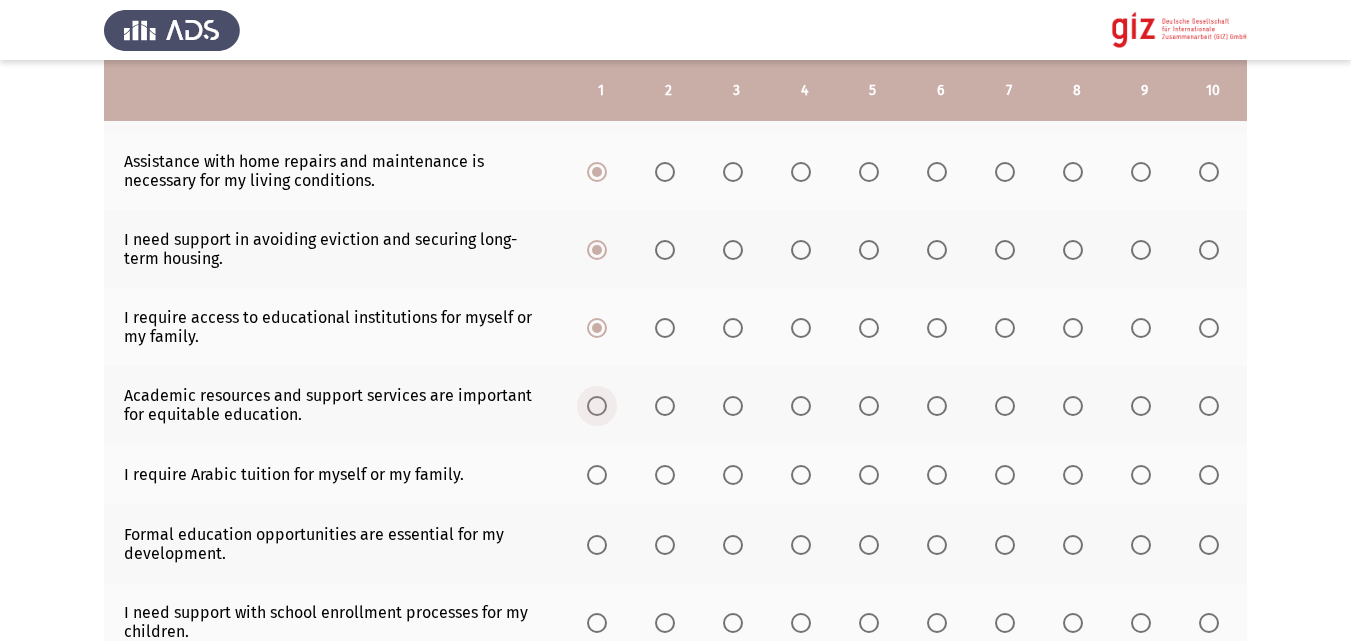 click at bounding box center [597, 406] 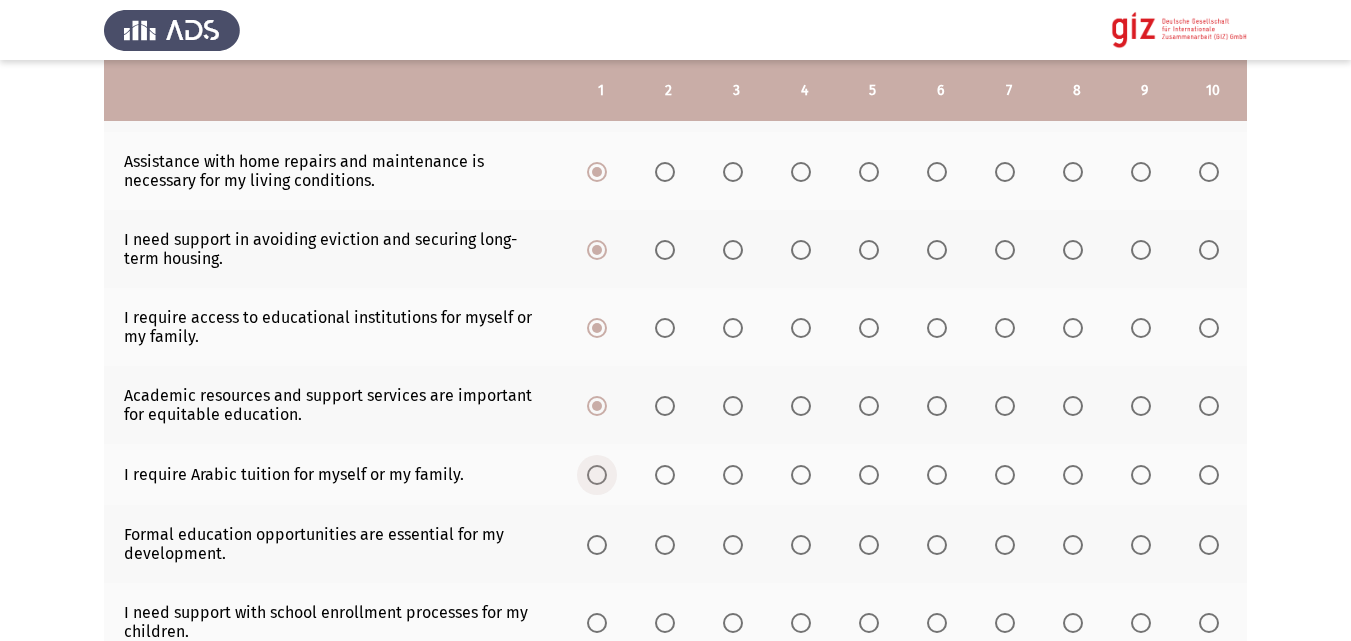 click at bounding box center [597, 475] 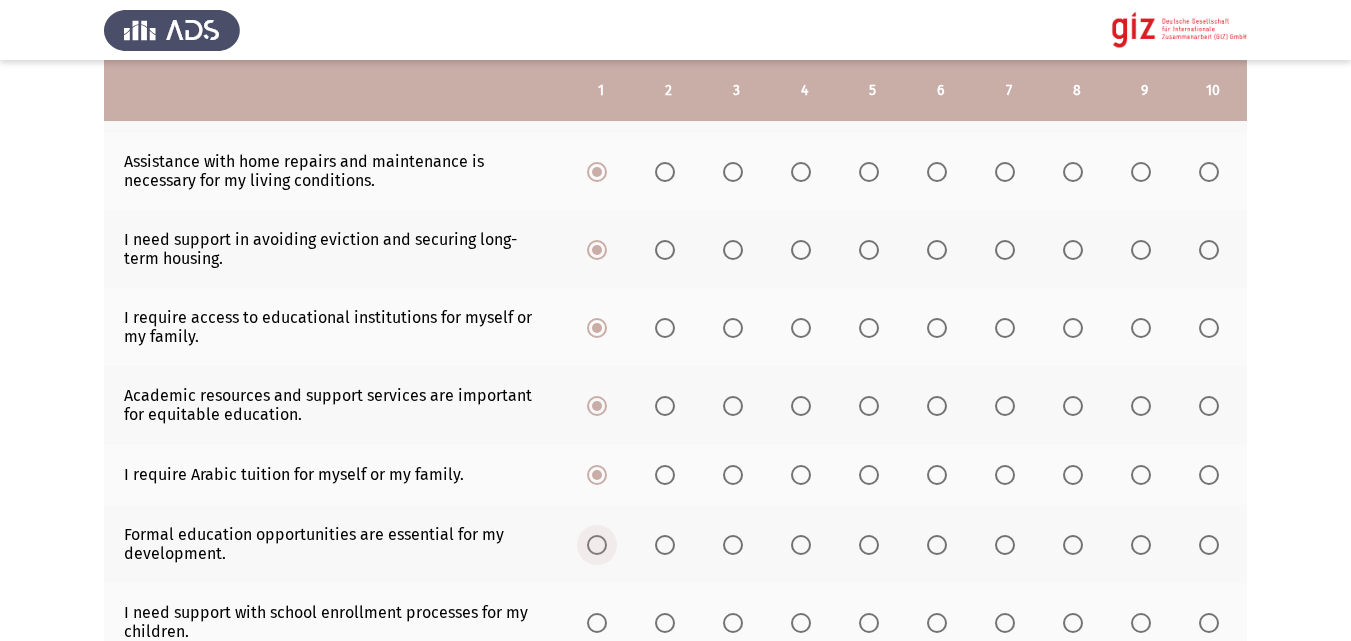 click at bounding box center (597, 545) 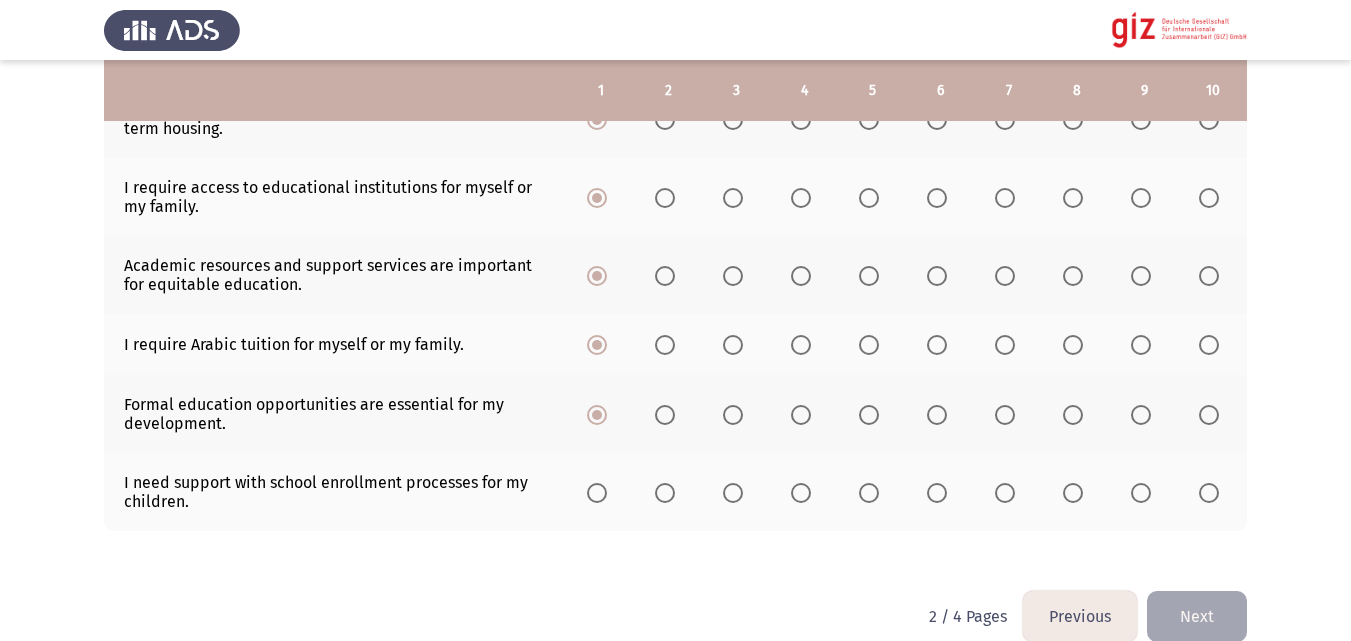scroll, scrollTop: 599, scrollLeft: 0, axis: vertical 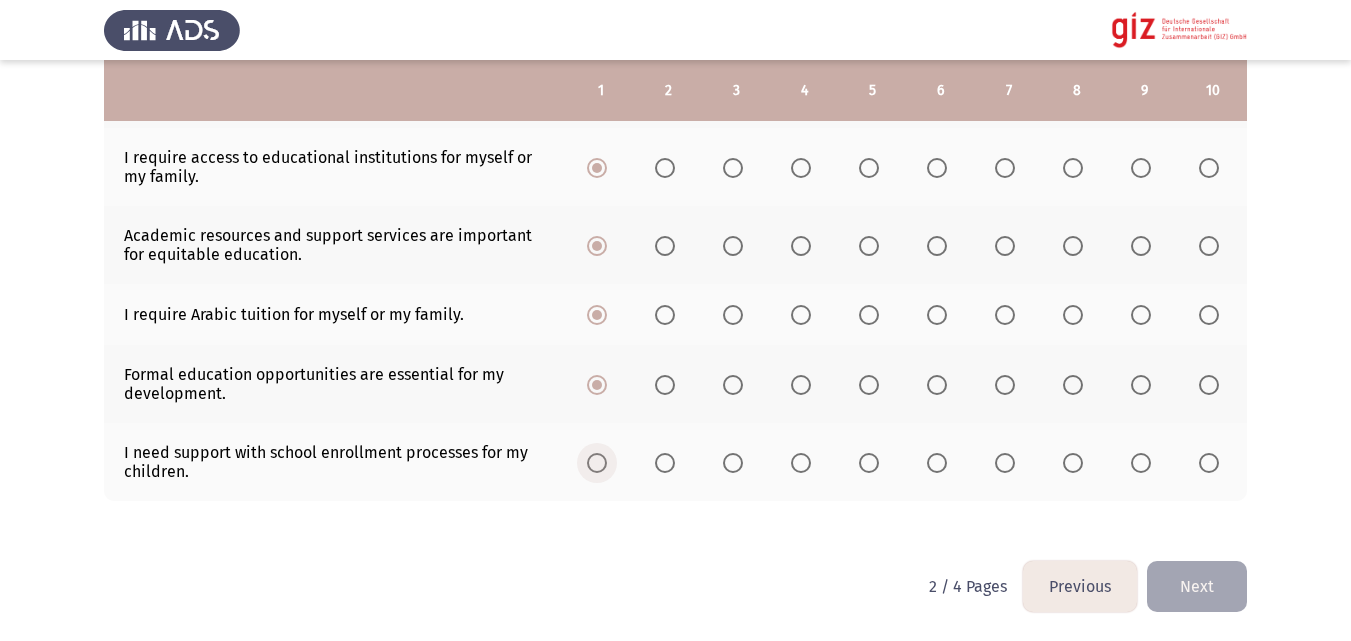 click at bounding box center [597, 463] 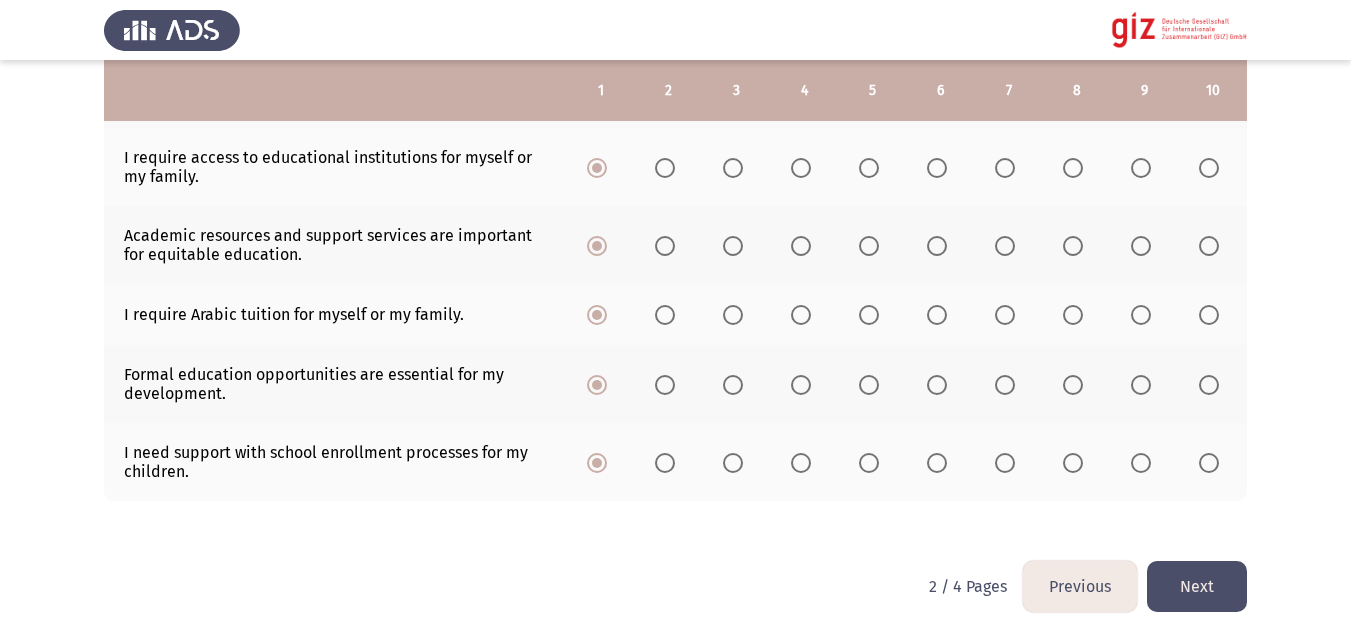click on "Next" 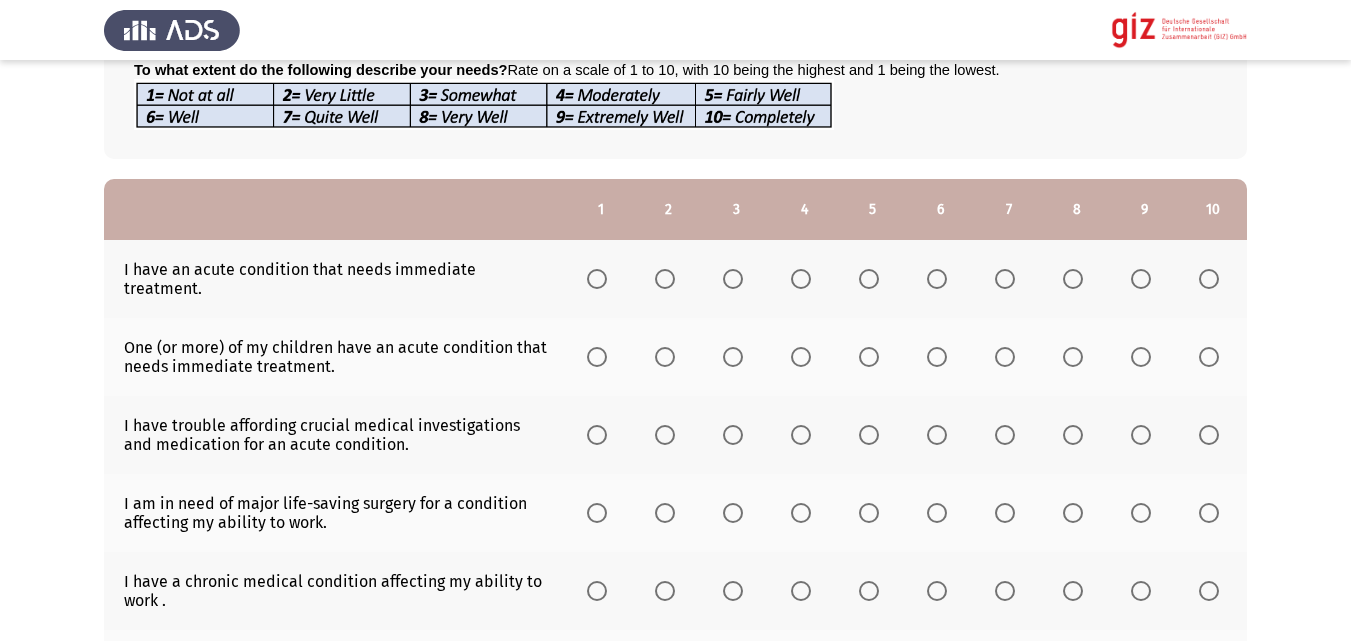 scroll, scrollTop: 174, scrollLeft: 0, axis: vertical 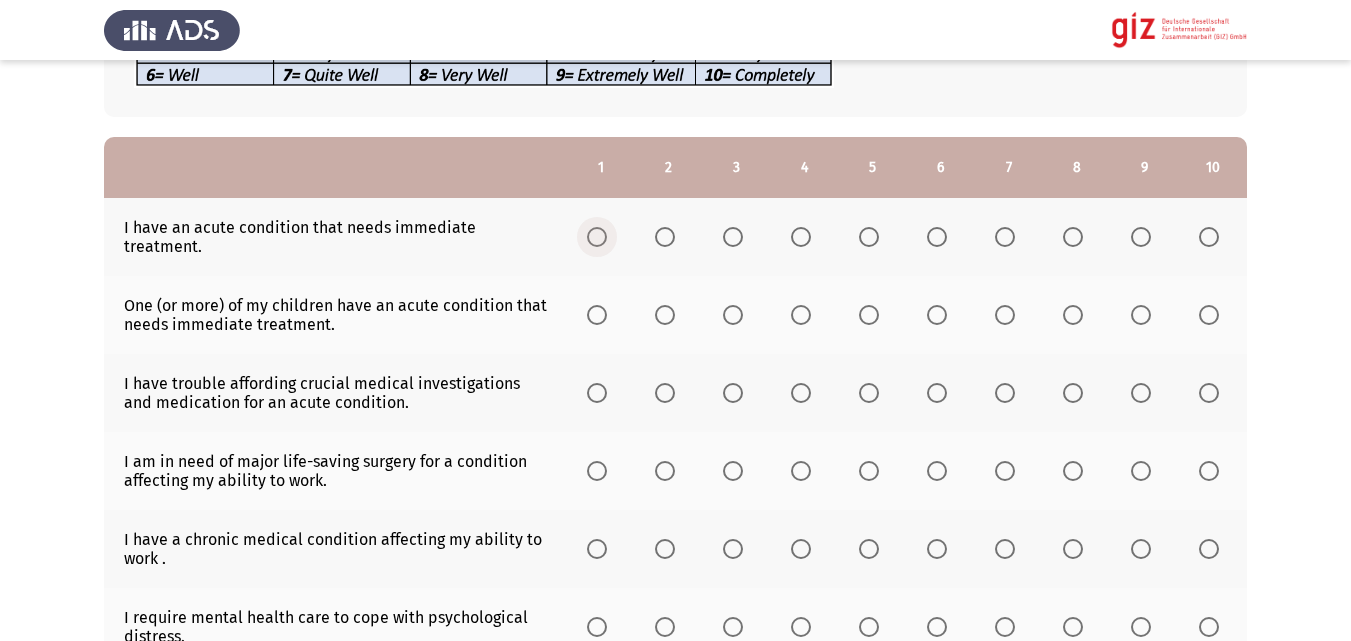 click at bounding box center [601, 237] 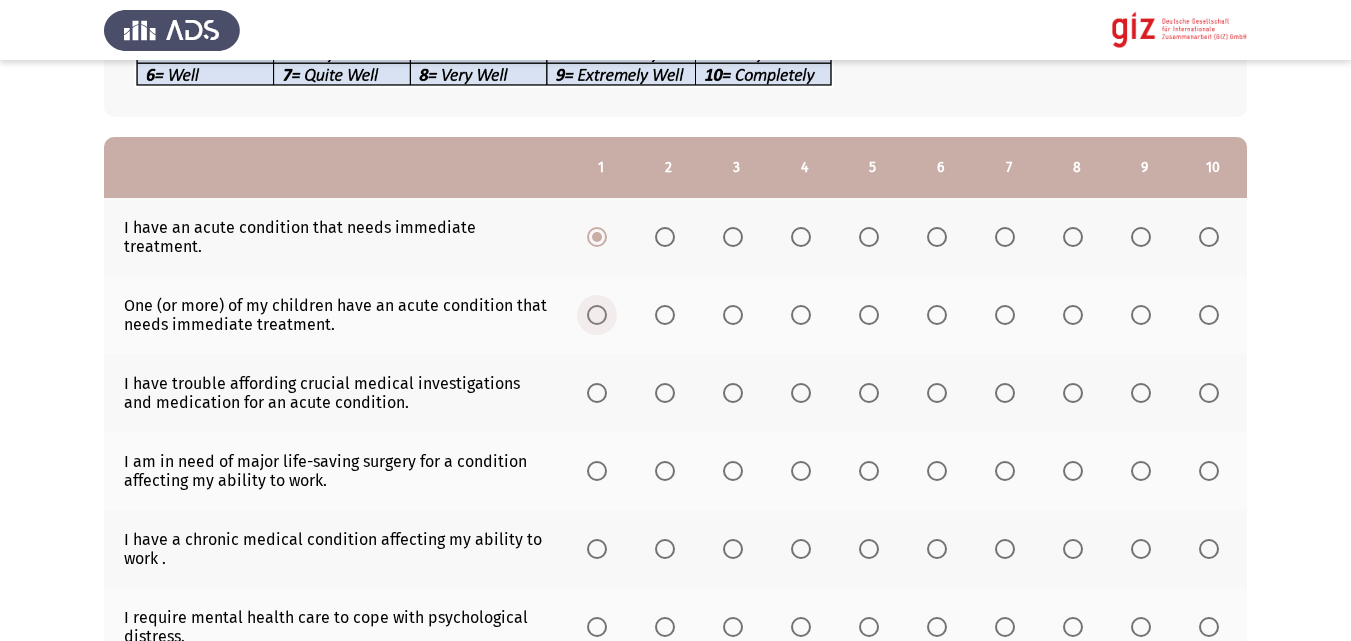 click at bounding box center [597, 315] 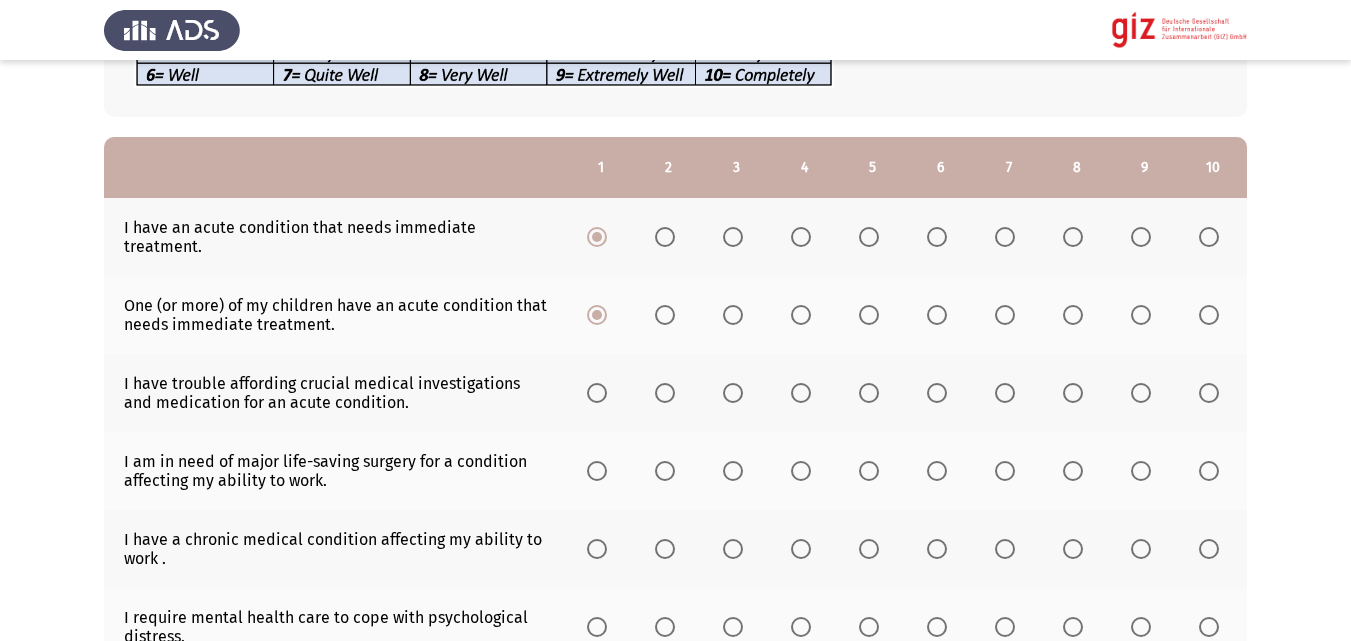 click at bounding box center (597, 393) 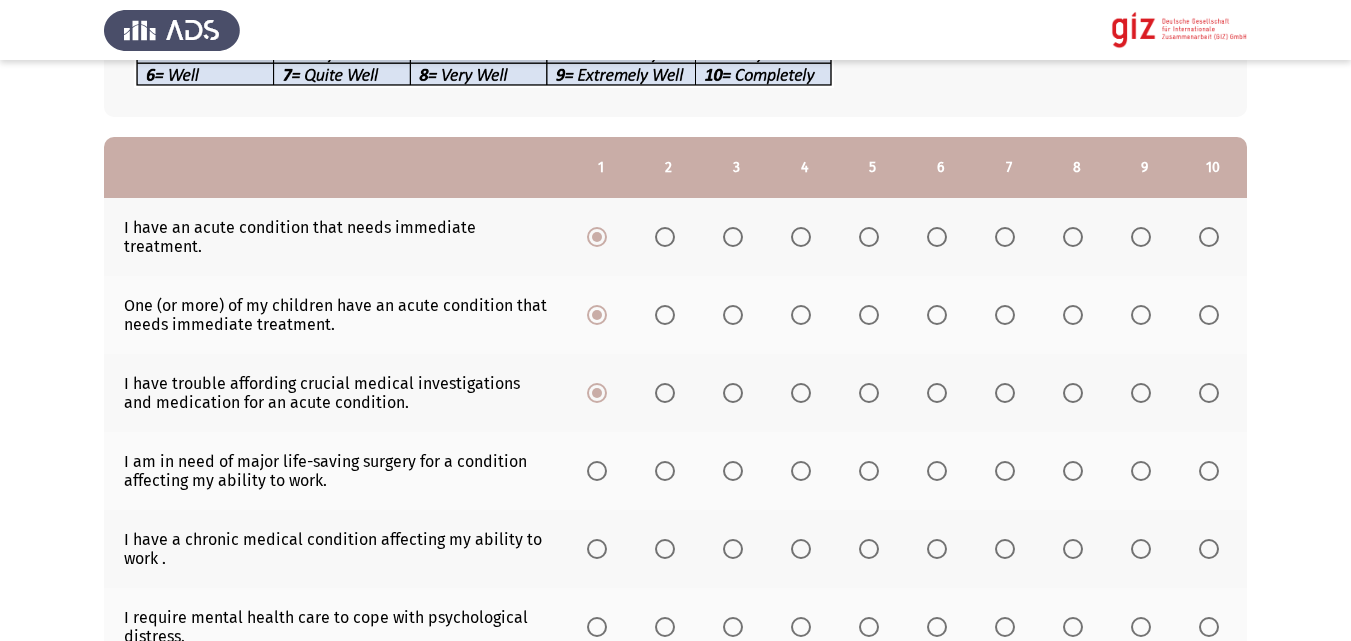 click at bounding box center (597, 471) 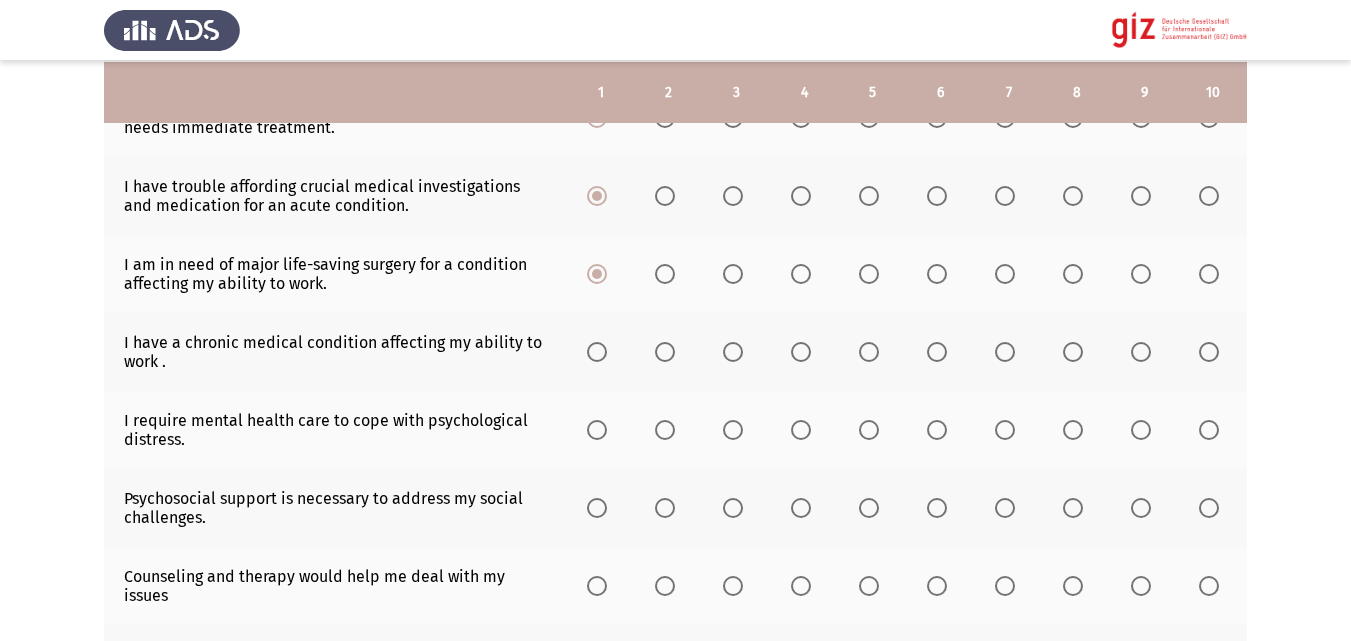 scroll, scrollTop: 372, scrollLeft: 0, axis: vertical 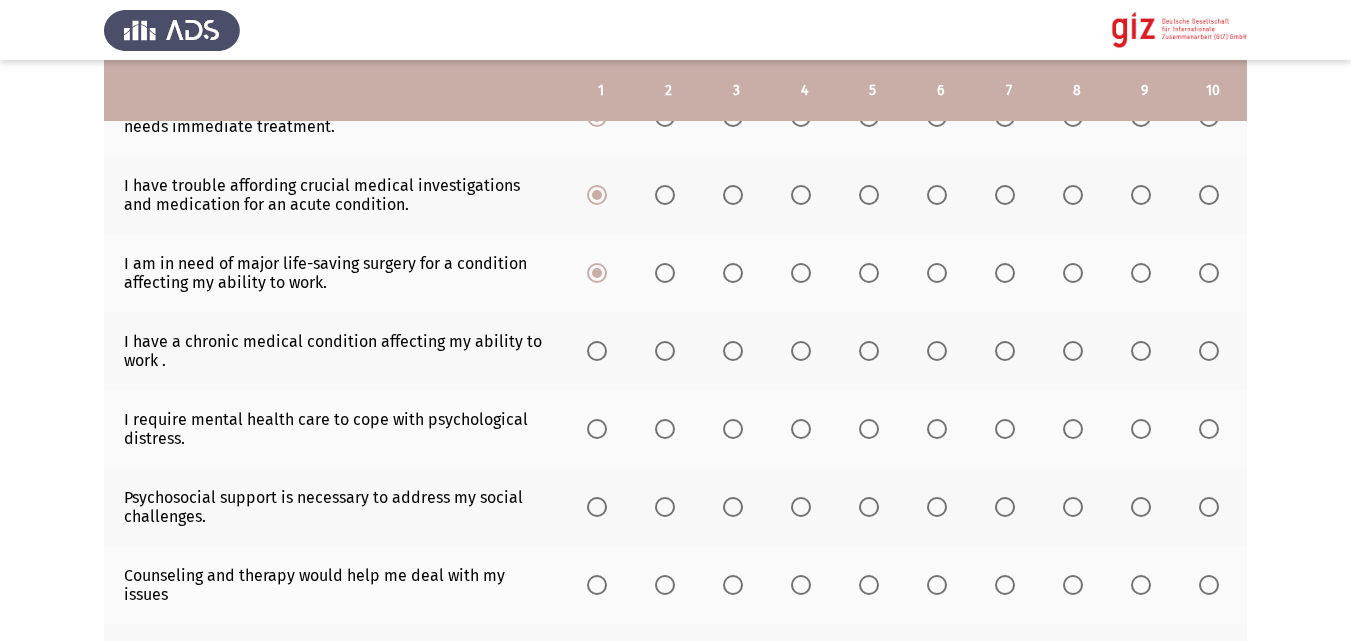 click at bounding box center [597, 351] 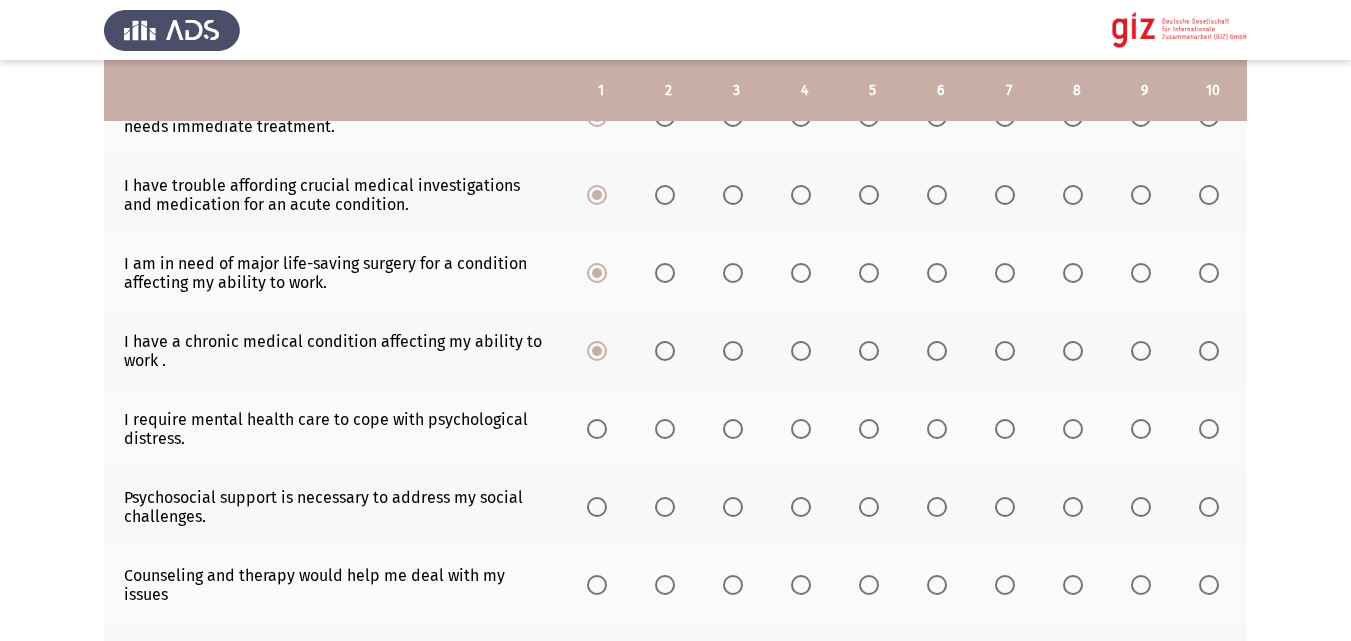 click 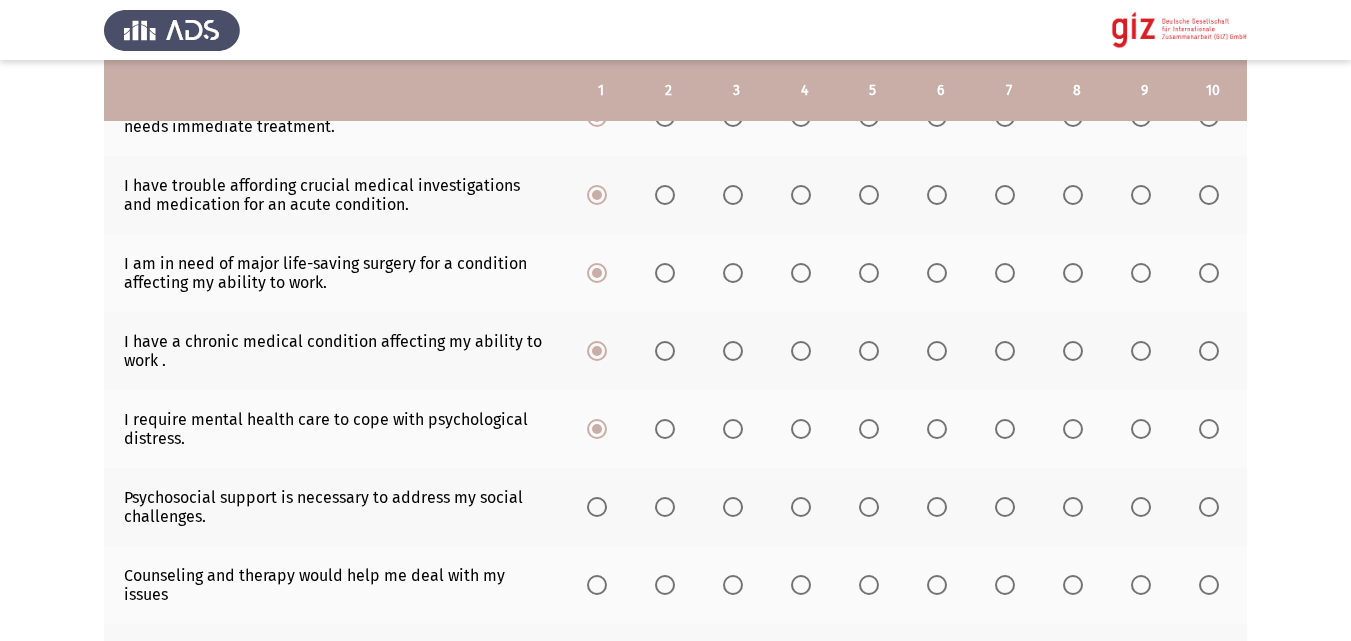 click at bounding box center (597, 507) 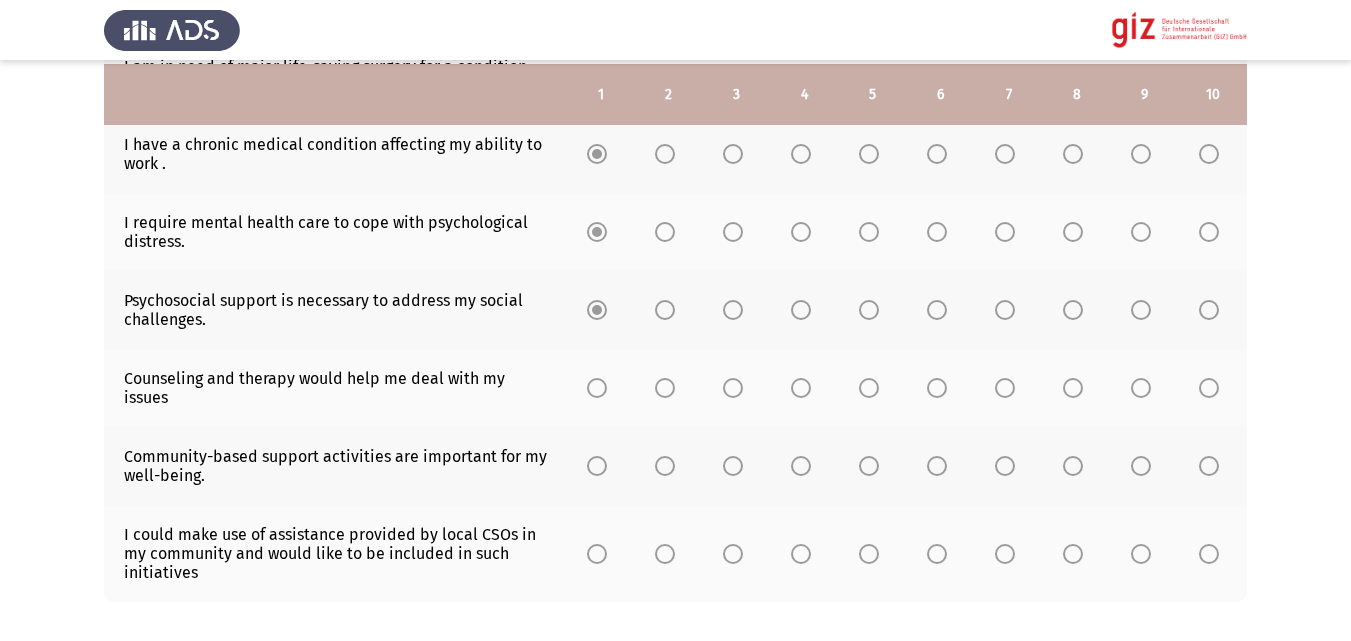 scroll, scrollTop: 573, scrollLeft: 0, axis: vertical 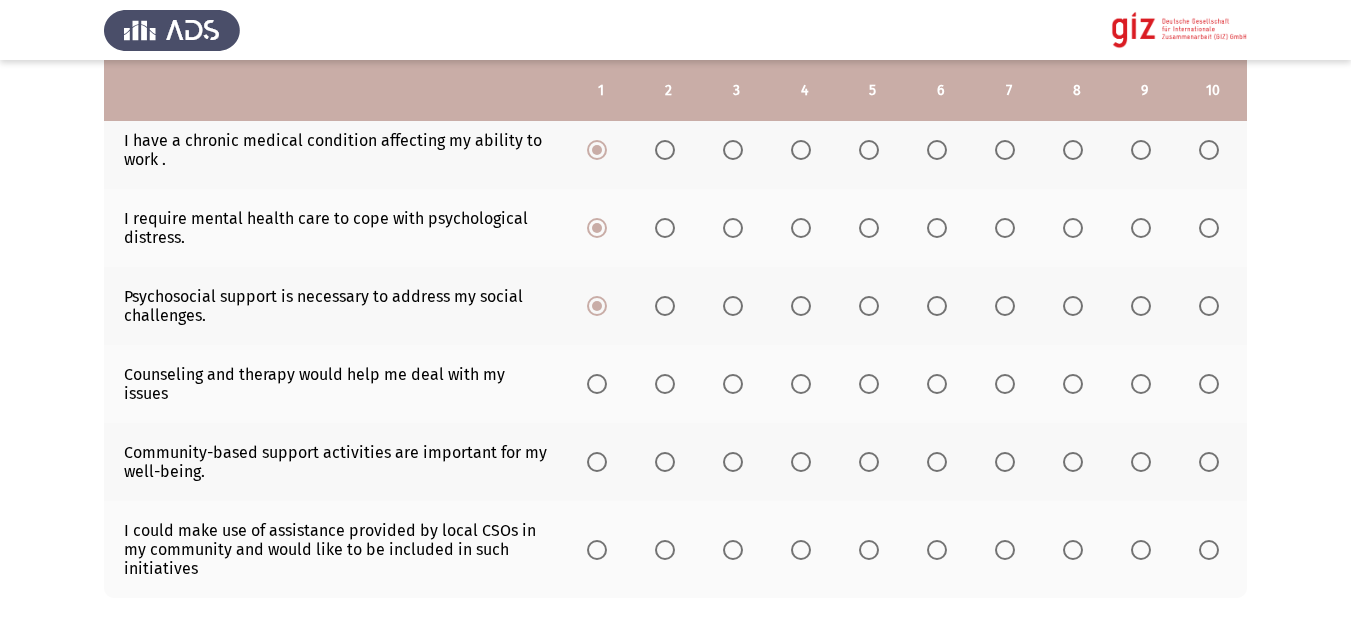 click at bounding box center [601, 384] 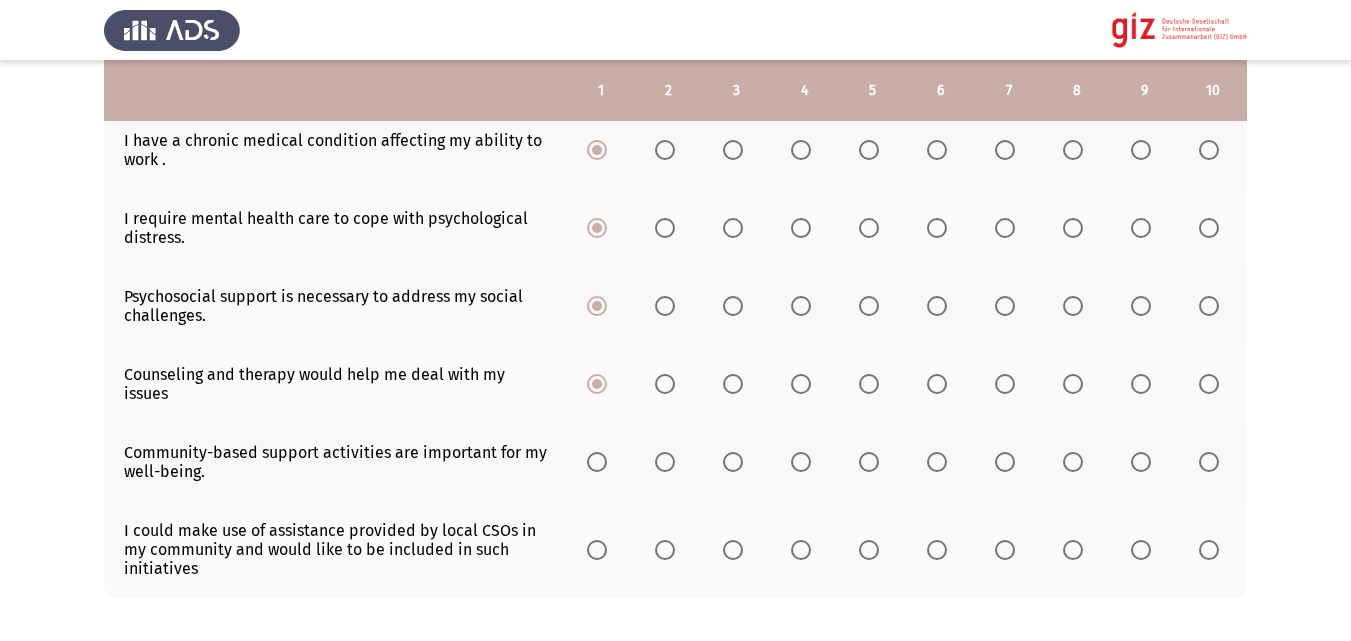 click 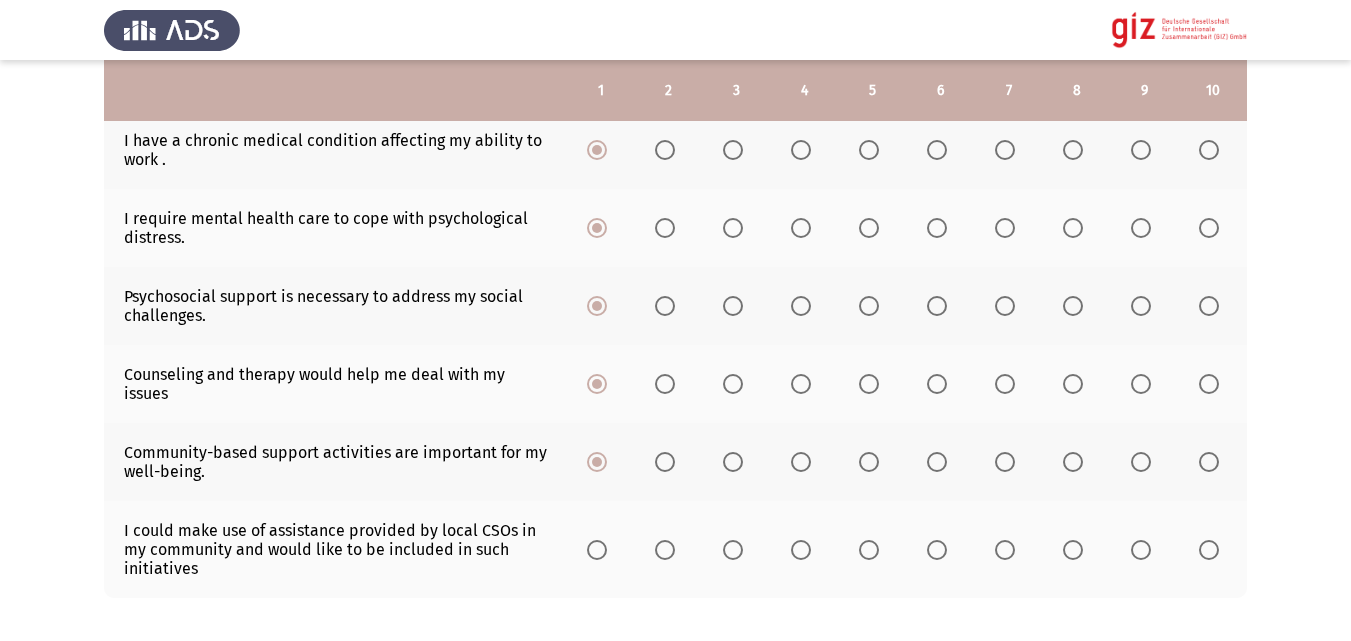 click 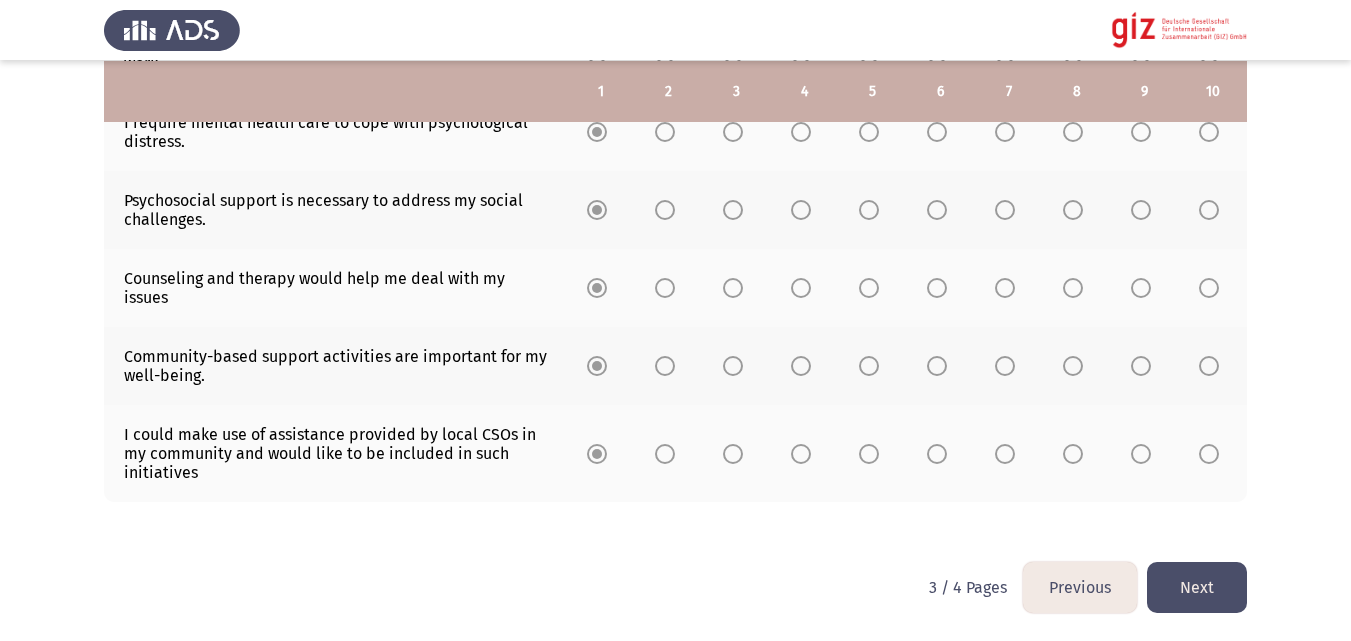scroll, scrollTop: 670, scrollLeft: 0, axis: vertical 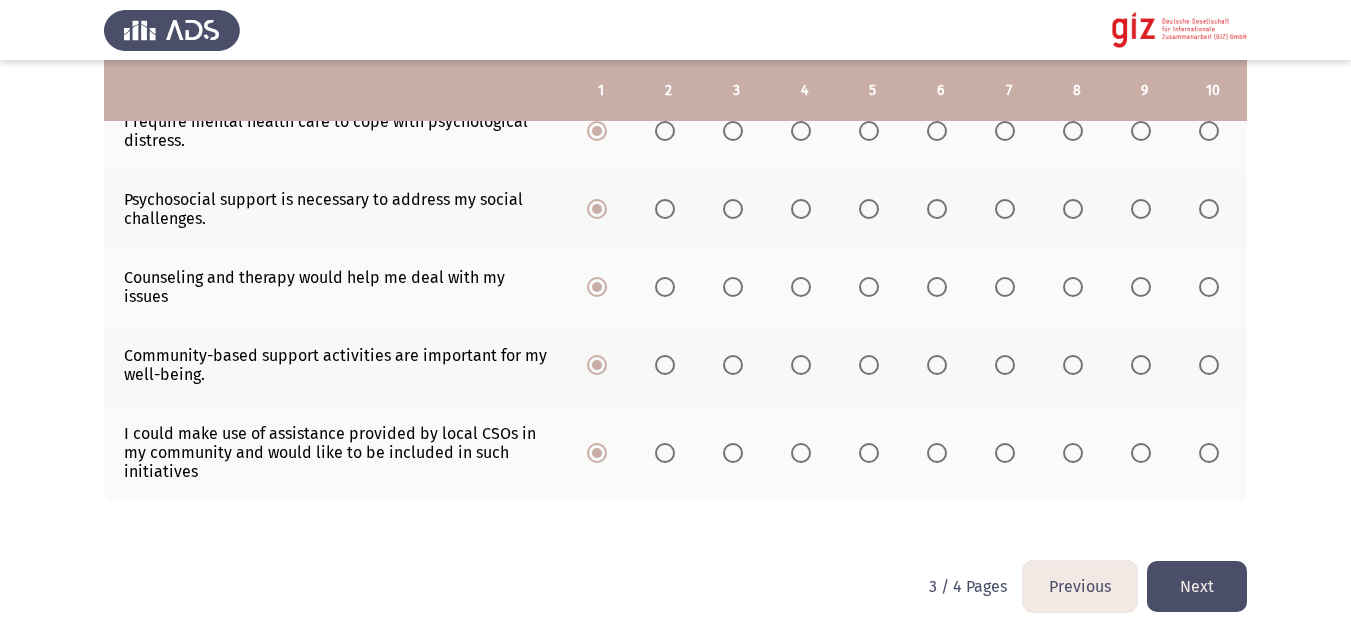 click on "To what extent do the following describe your needs? Rate on a scale of 1 to 10, with 10 being the highest and 1 being the lowest. 1 2 3 4 5 6 7 8 9 10 I have an acute condition that needs immediate treatment. One (or more) of my children have an acute condition that needs immediate treatment. I have trouble affording crucial medical investigations and medication for an acute condition. I am in need of major life-saving surgery for a condition affecting my ability to work. I have a chronic medical condition affecting my ability to work . I require mental health care to cope with psychological distress. Psychosocial support is necessary to address my social challenges. Counseling and therapy would help me deal with my issues" 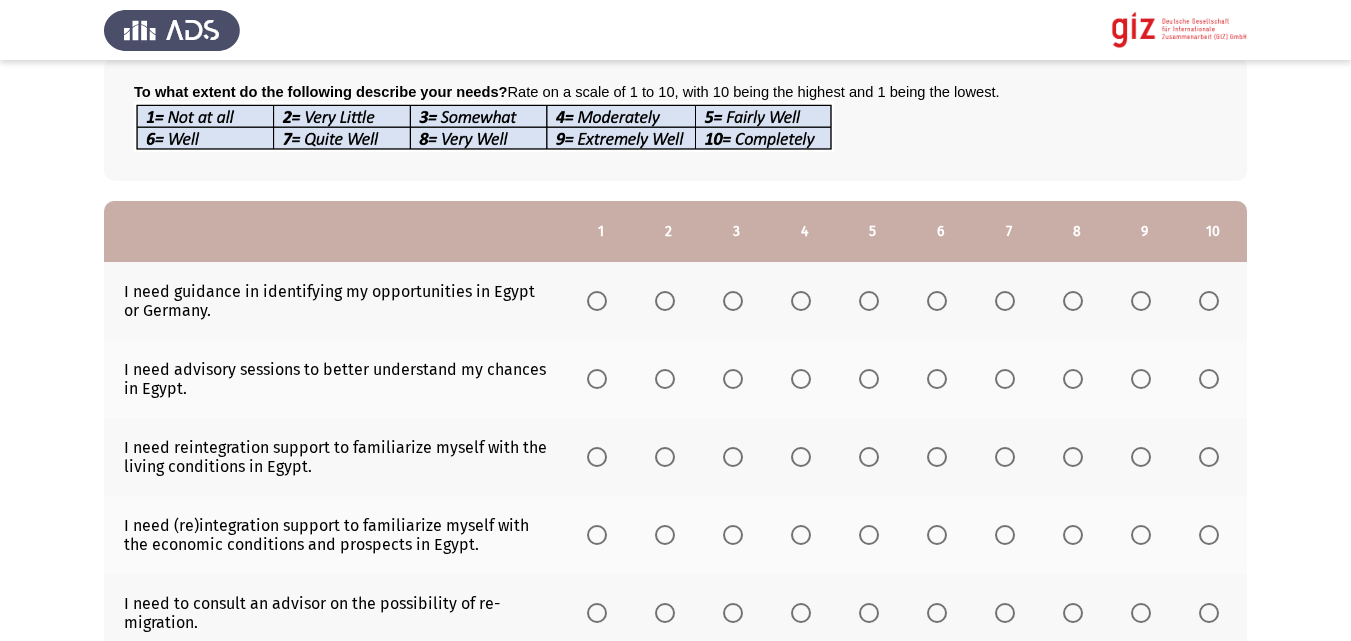scroll, scrollTop: 144, scrollLeft: 0, axis: vertical 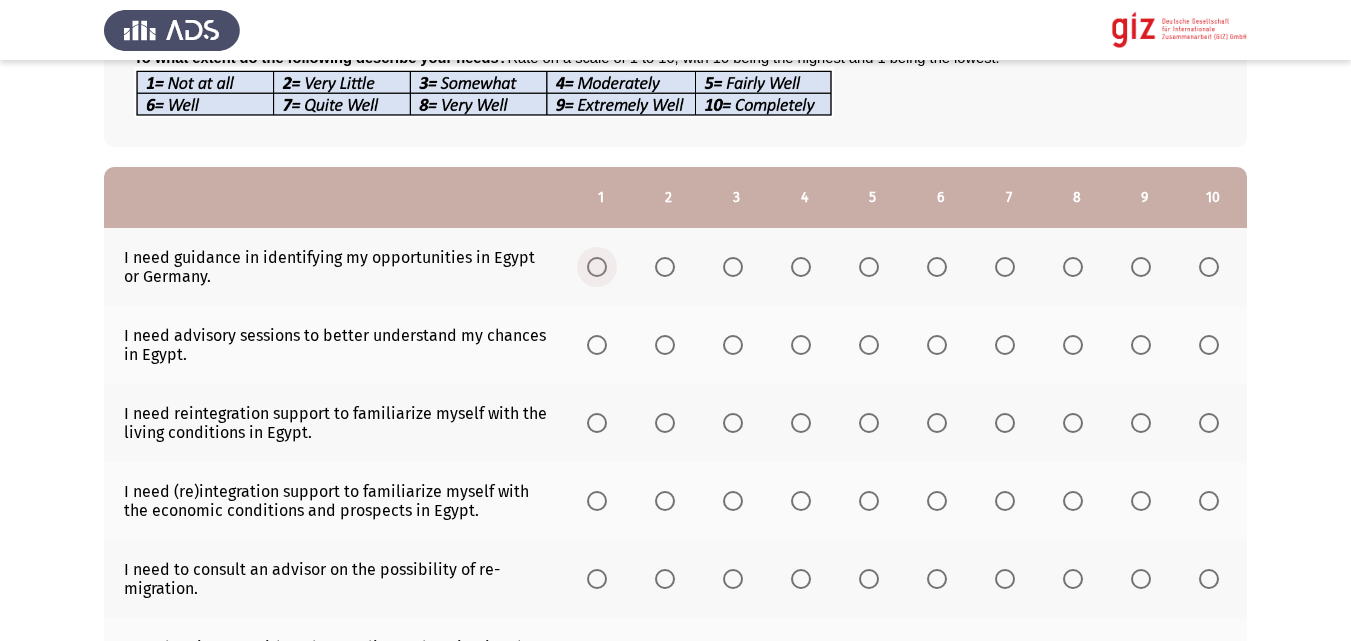 click at bounding box center (597, 267) 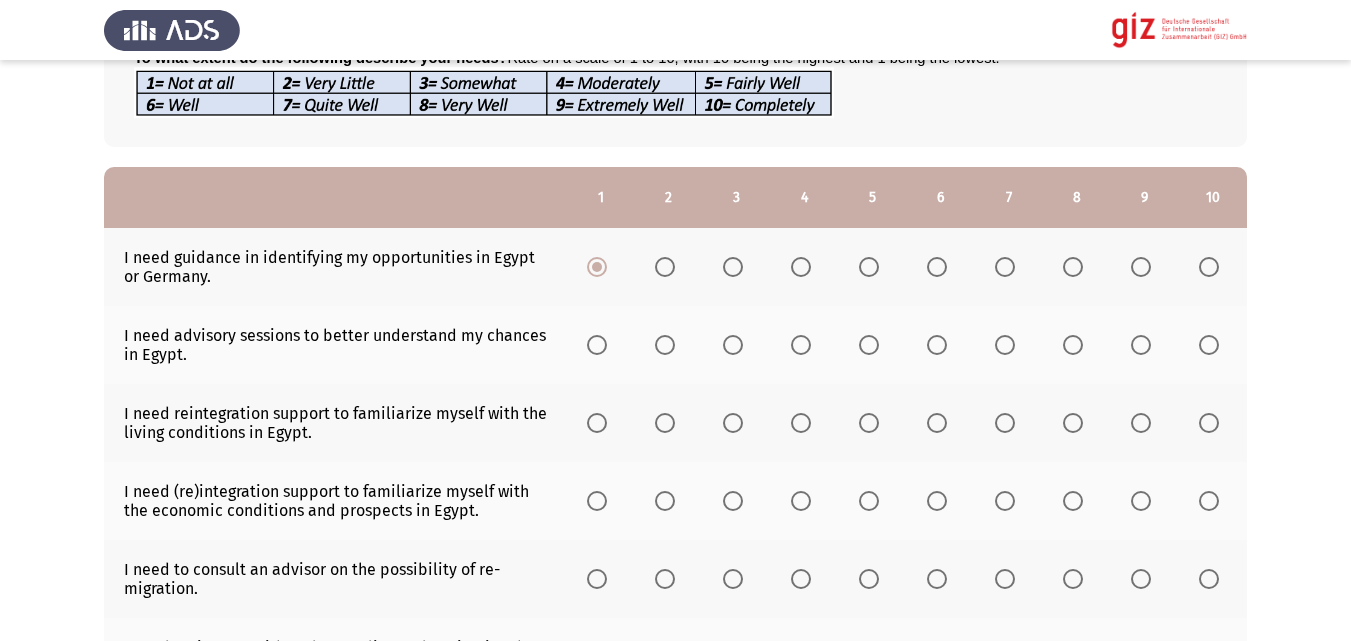 click at bounding box center [597, 345] 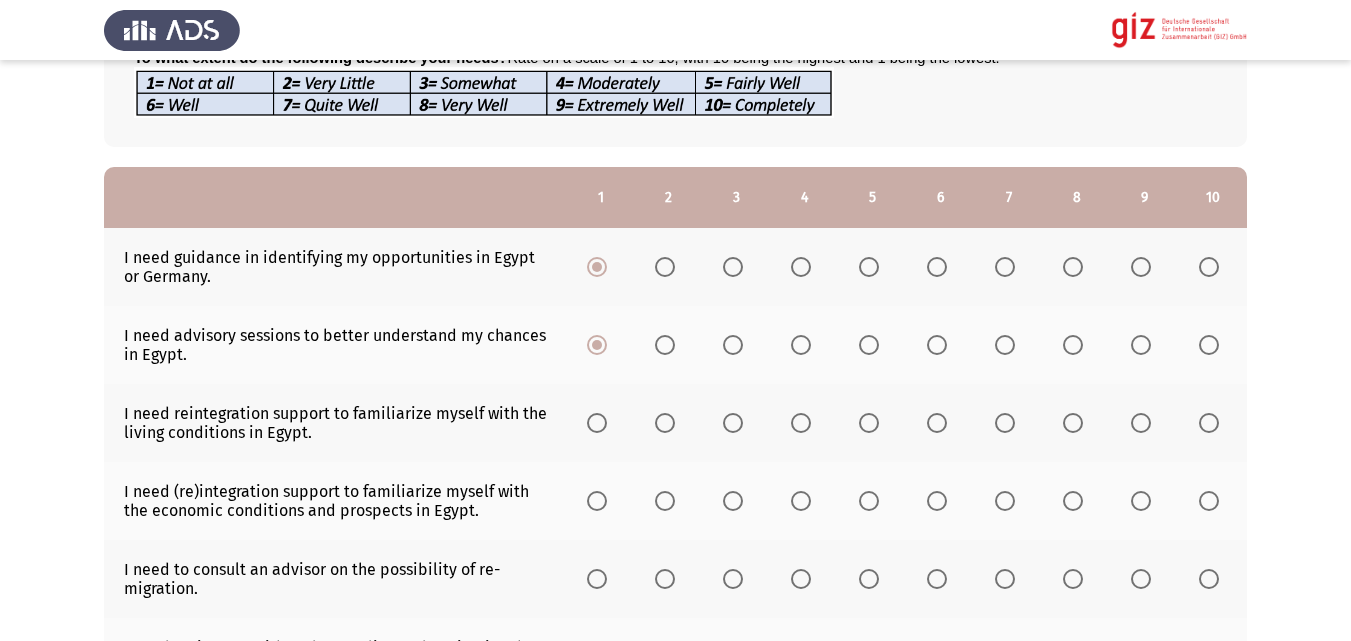 click at bounding box center [597, 423] 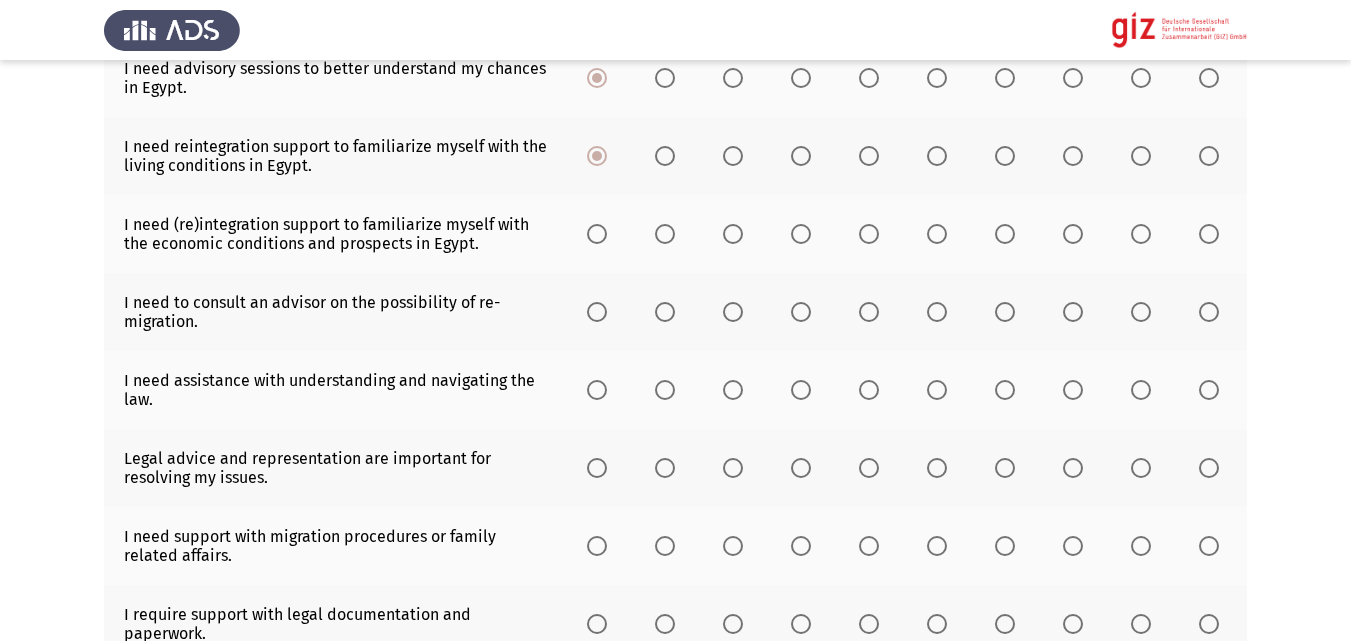 scroll, scrollTop: 412, scrollLeft: 0, axis: vertical 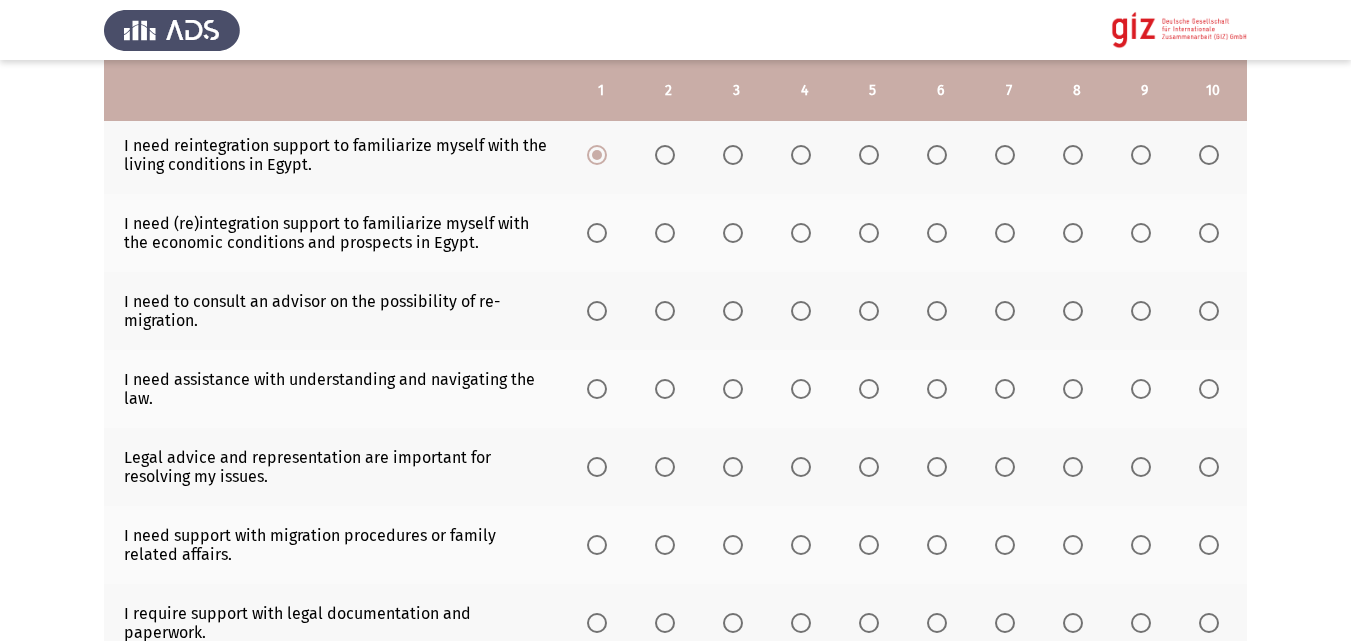 click at bounding box center [597, 233] 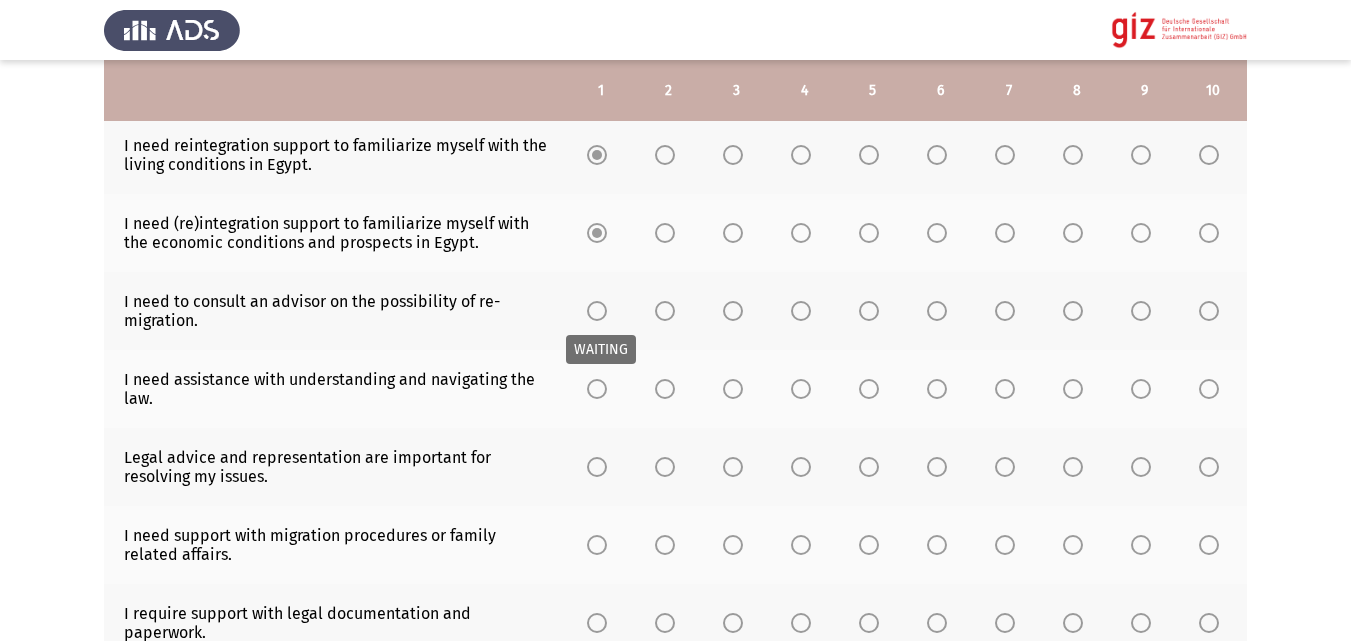 click at bounding box center (597, 311) 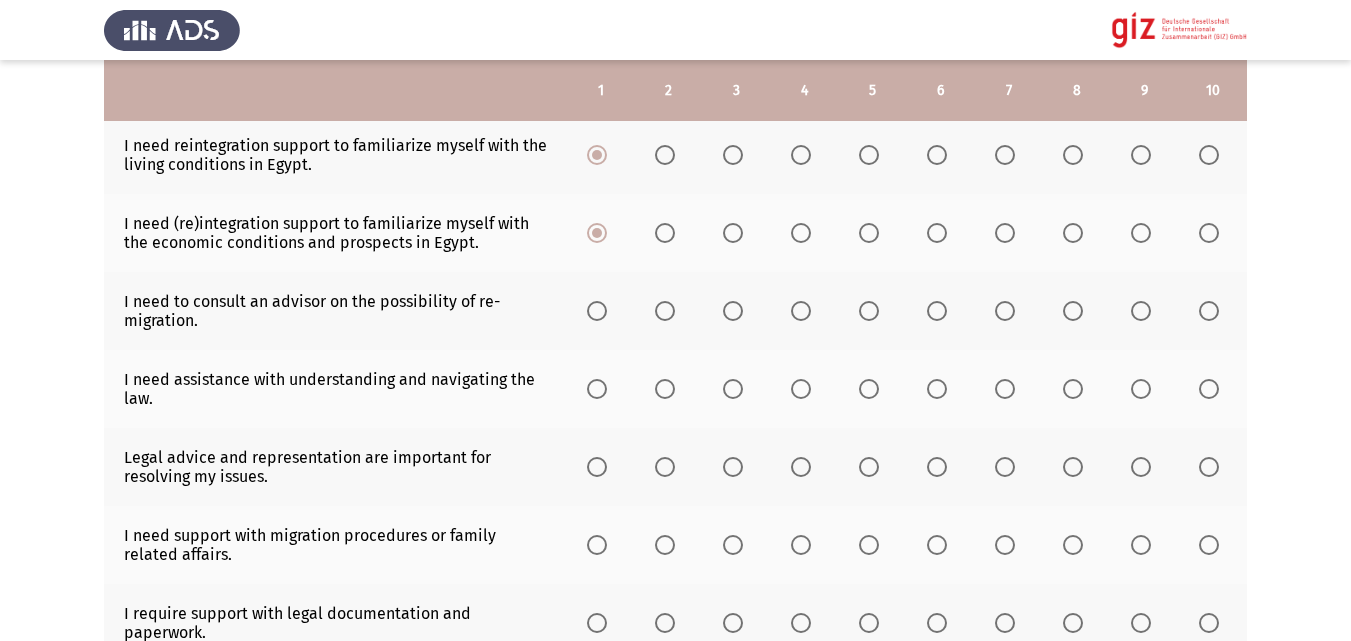 click 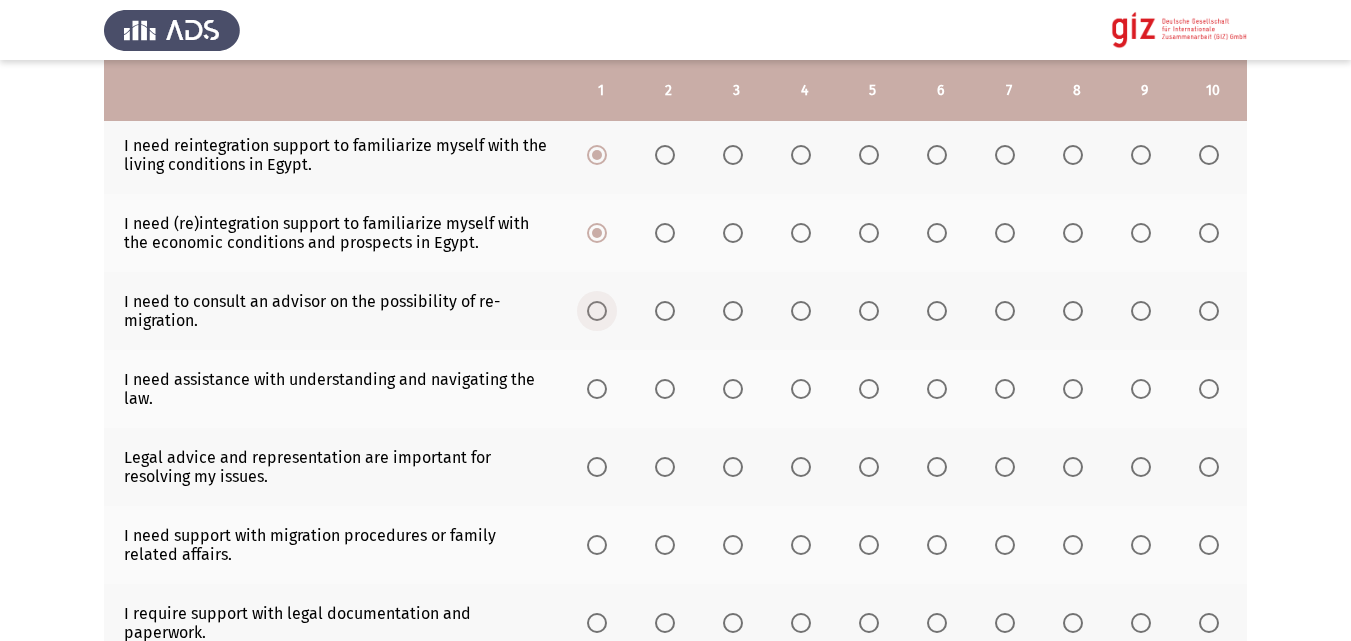 click at bounding box center (597, 311) 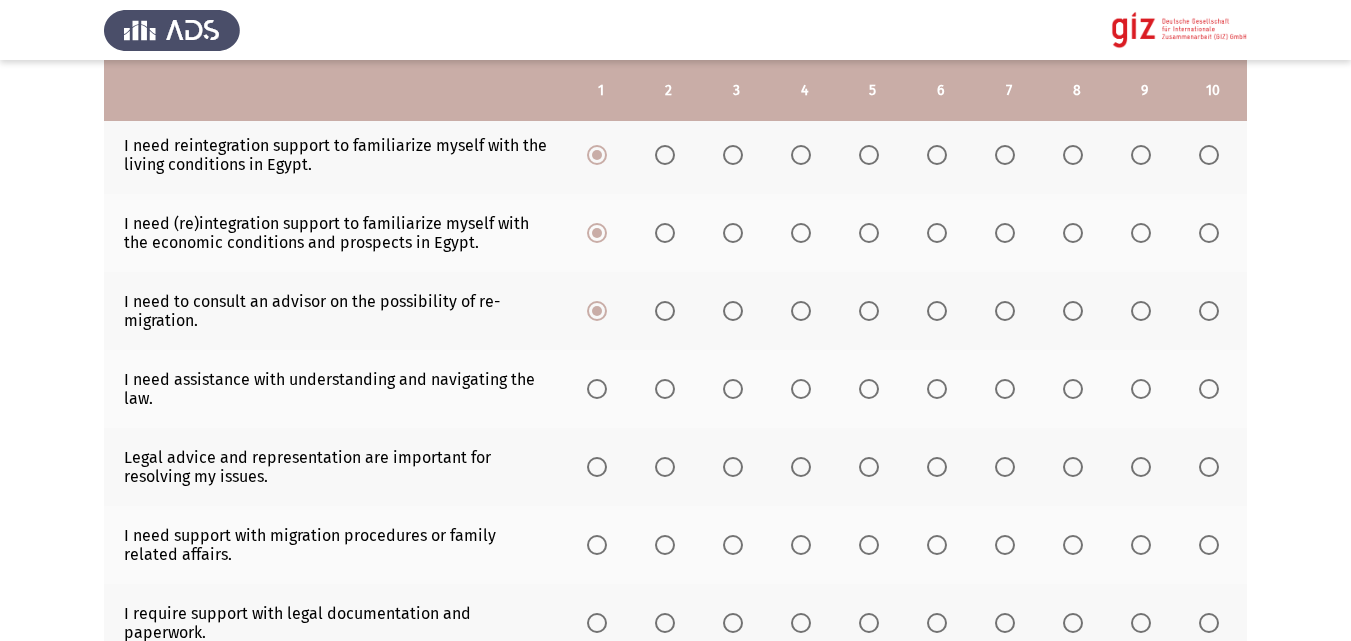click 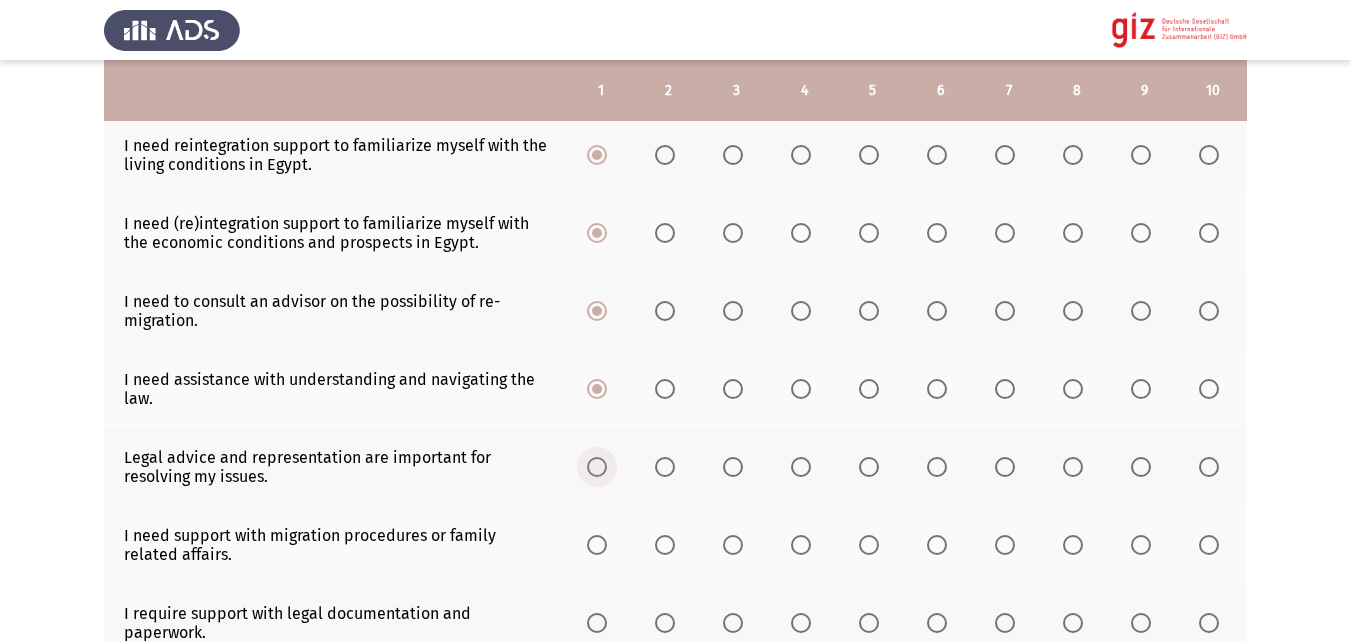 click at bounding box center (597, 467) 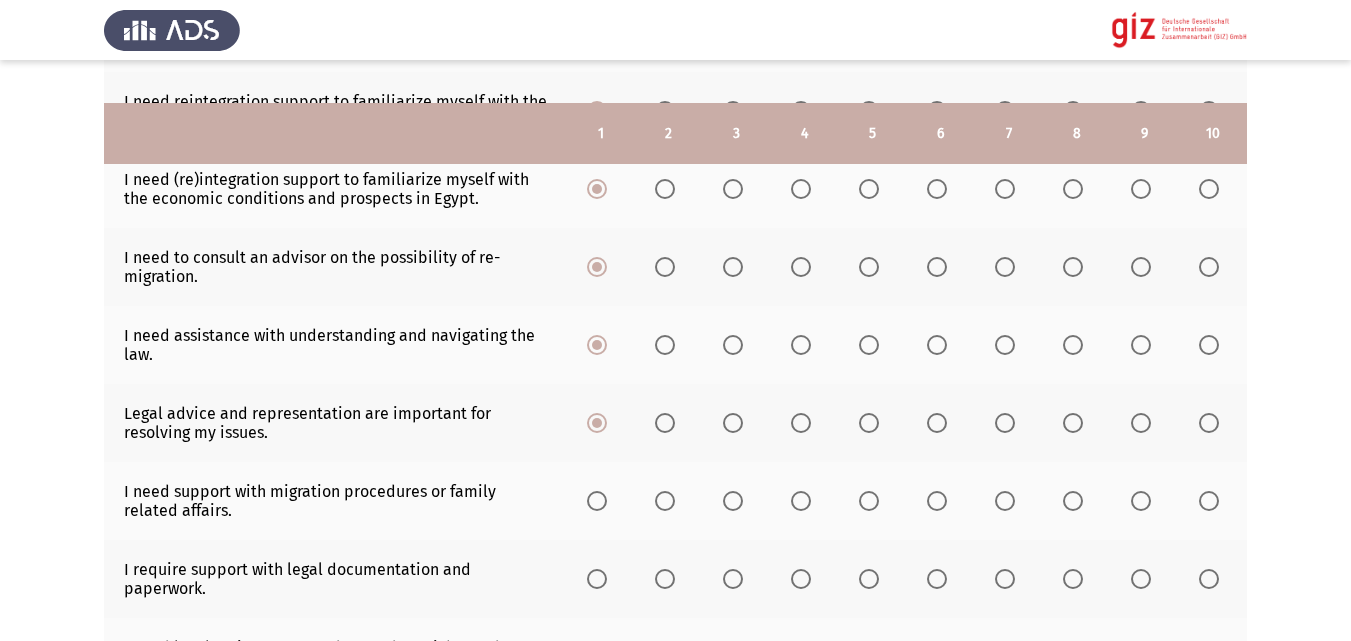 scroll, scrollTop: 589, scrollLeft: 0, axis: vertical 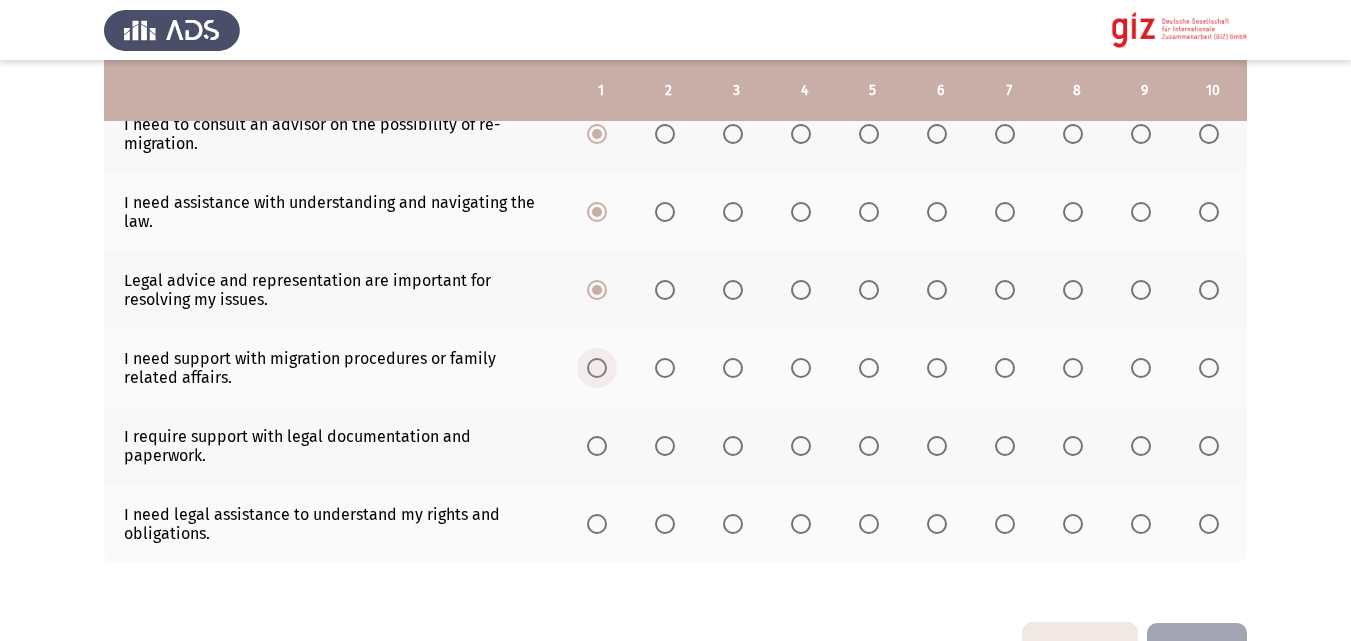 click at bounding box center [597, 368] 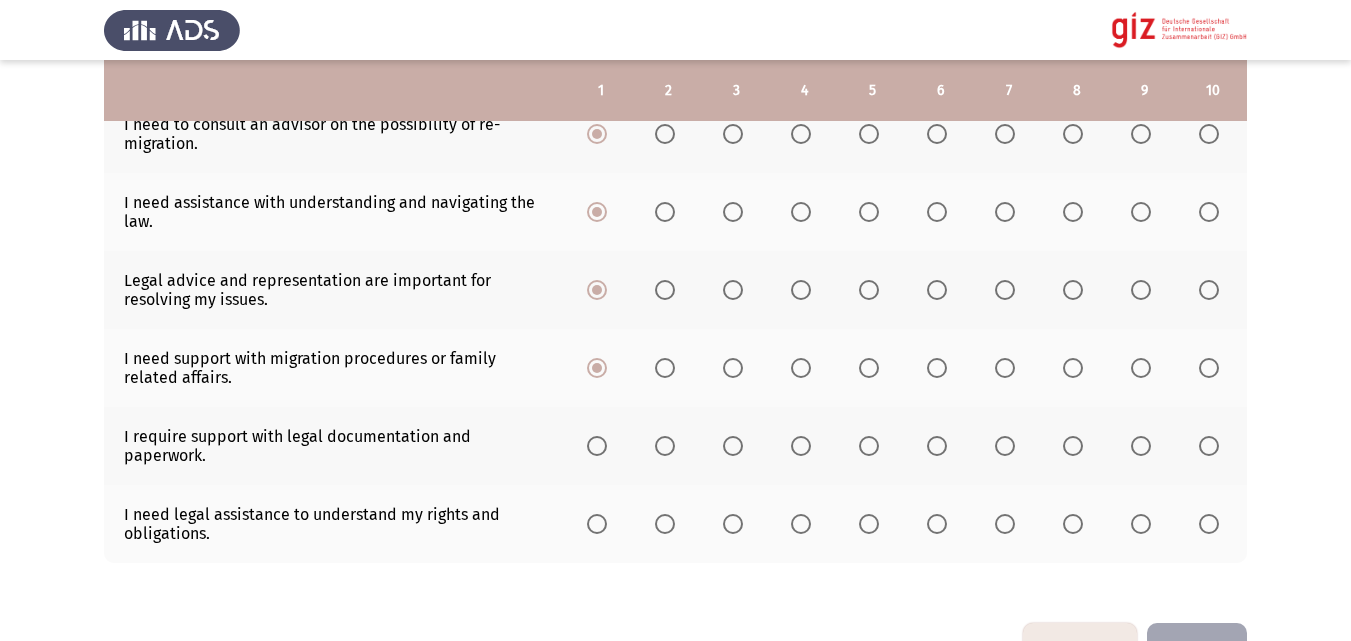 click 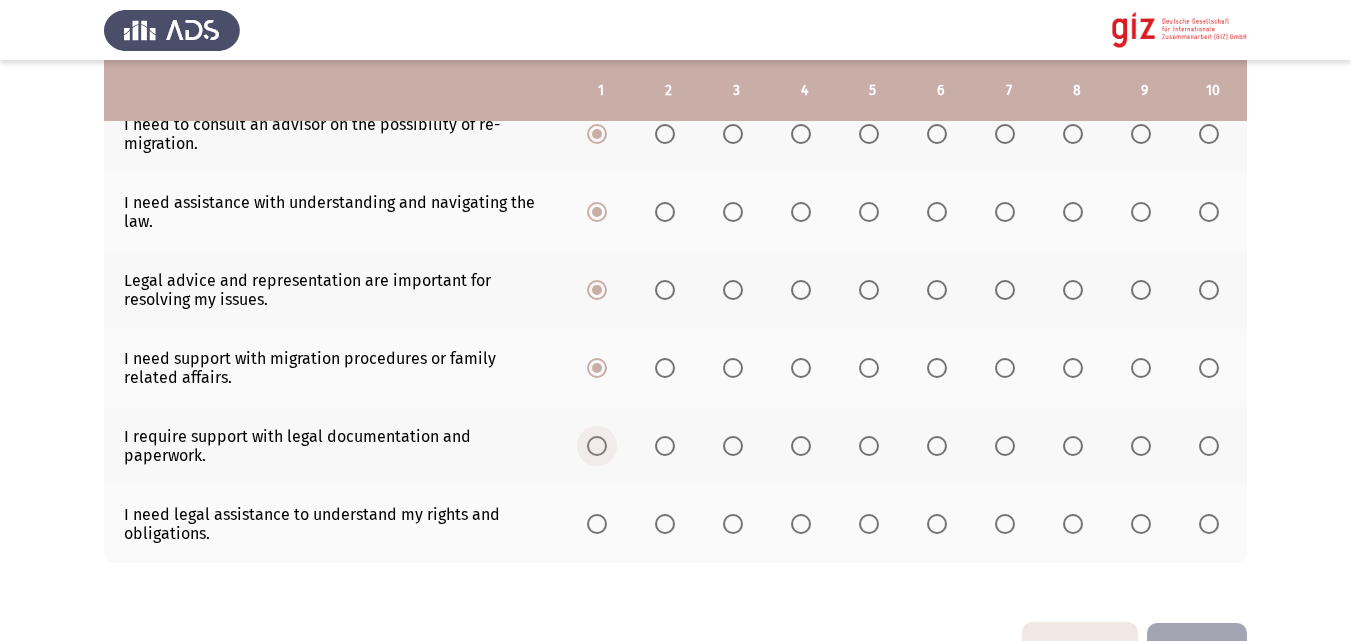 click at bounding box center (597, 446) 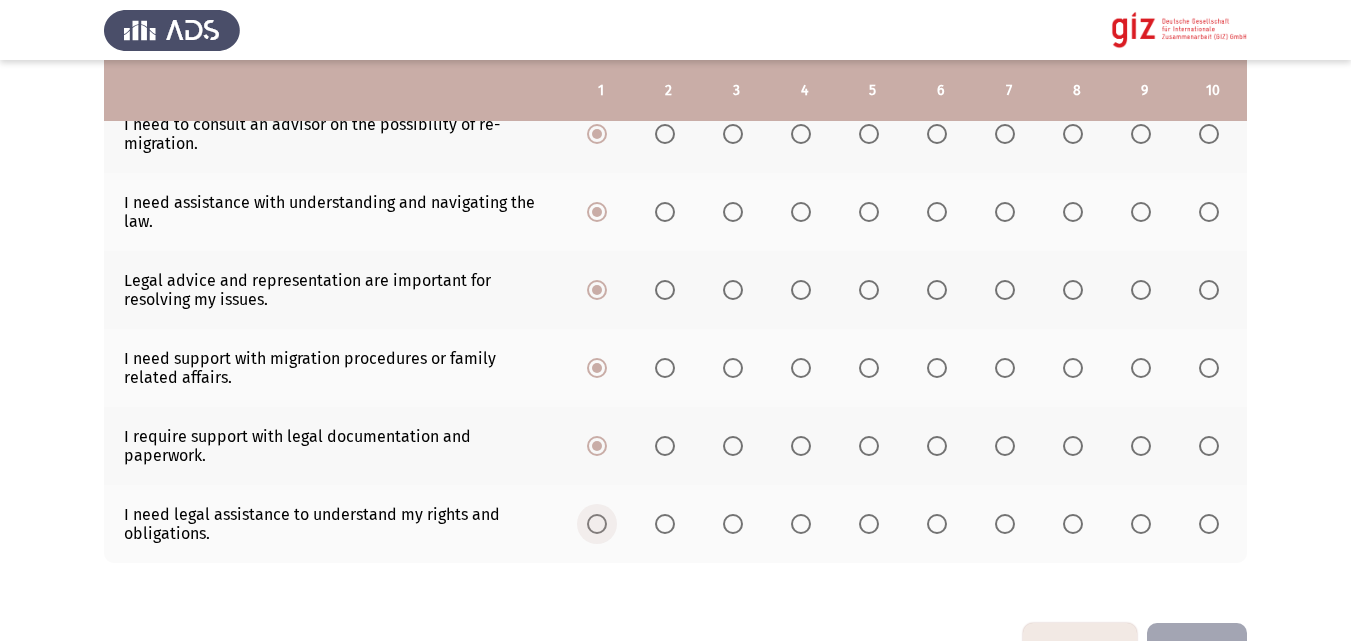 click at bounding box center (597, 524) 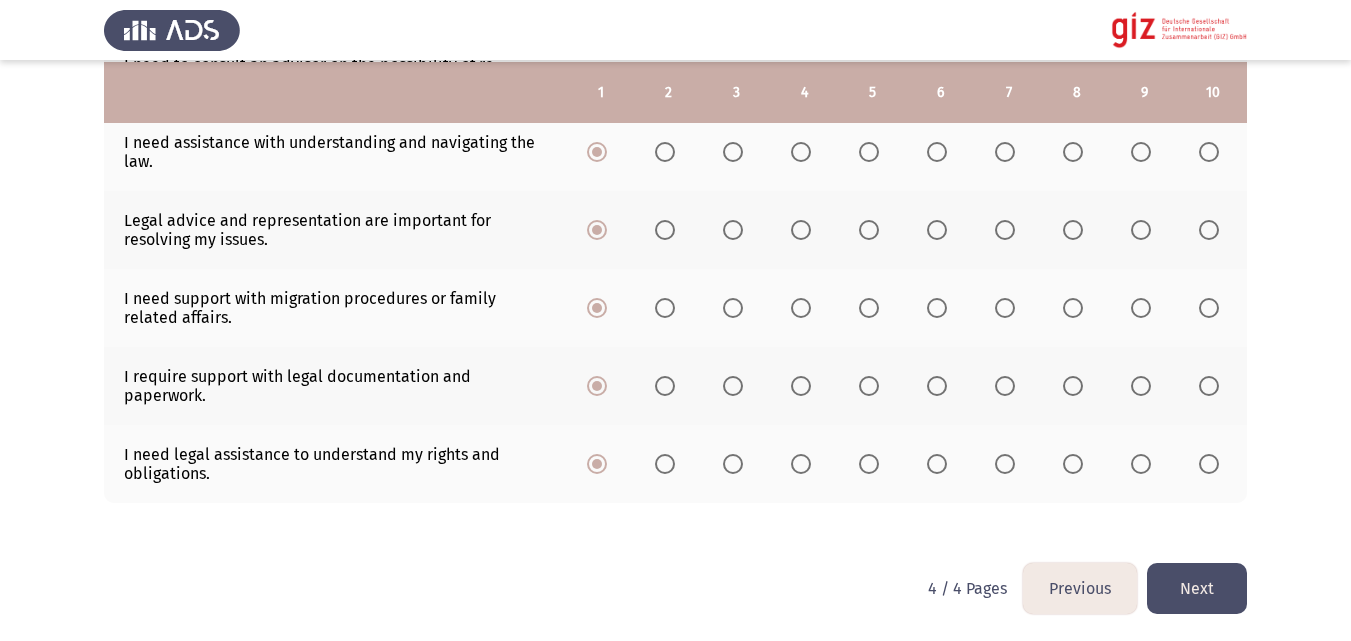 scroll, scrollTop: 651, scrollLeft: 0, axis: vertical 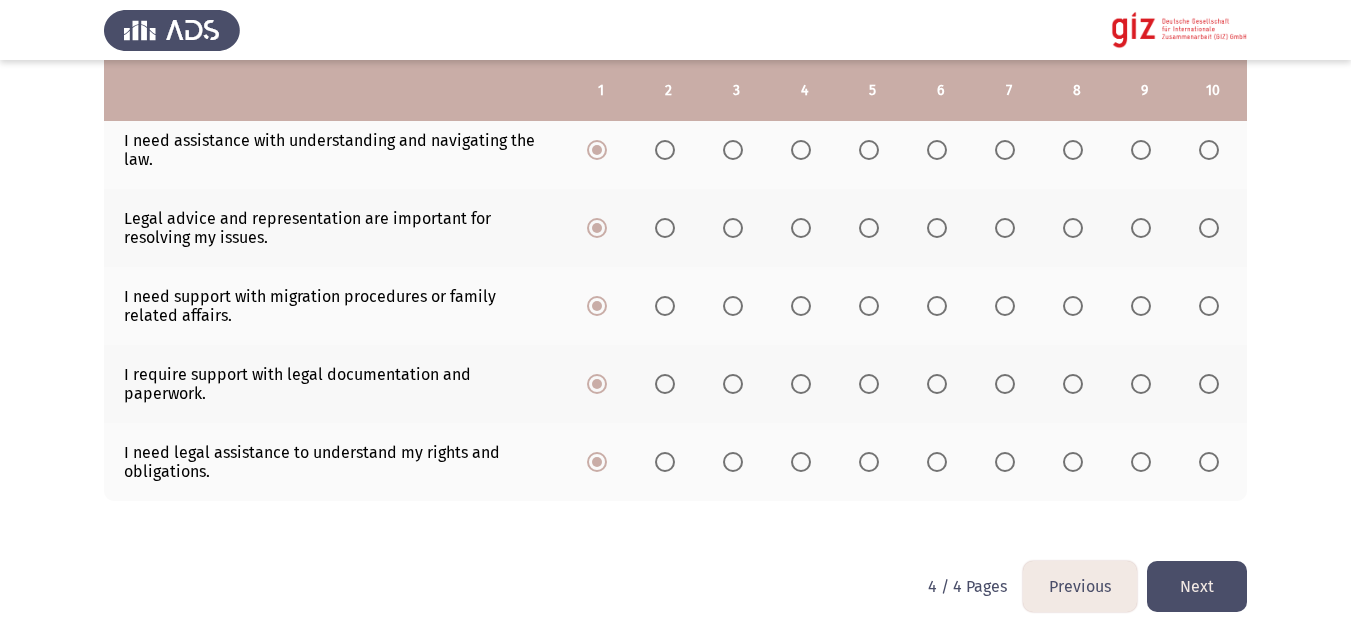 click on "Next" 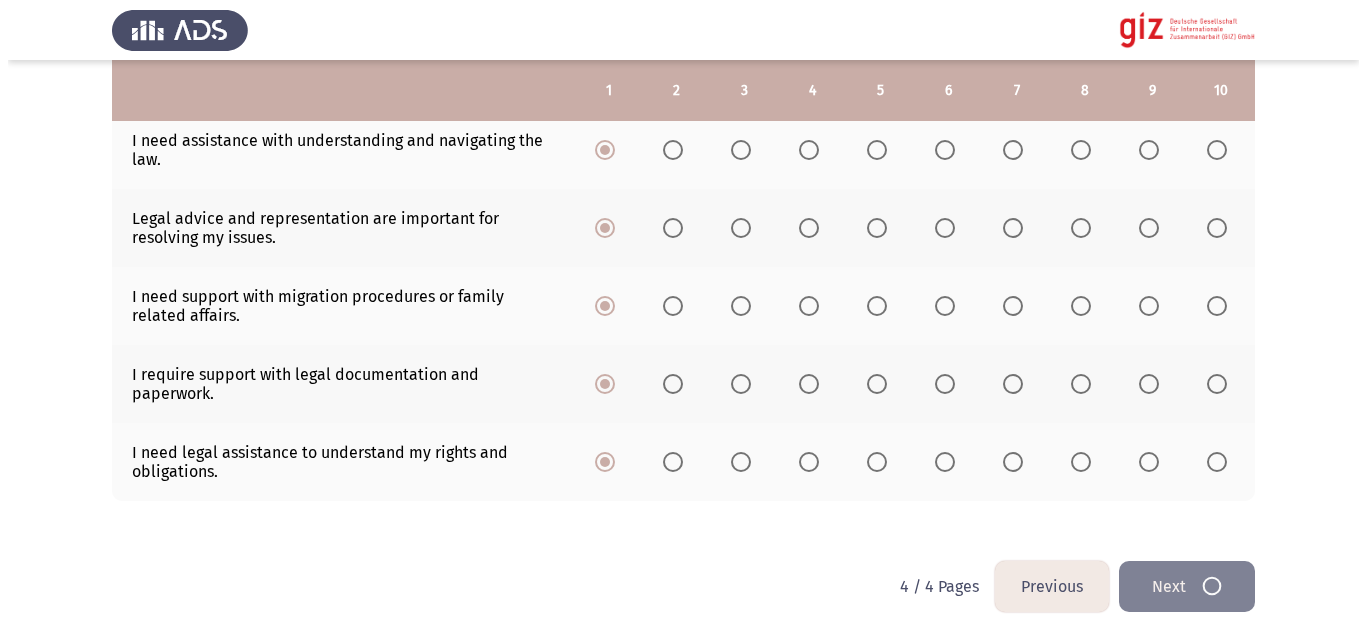 scroll, scrollTop: 0, scrollLeft: 0, axis: both 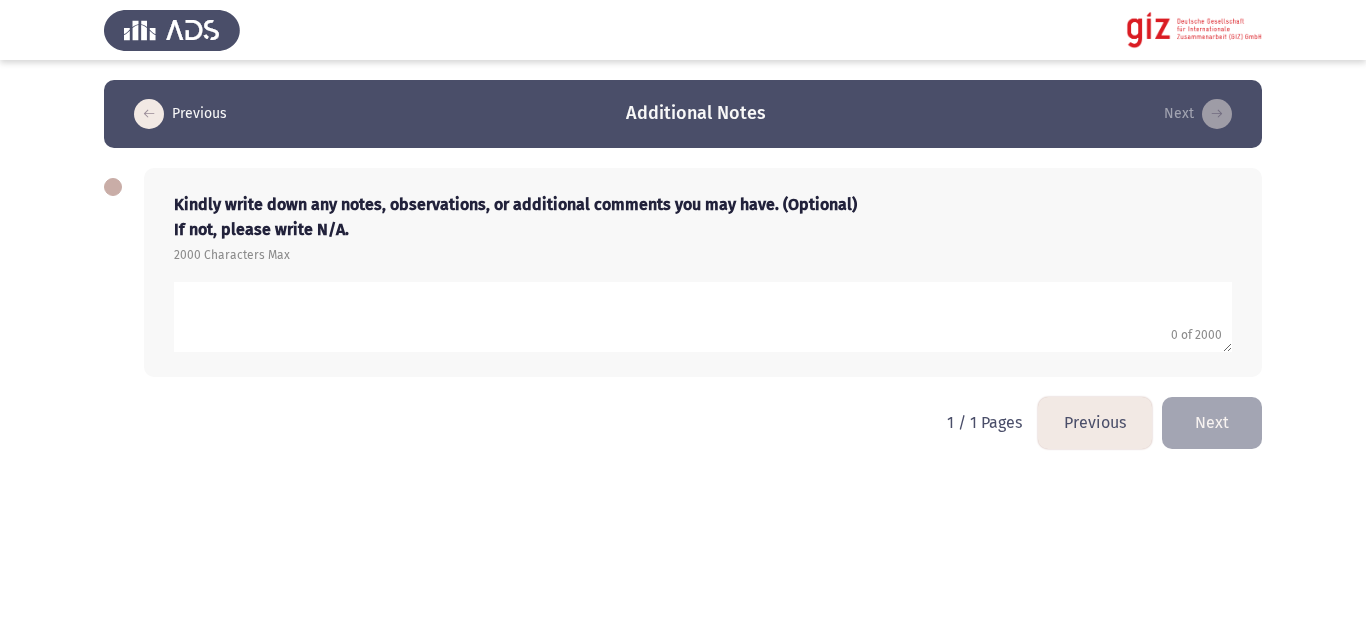 click 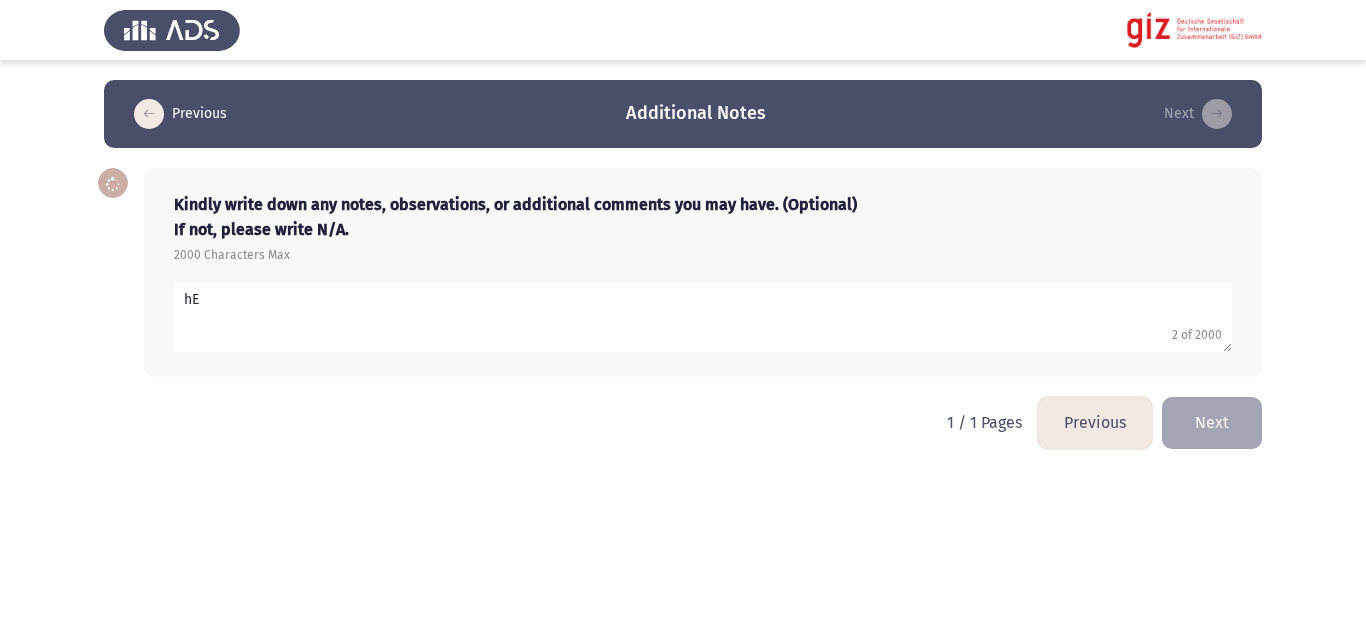 type on "h" 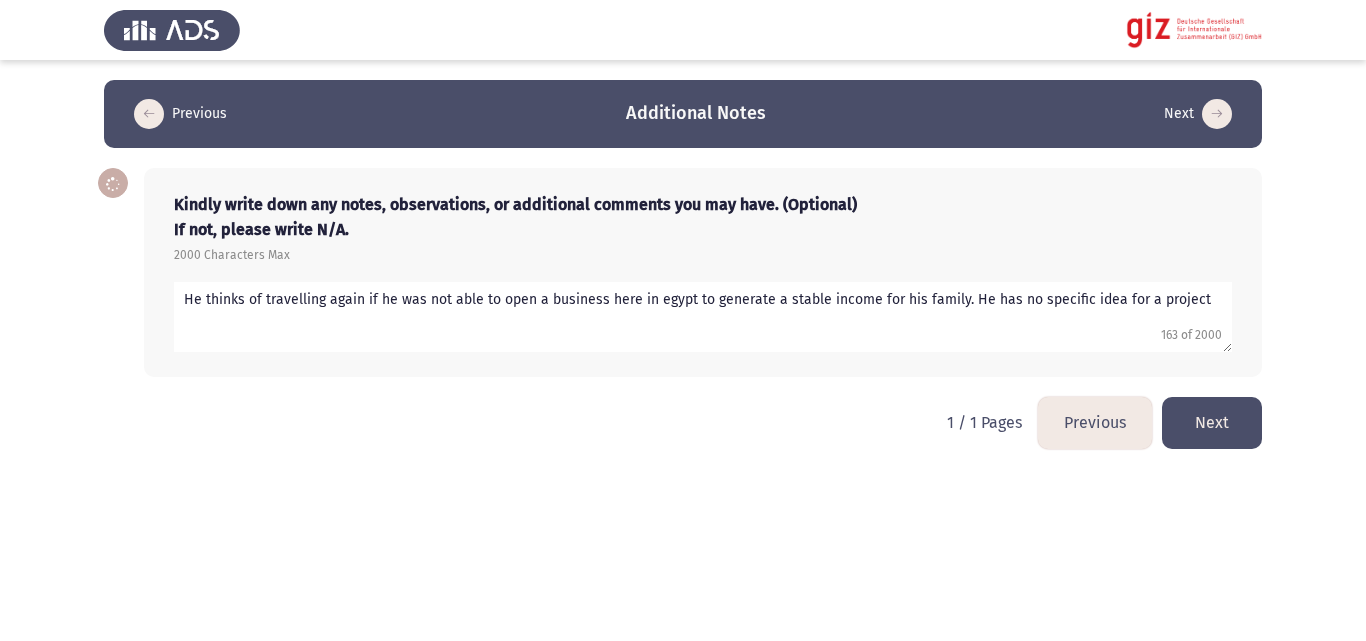 type on "He thinks of travelling again if he was not able to open a business here in egypt to generate a stable income for his family. He has no specific idea for a project" 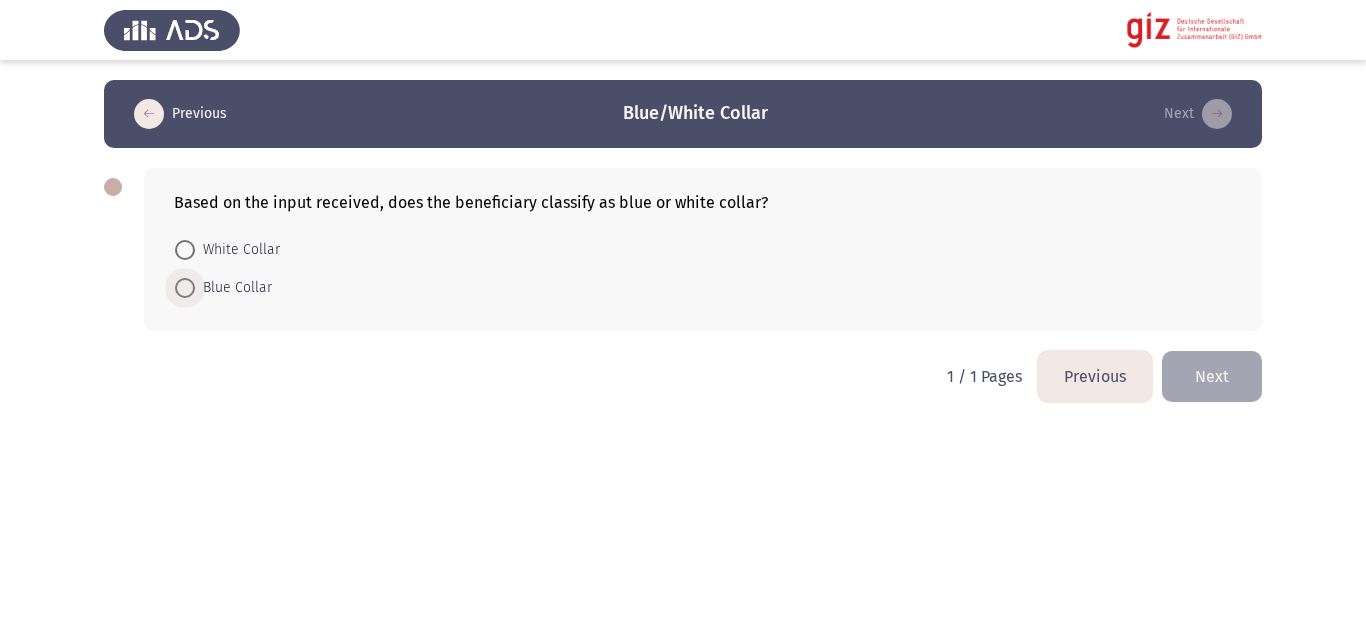 click on "Blue Collar" at bounding box center (233, 288) 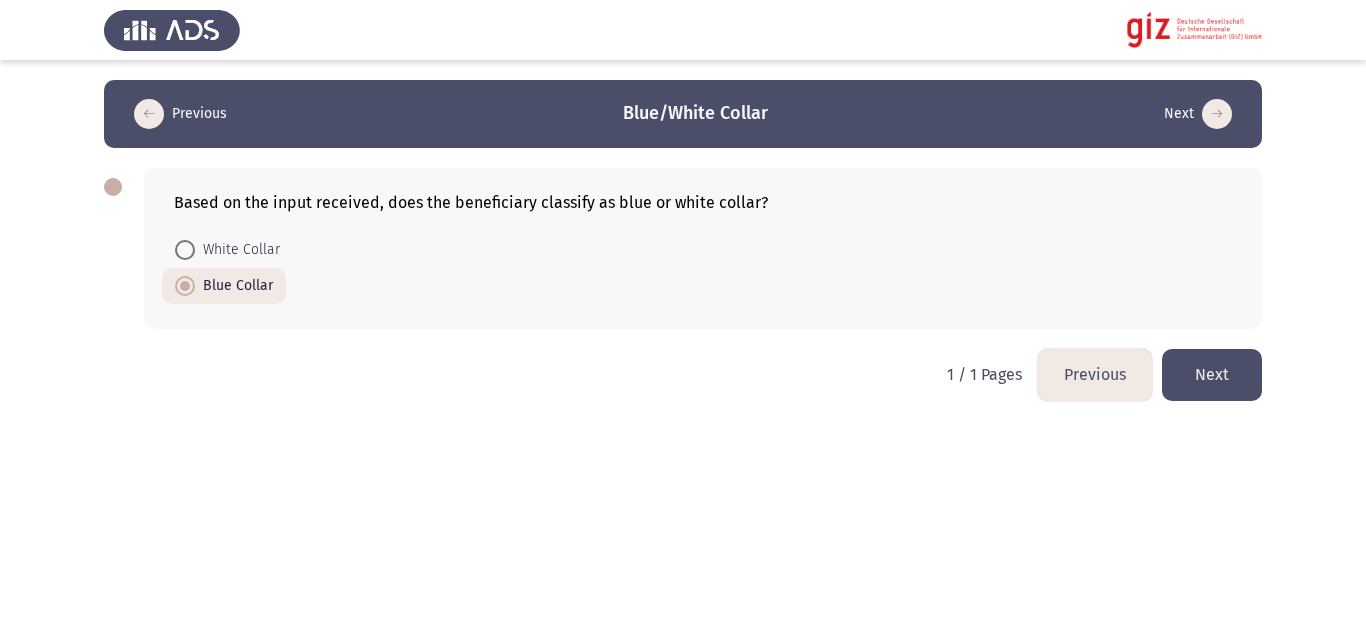 click on "Next" 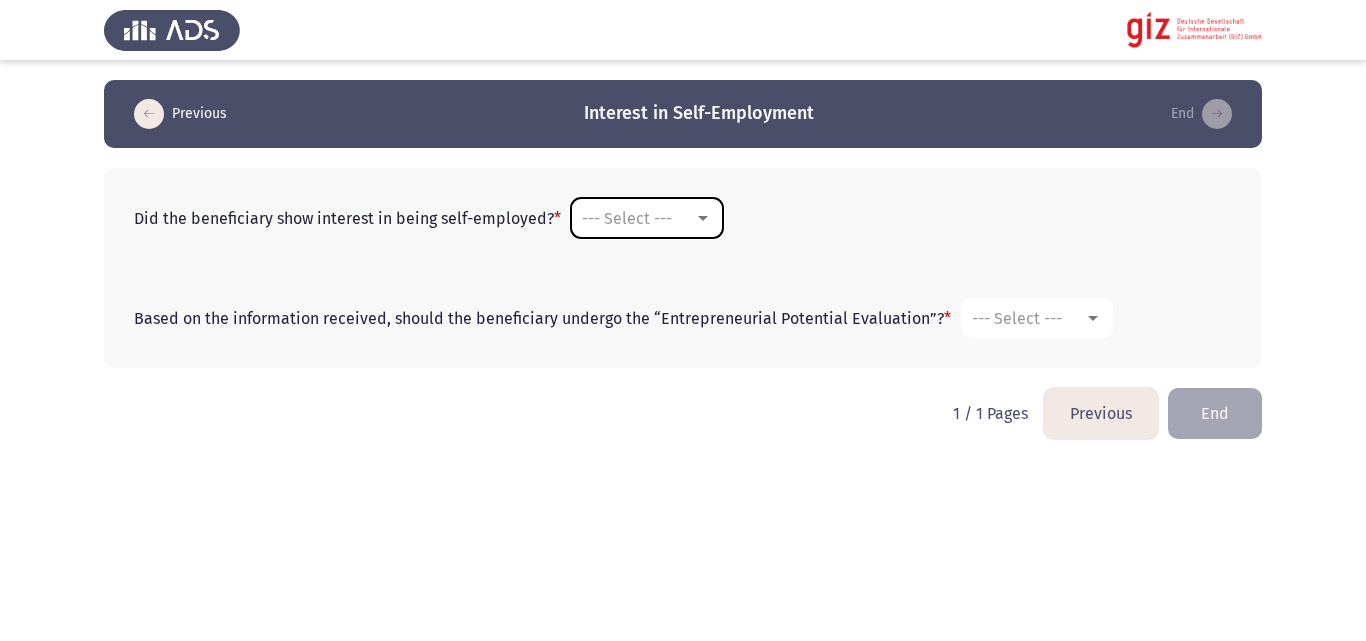 click on "--- Select ---" at bounding box center (627, 218) 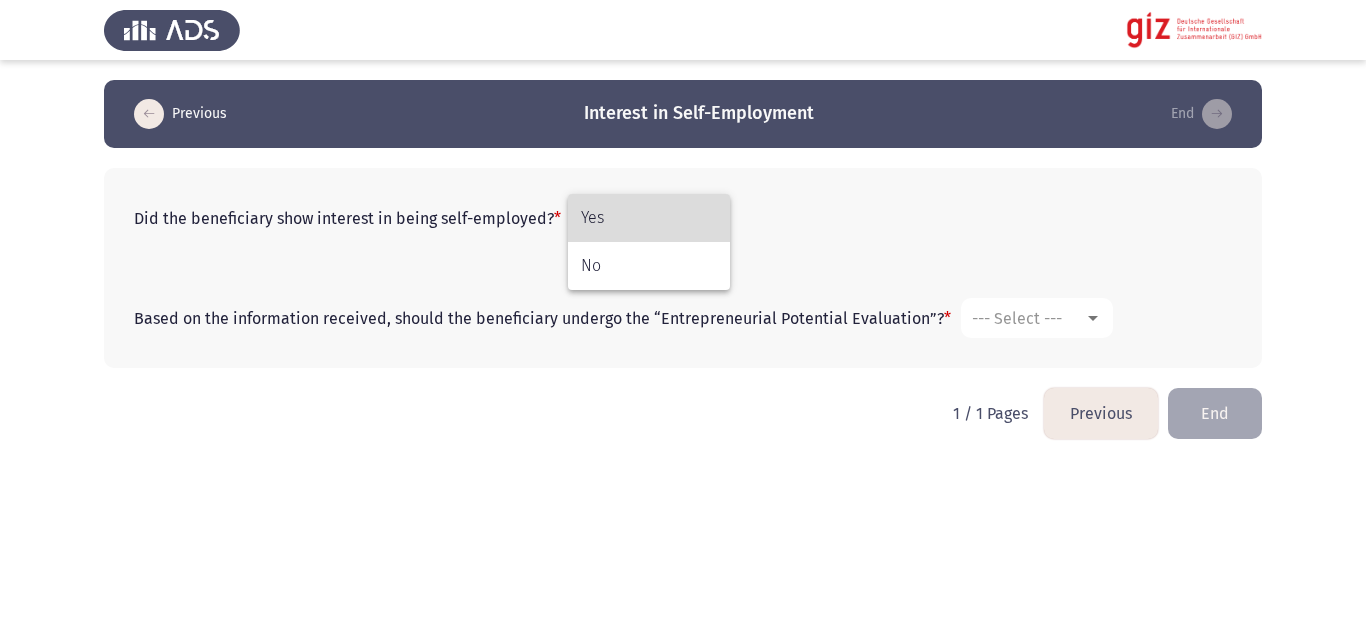 click on "Yes" at bounding box center (649, 218) 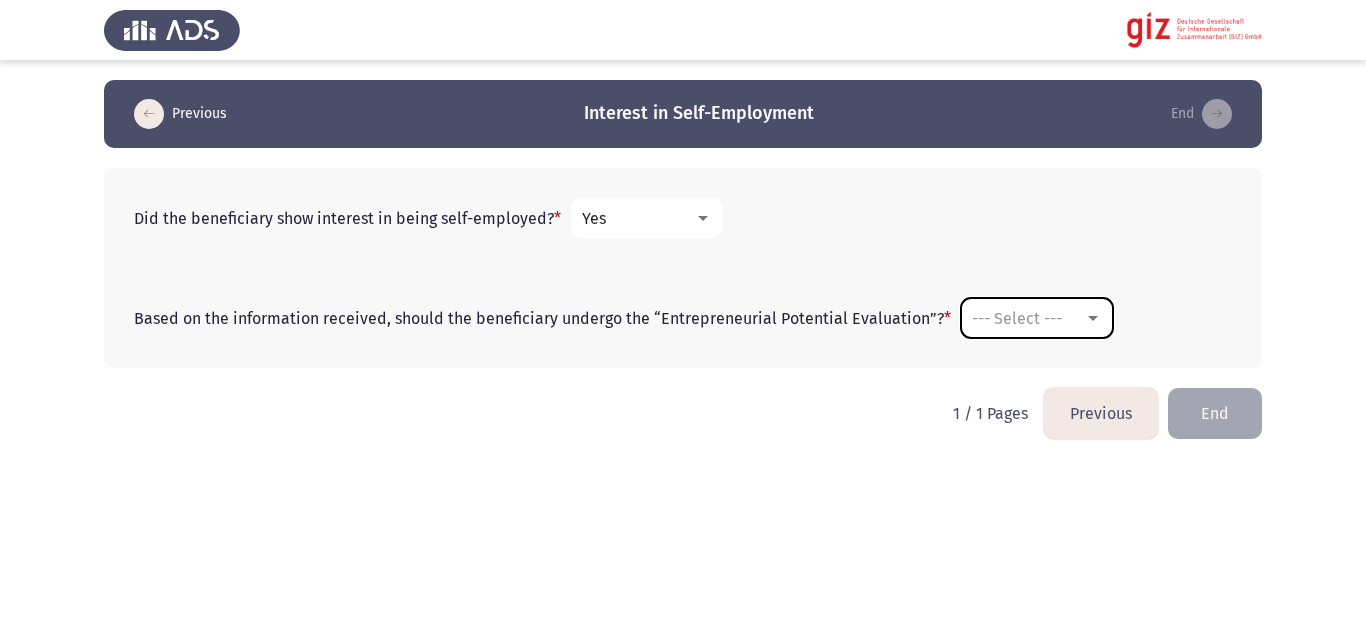 click at bounding box center [1093, 318] 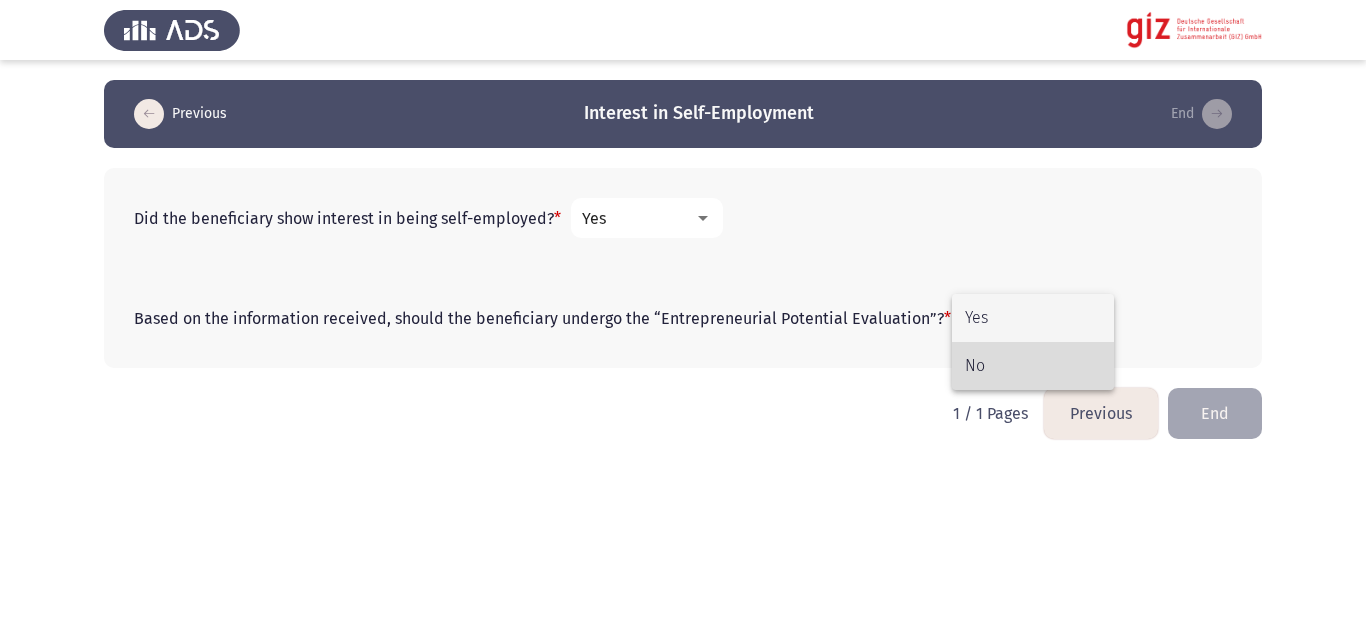 click on "No" at bounding box center (1033, 366) 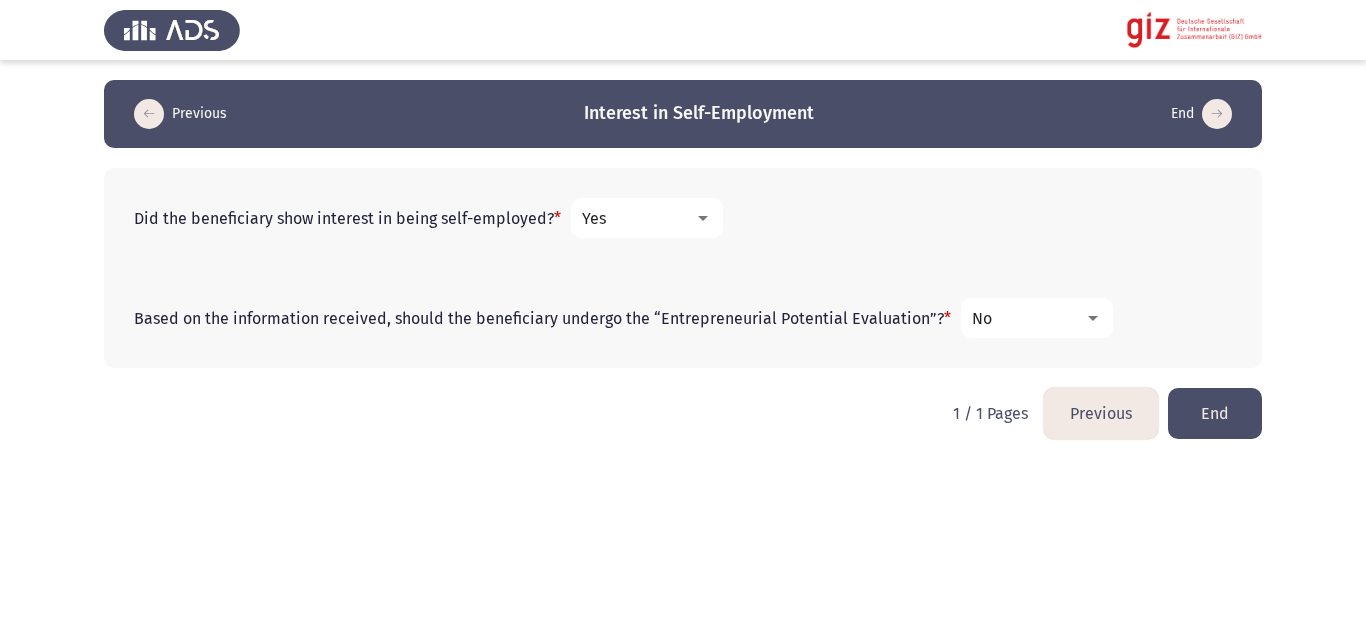 click on "End" 